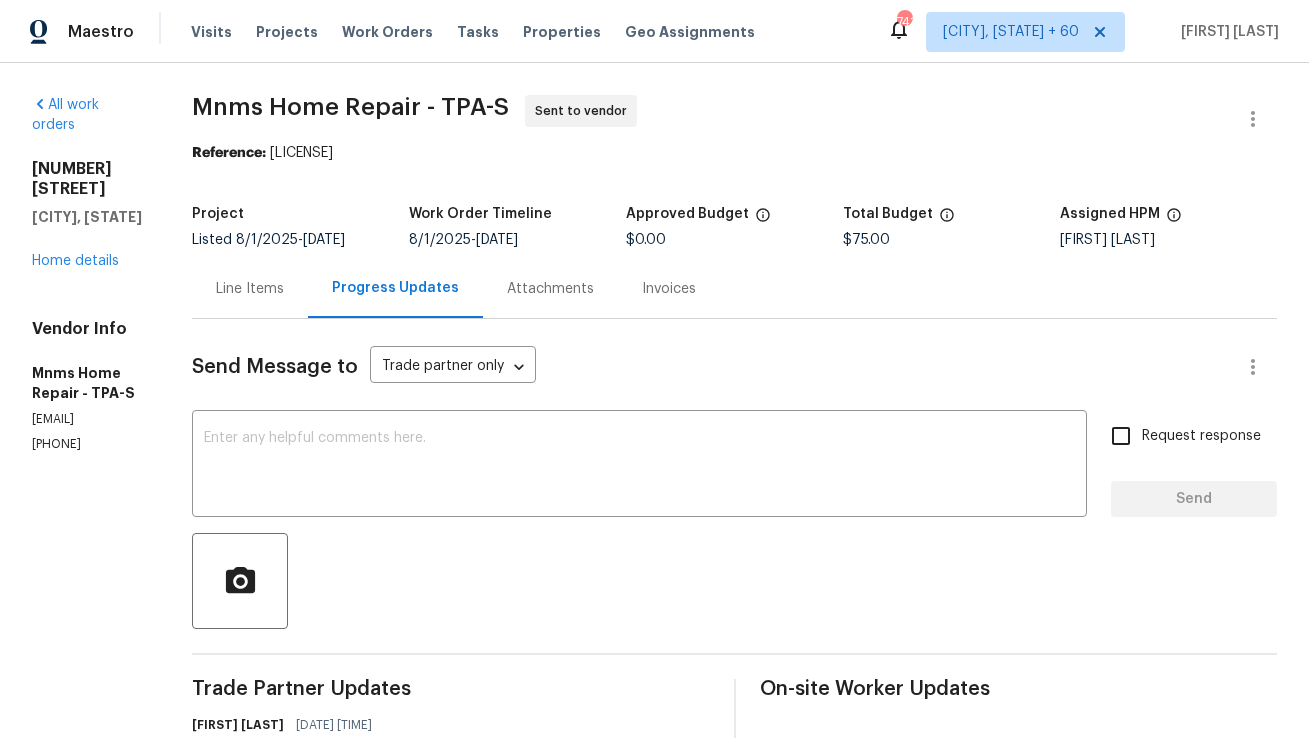 scroll, scrollTop: 0, scrollLeft: 0, axis: both 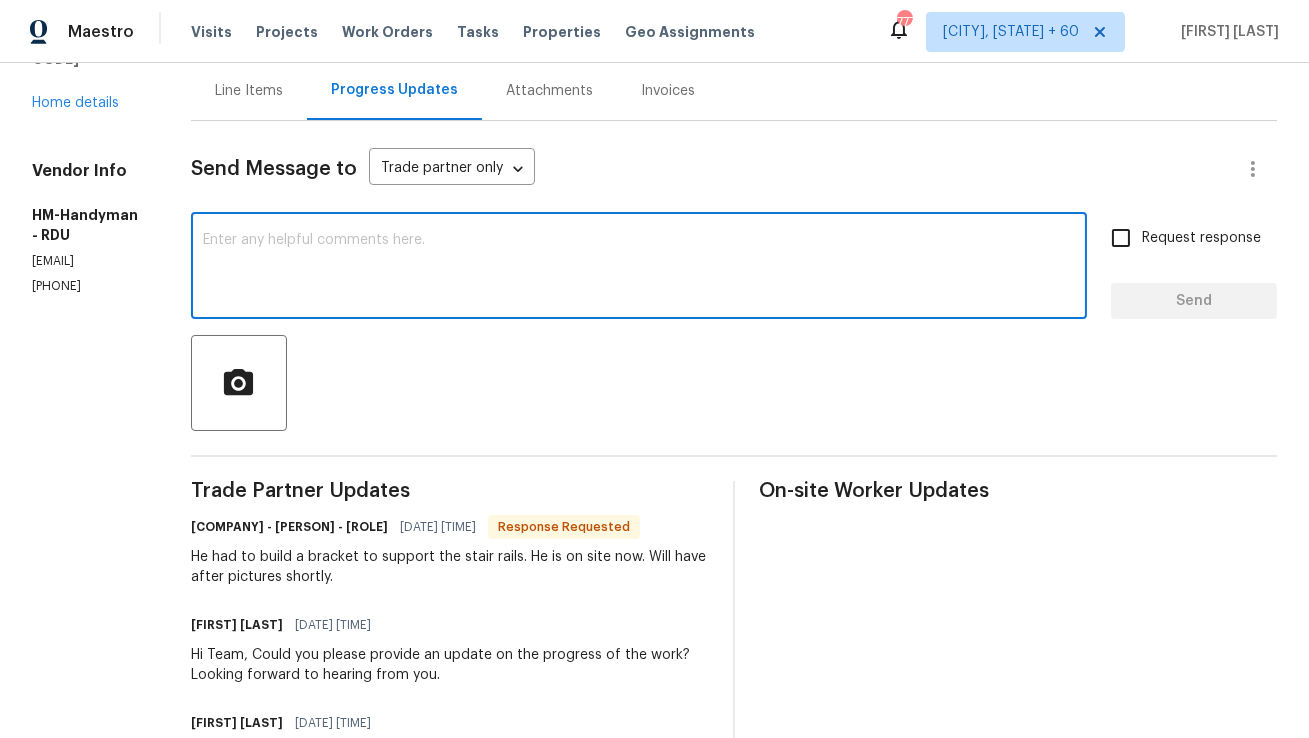 click at bounding box center [639, 268] 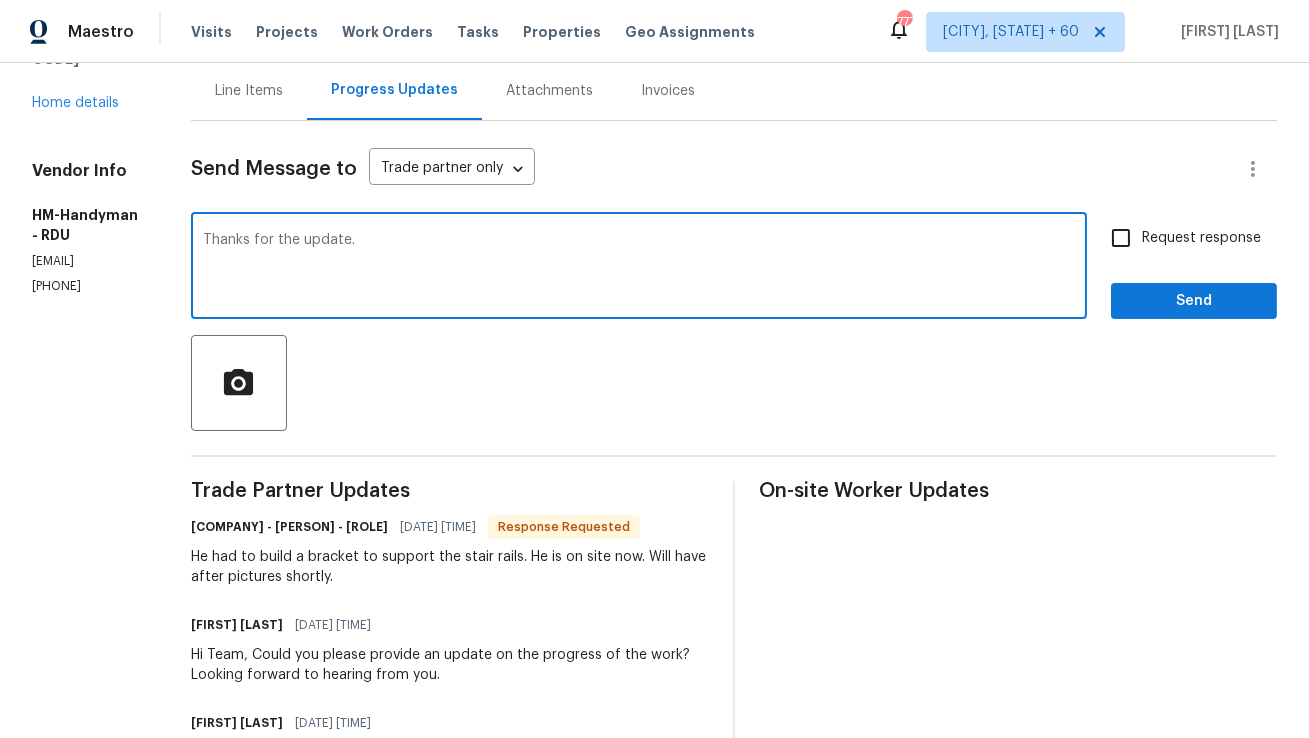 type on "Thanks for the update." 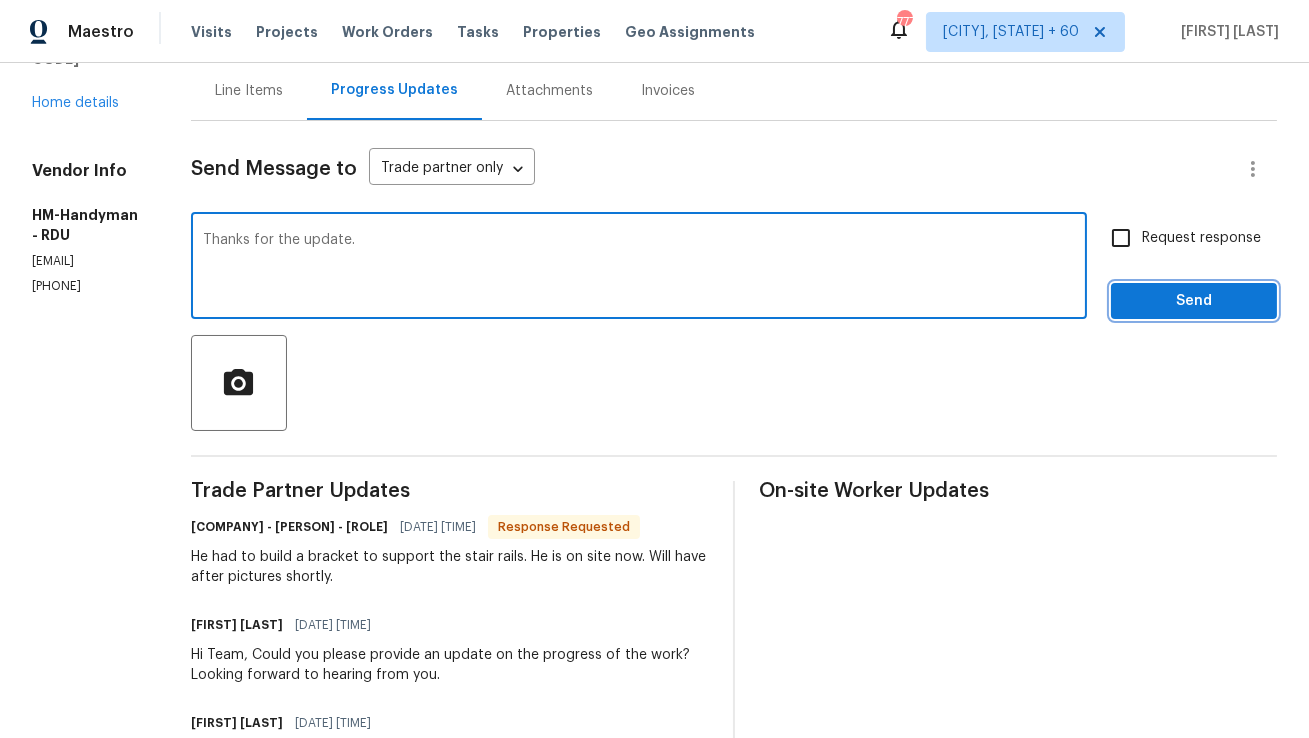 click on "Send" at bounding box center [1194, 301] 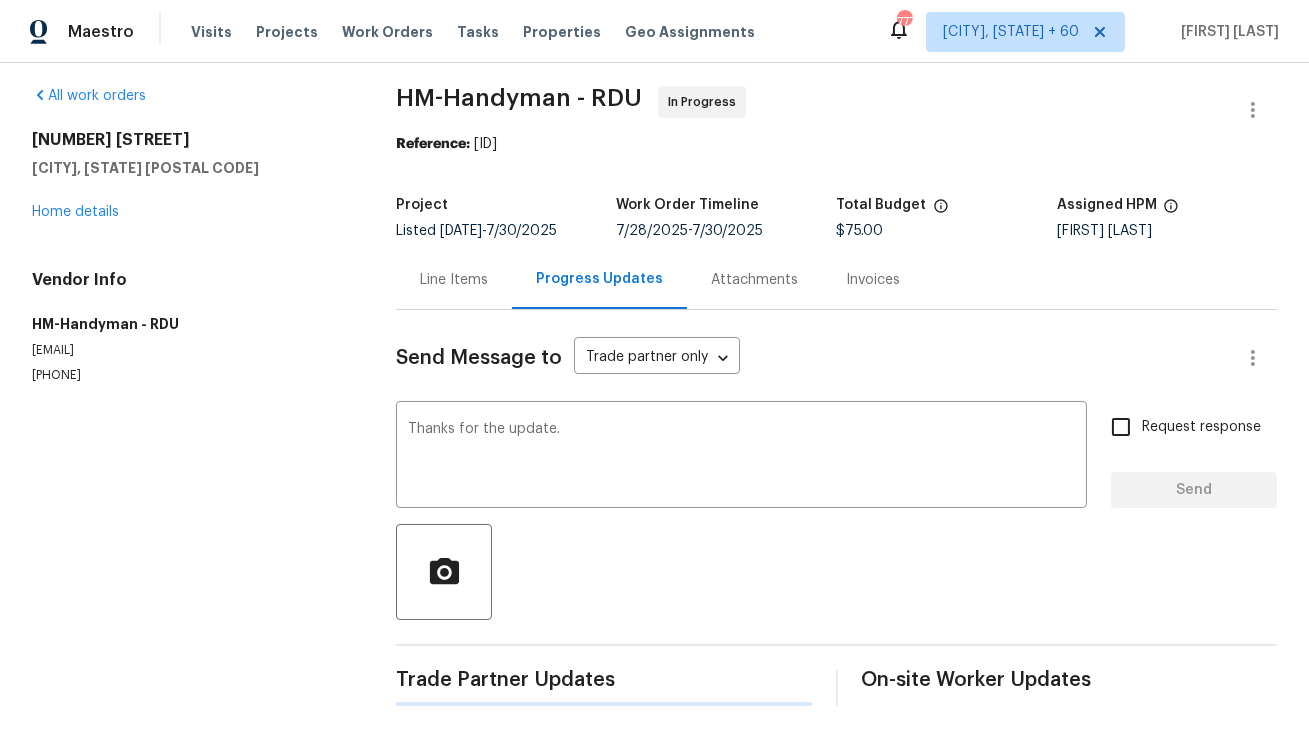 scroll, scrollTop: 9, scrollLeft: 0, axis: vertical 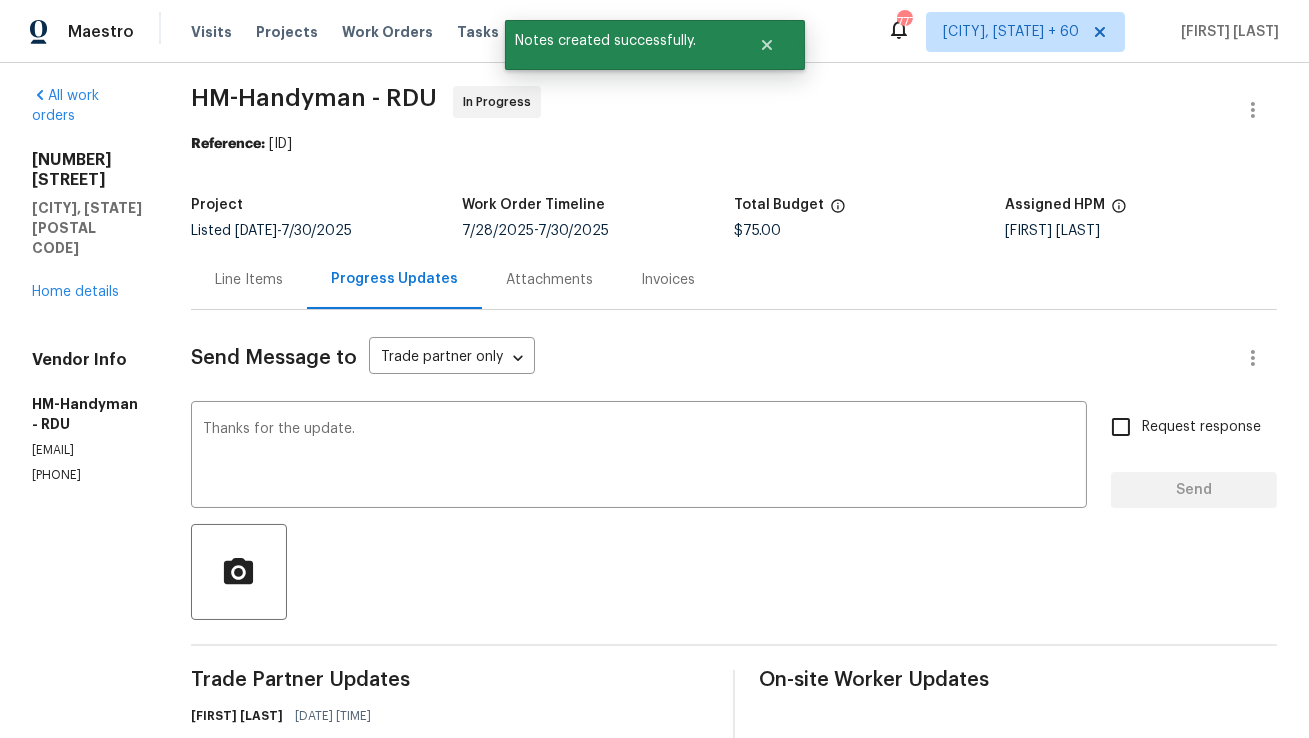 type 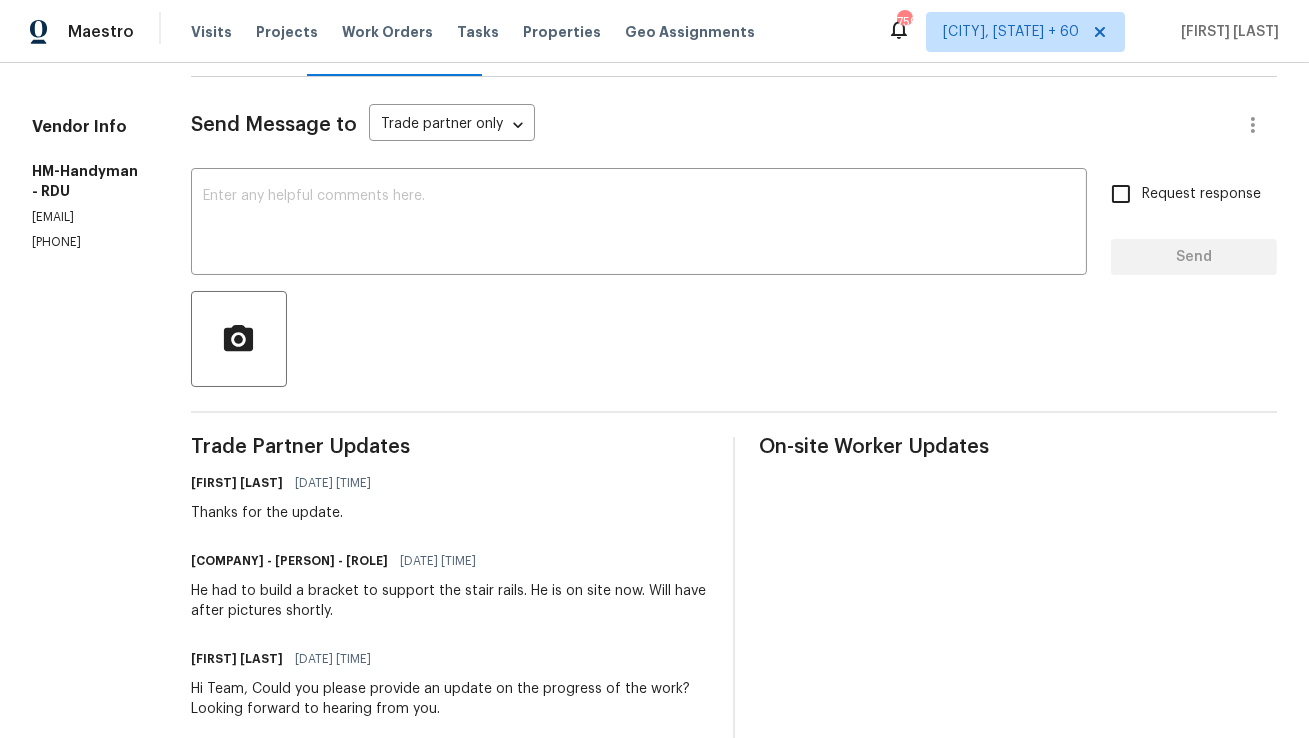 scroll, scrollTop: 238, scrollLeft: 0, axis: vertical 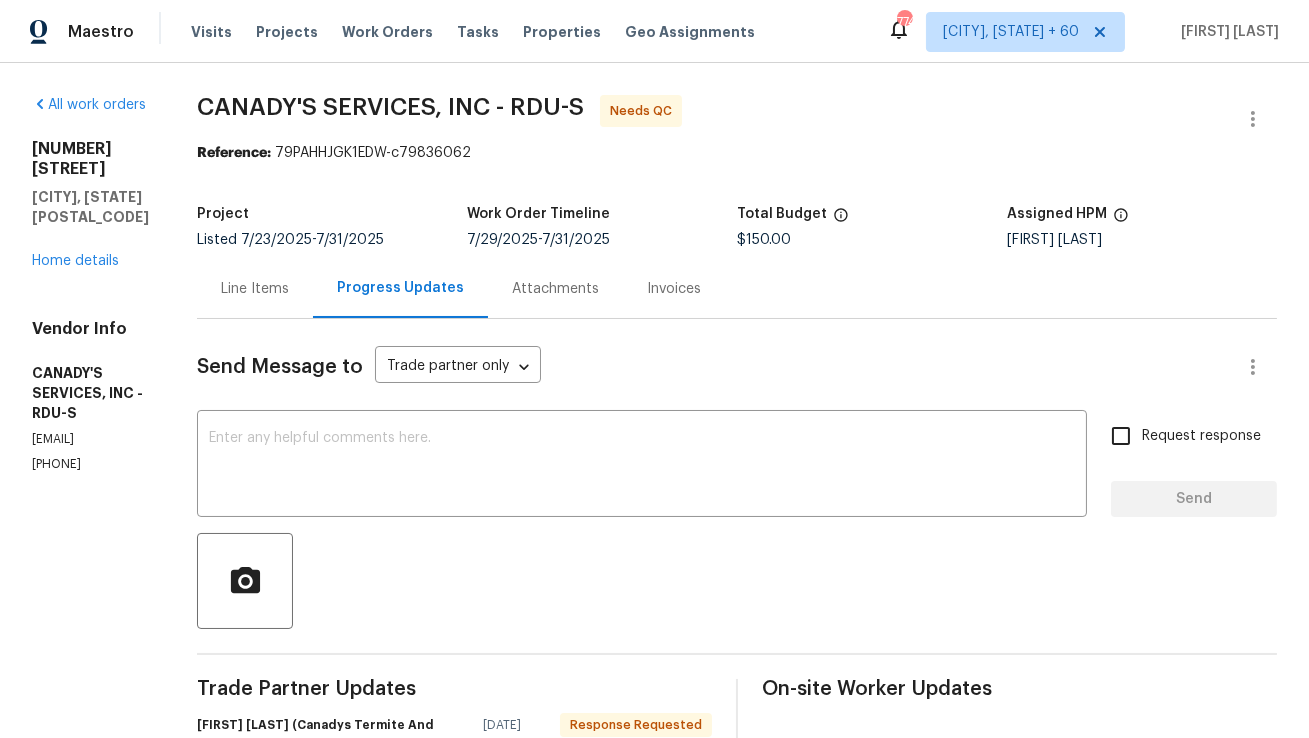 click on "Line Items" at bounding box center (255, 288) 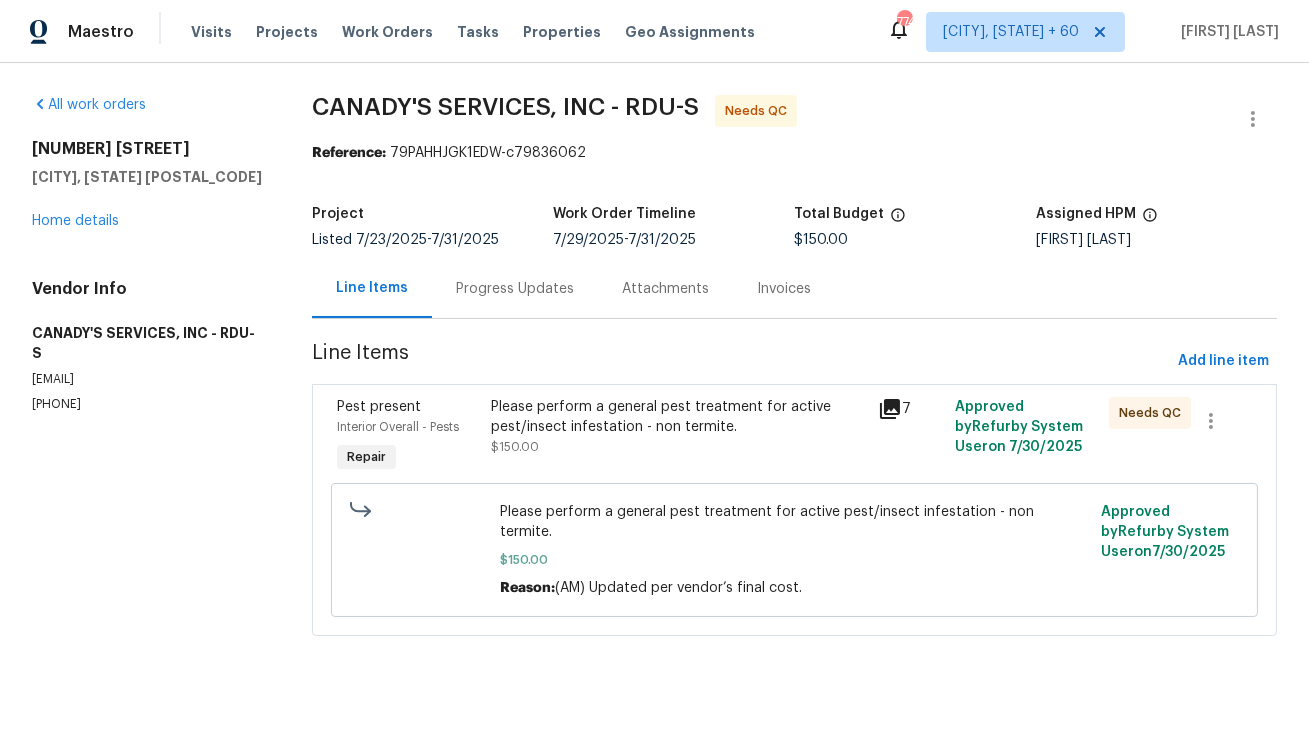 click on "Please perform a general pest treatment for active pest/insect infestation - non termite." at bounding box center [678, 417] 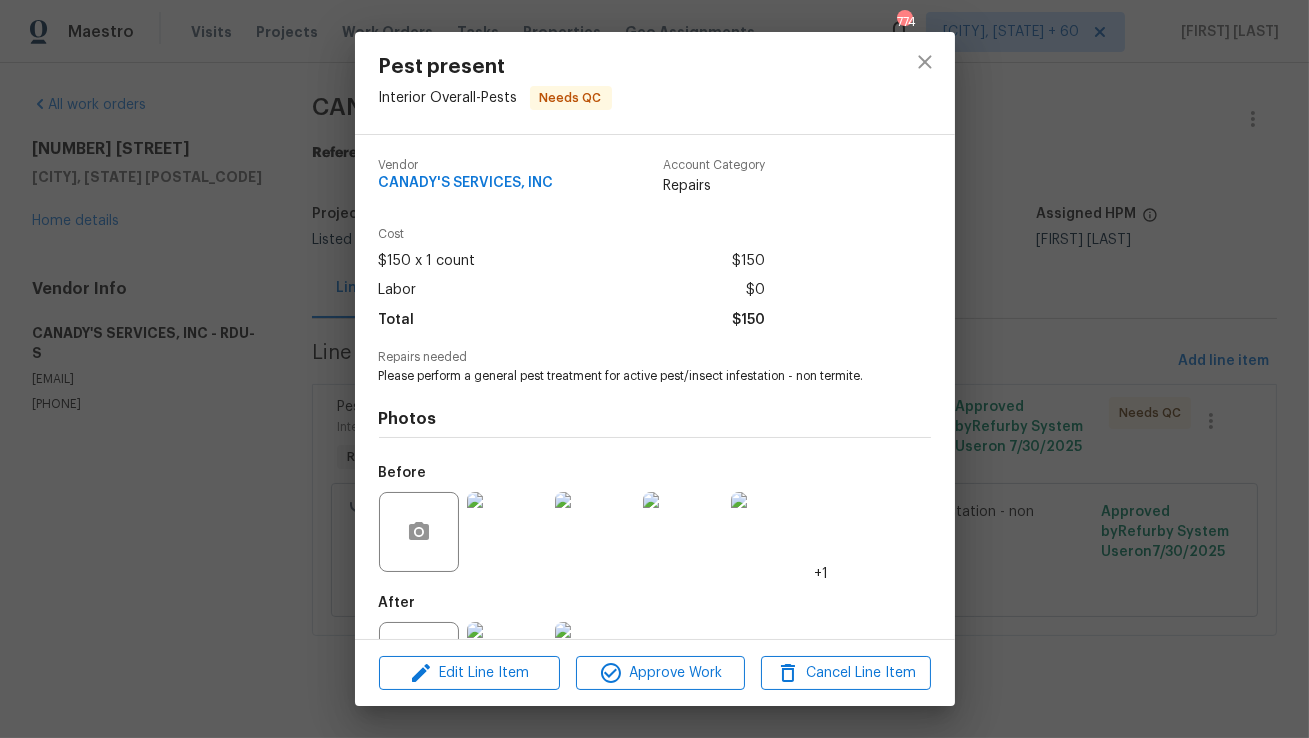 scroll, scrollTop: 84, scrollLeft: 0, axis: vertical 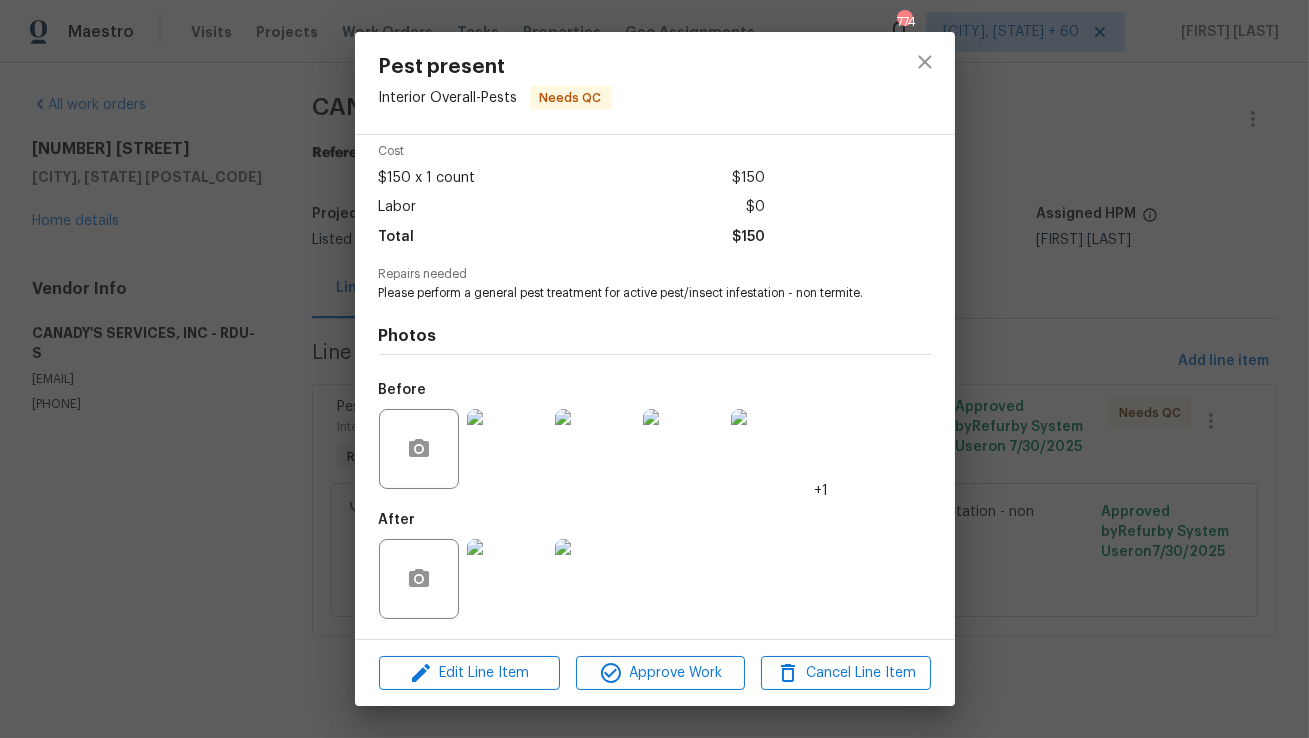 click at bounding box center (507, 449) 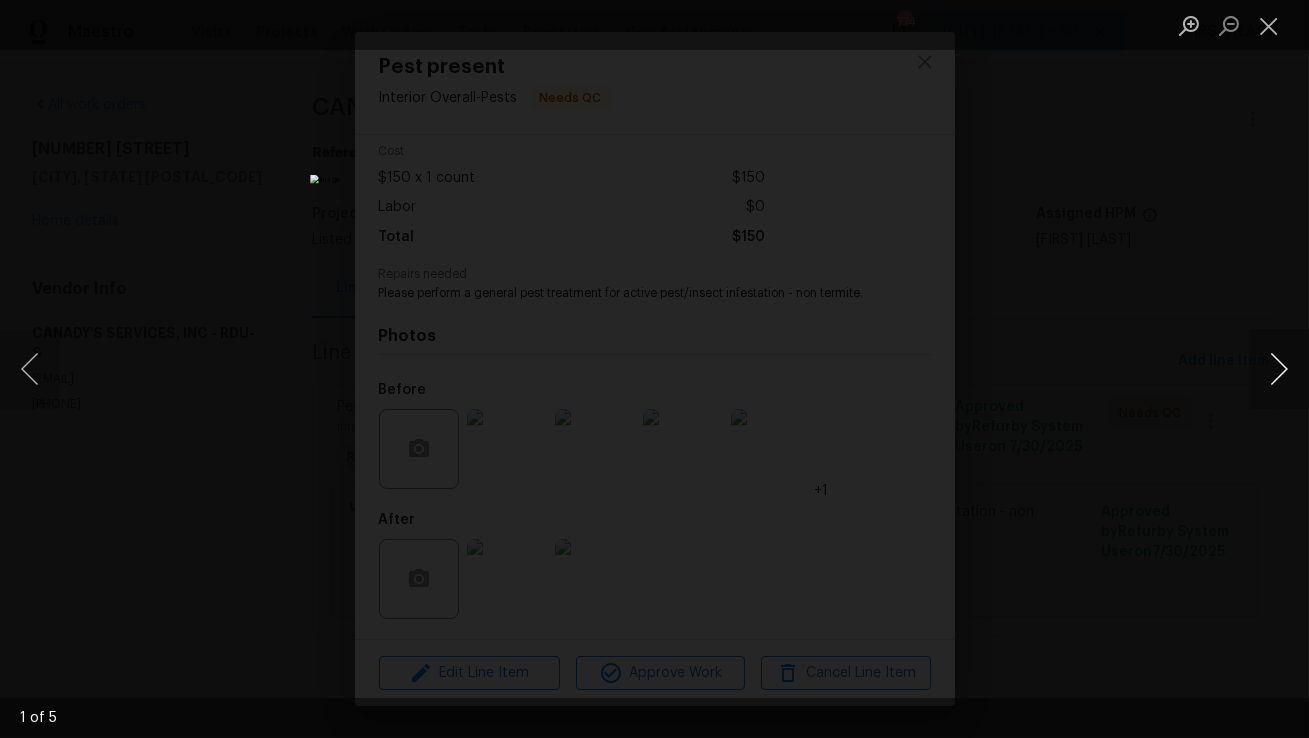 click at bounding box center (1279, 369) 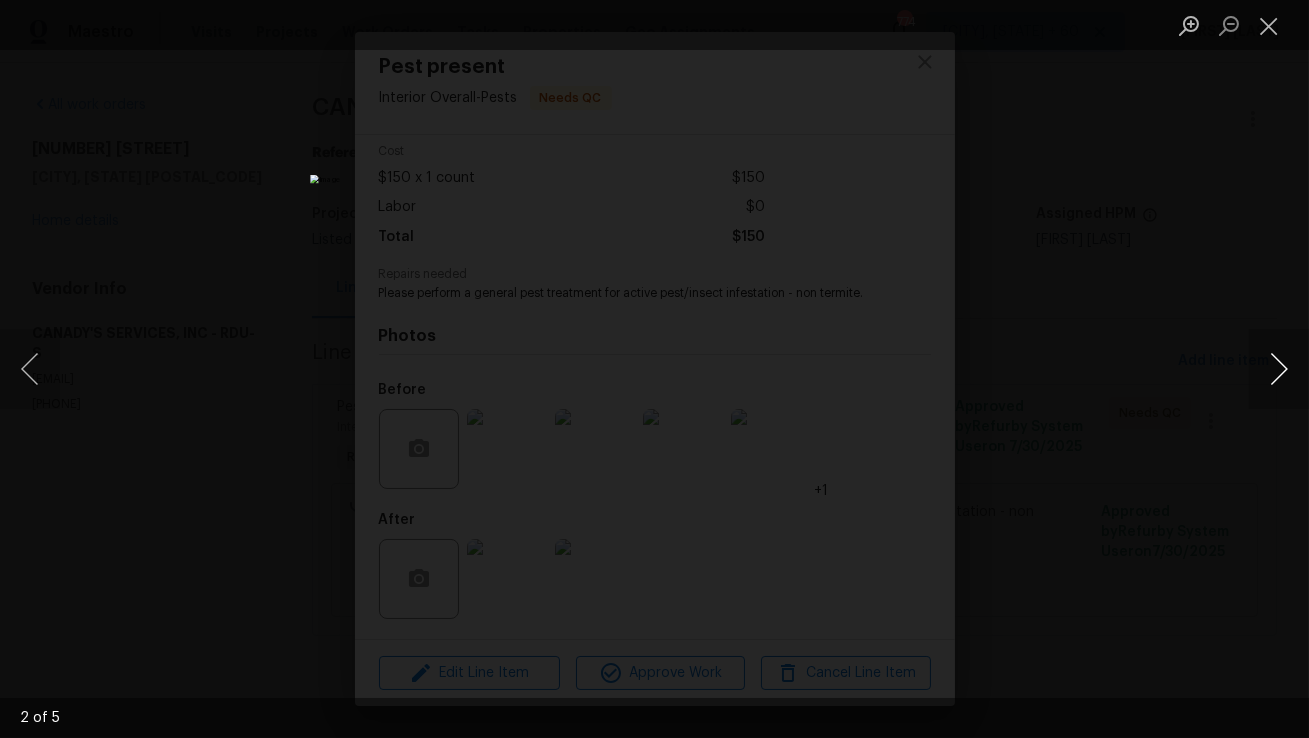 click at bounding box center [1279, 369] 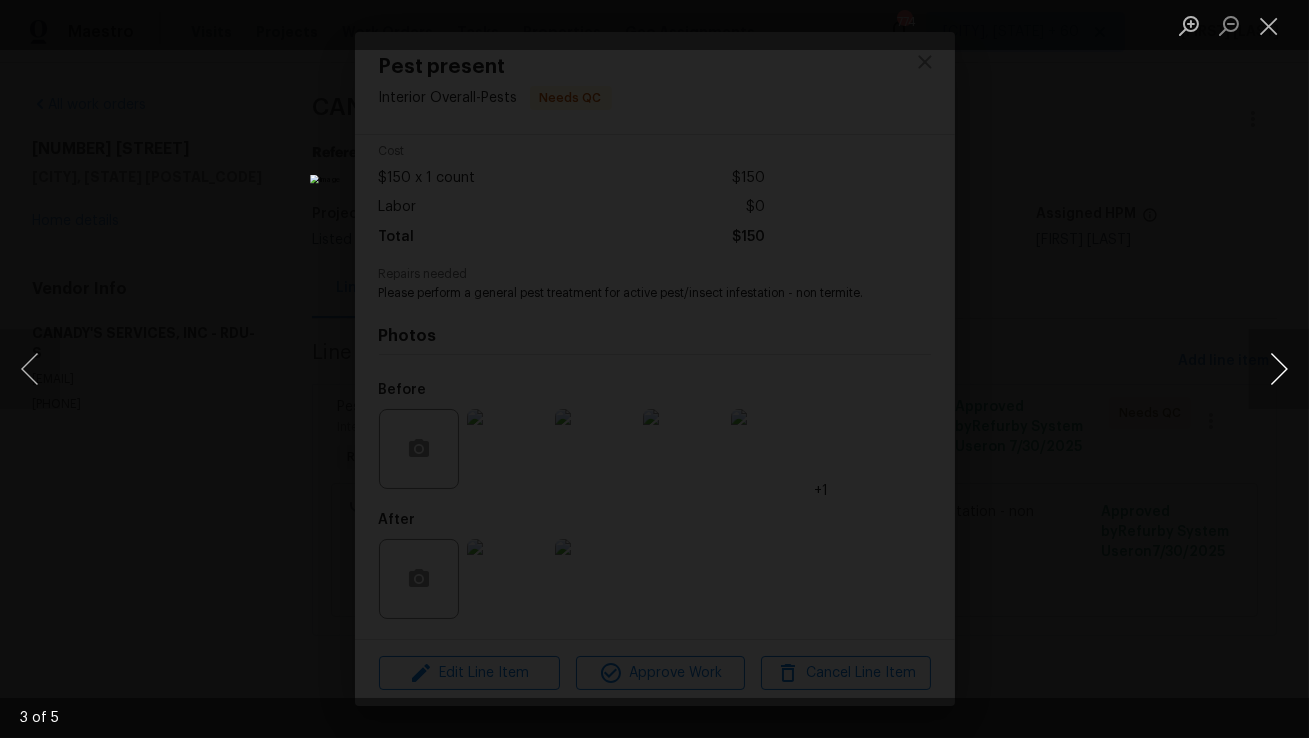 click at bounding box center (1279, 369) 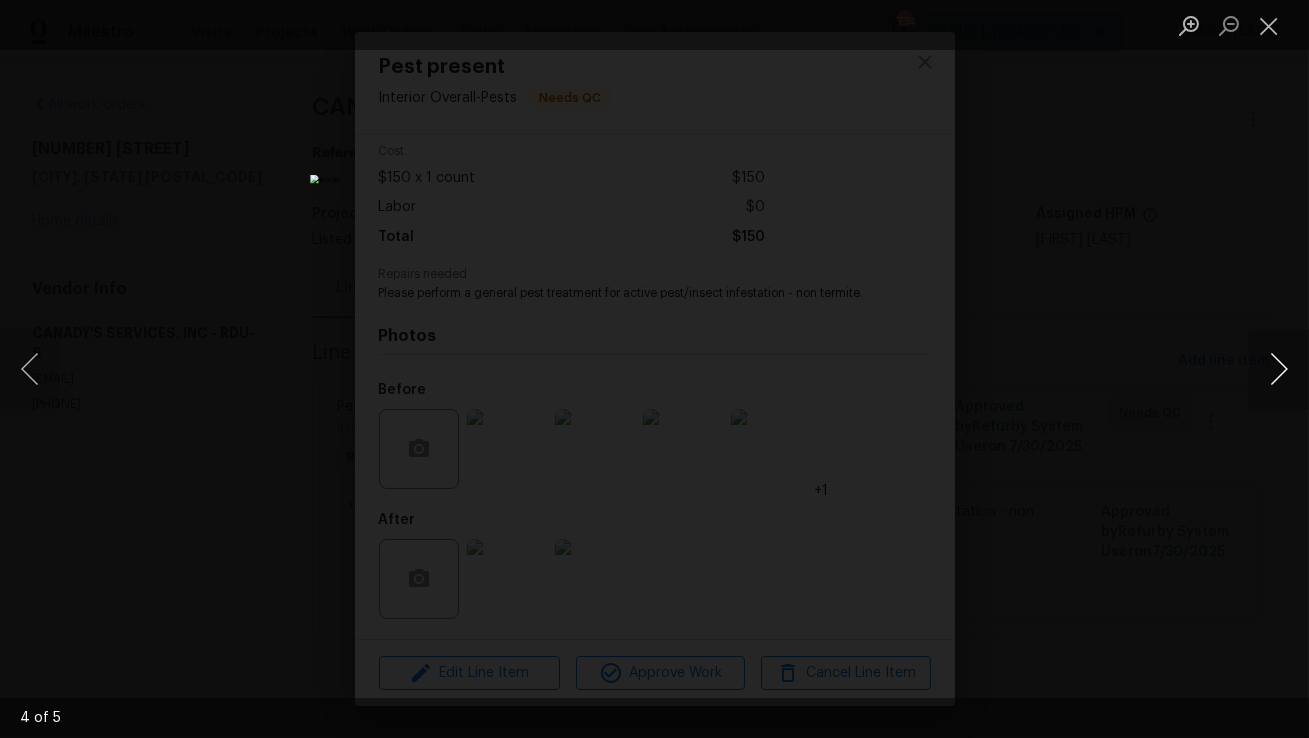 click at bounding box center [1279, 369] 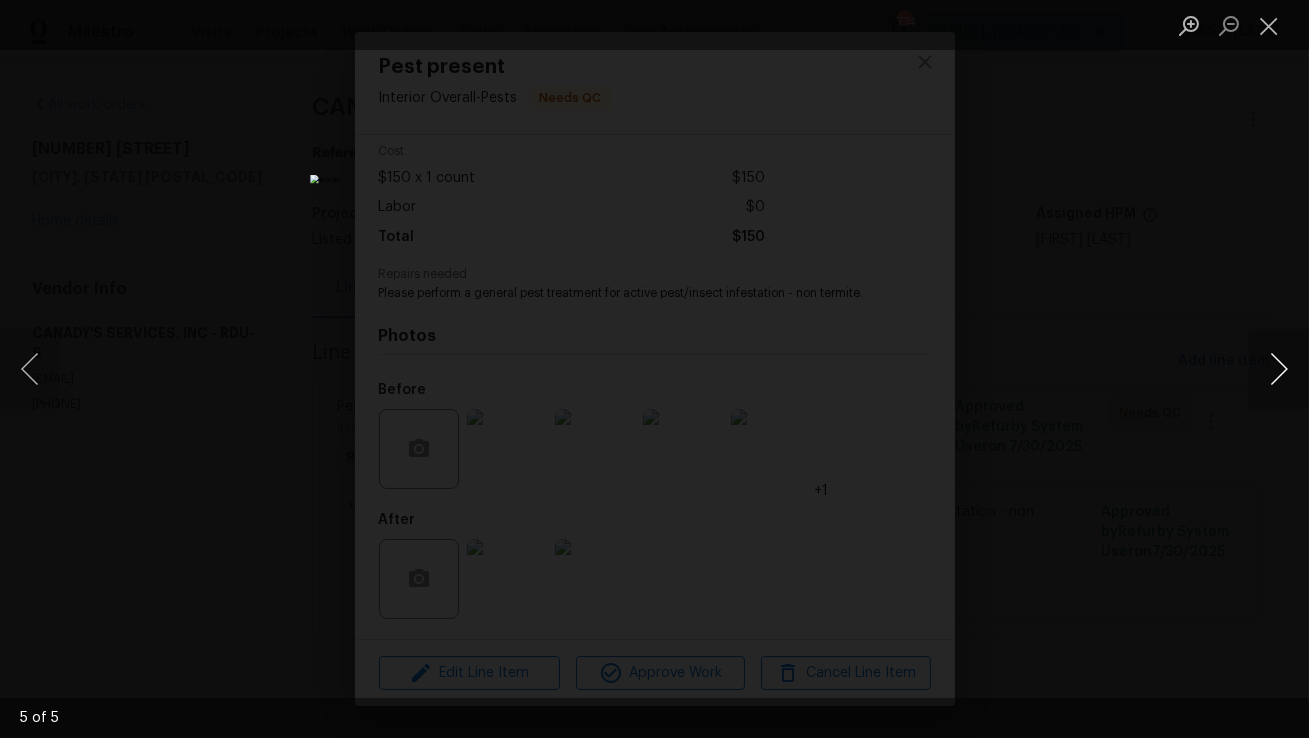 click at bounding box center [1279, 369] 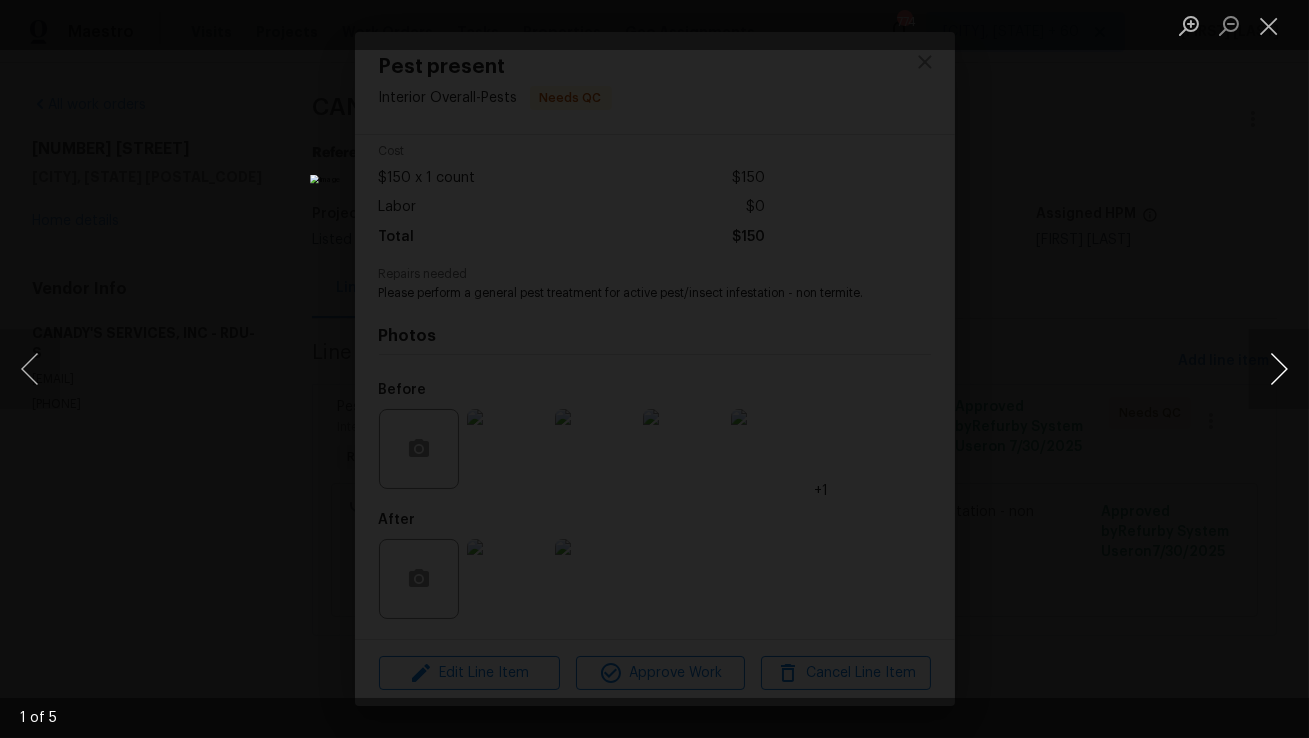 click at bounding box center [1279, 369] 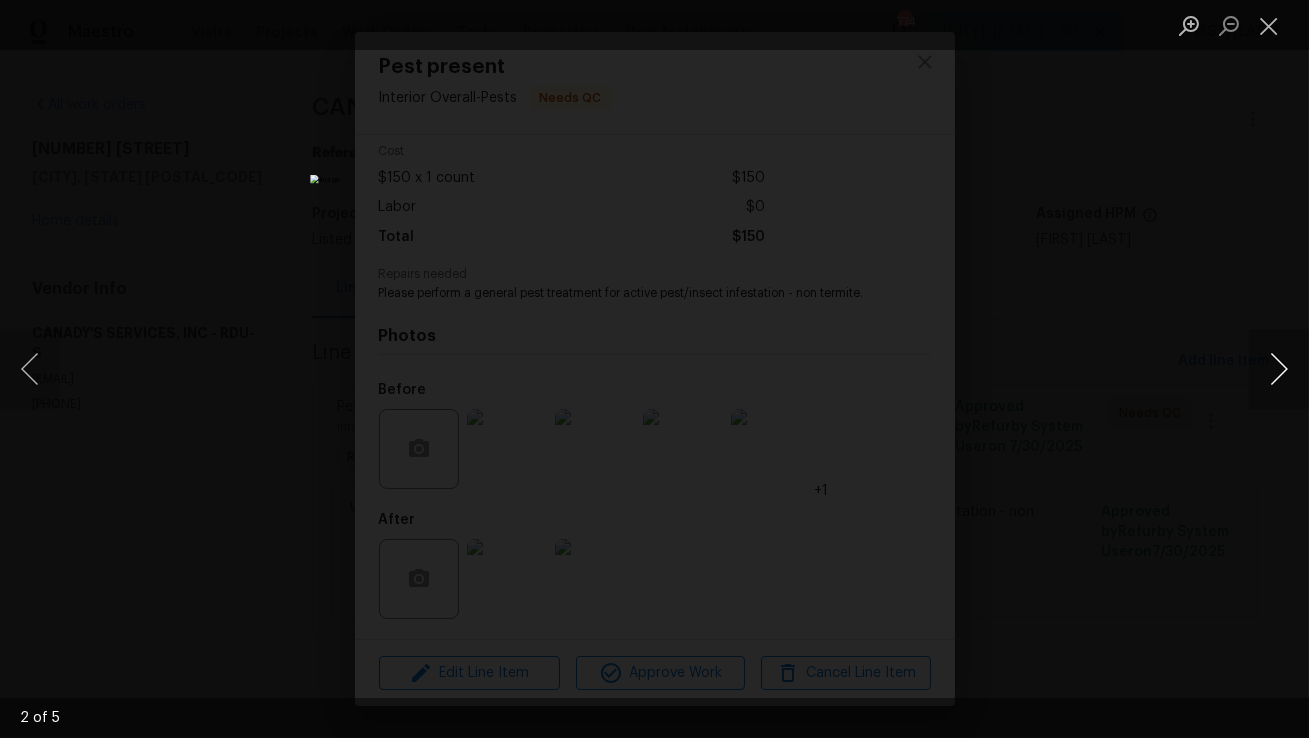 click at bounding box center (1279, 369) 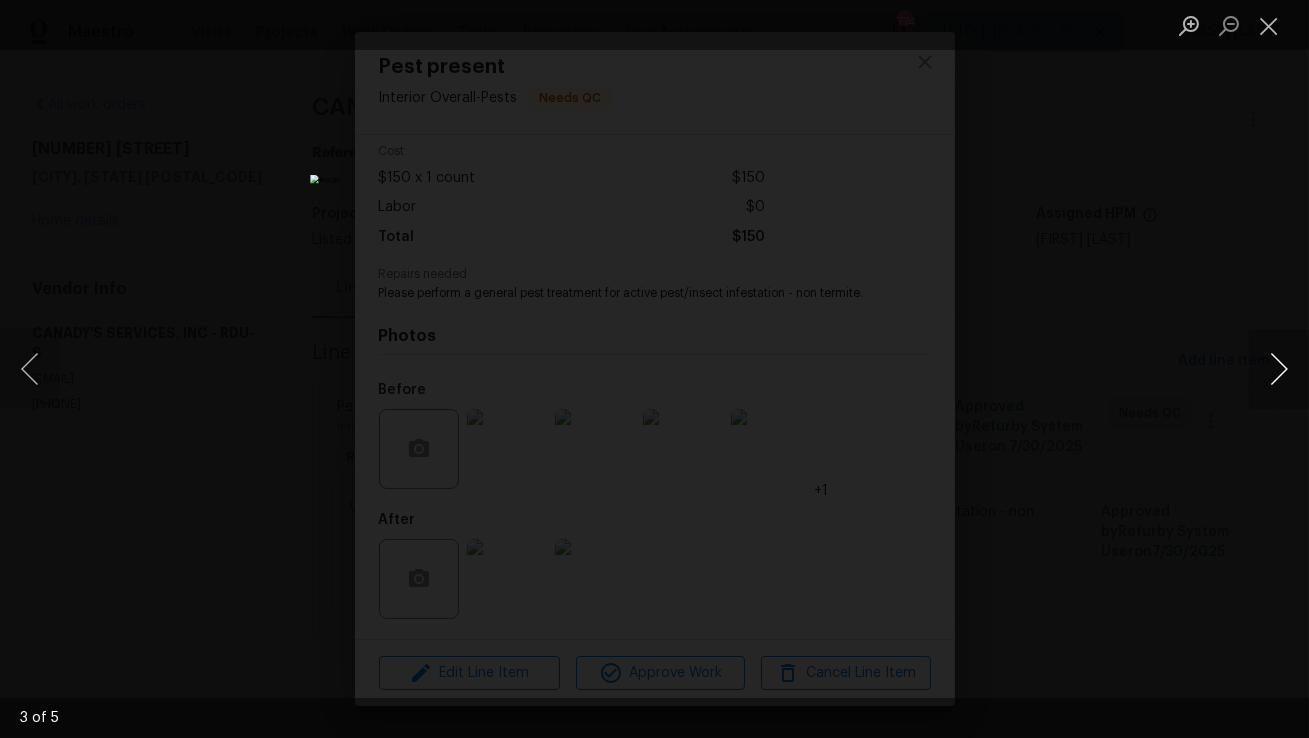 click at bounding box center [1279, 369] 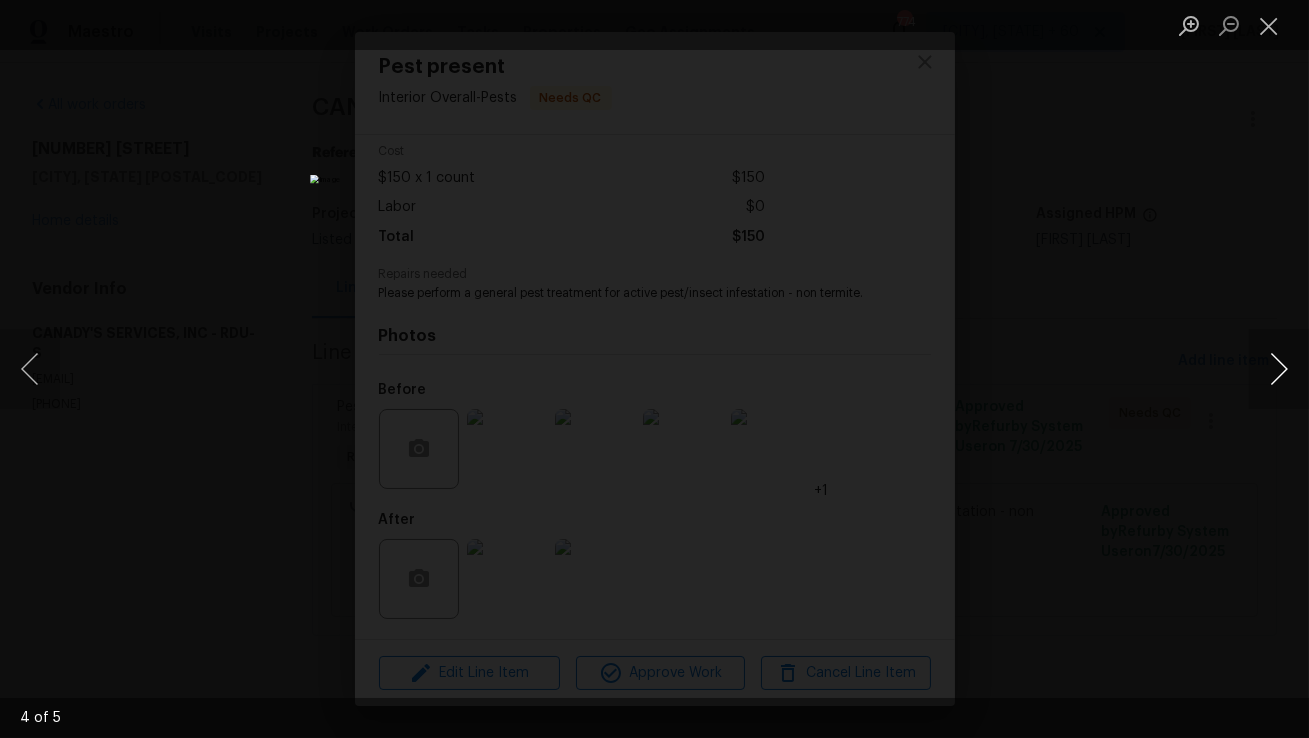 click at bounding box center [1279, 369] 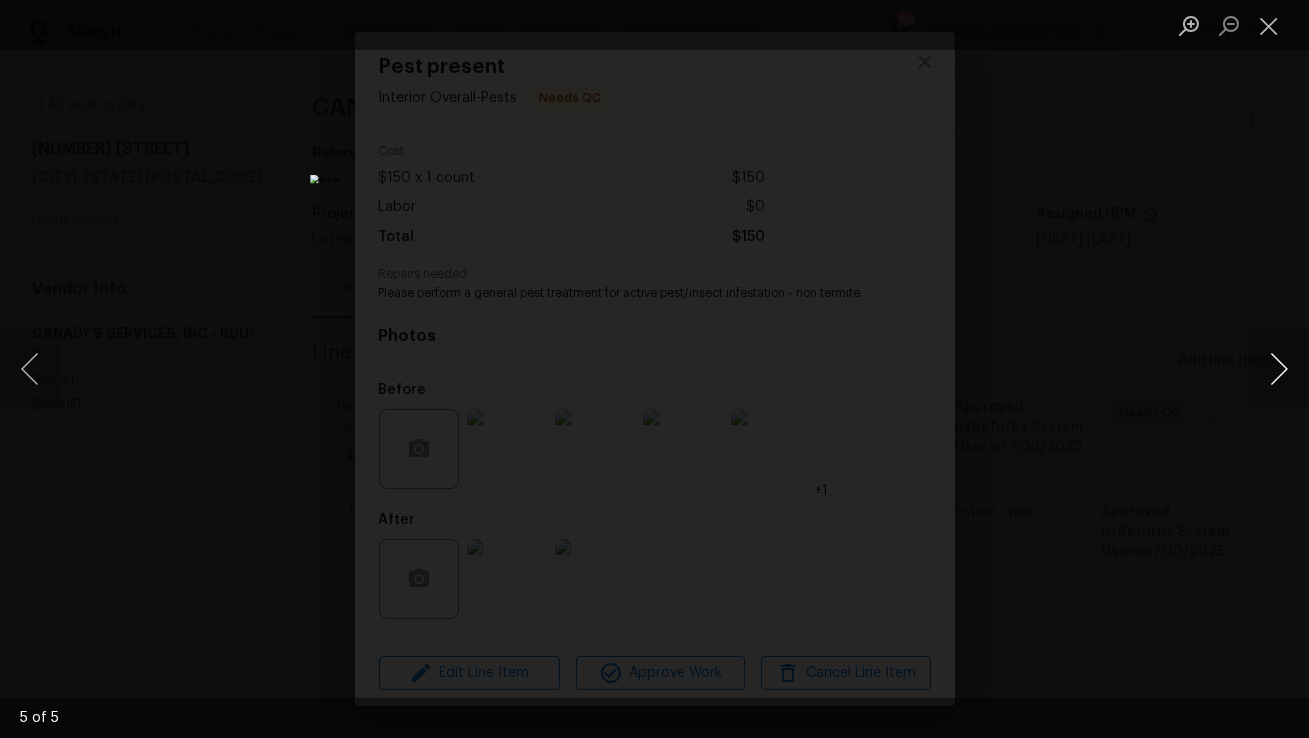 click at bounding box center (1279, 369) 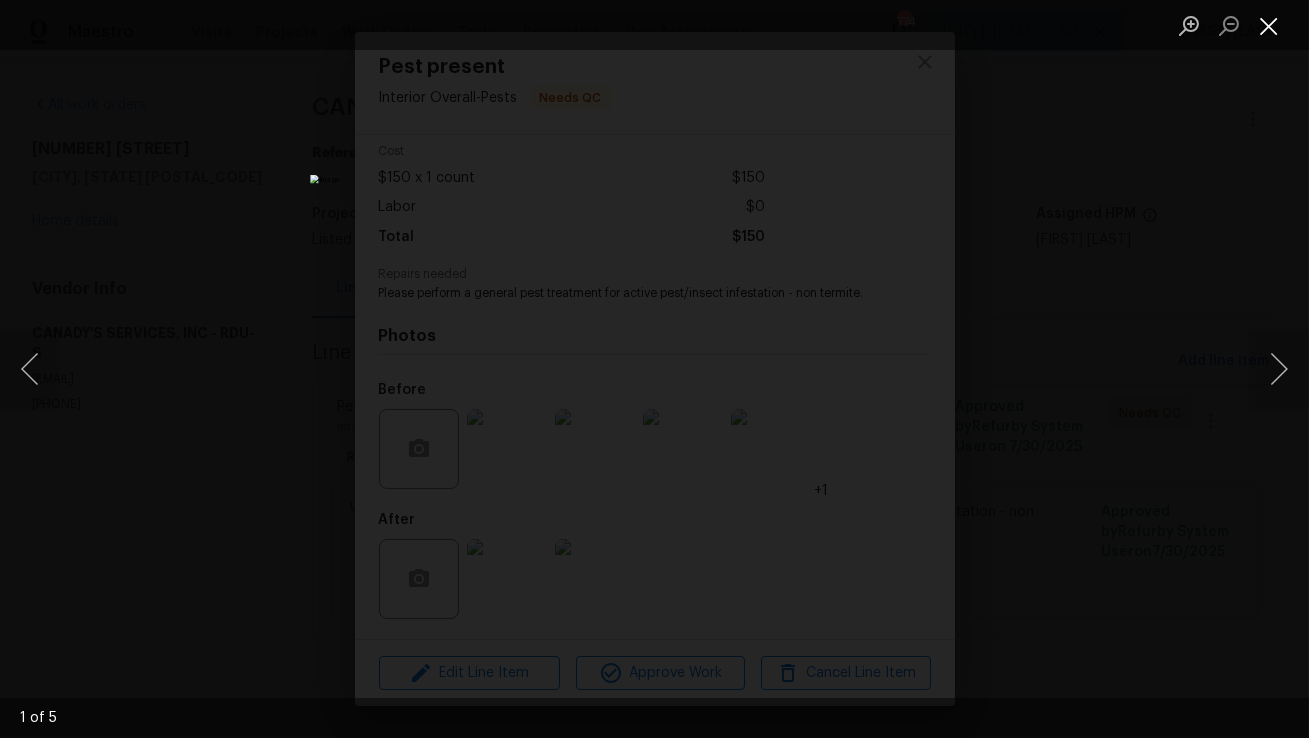 click at bounding box center [1269, 25] 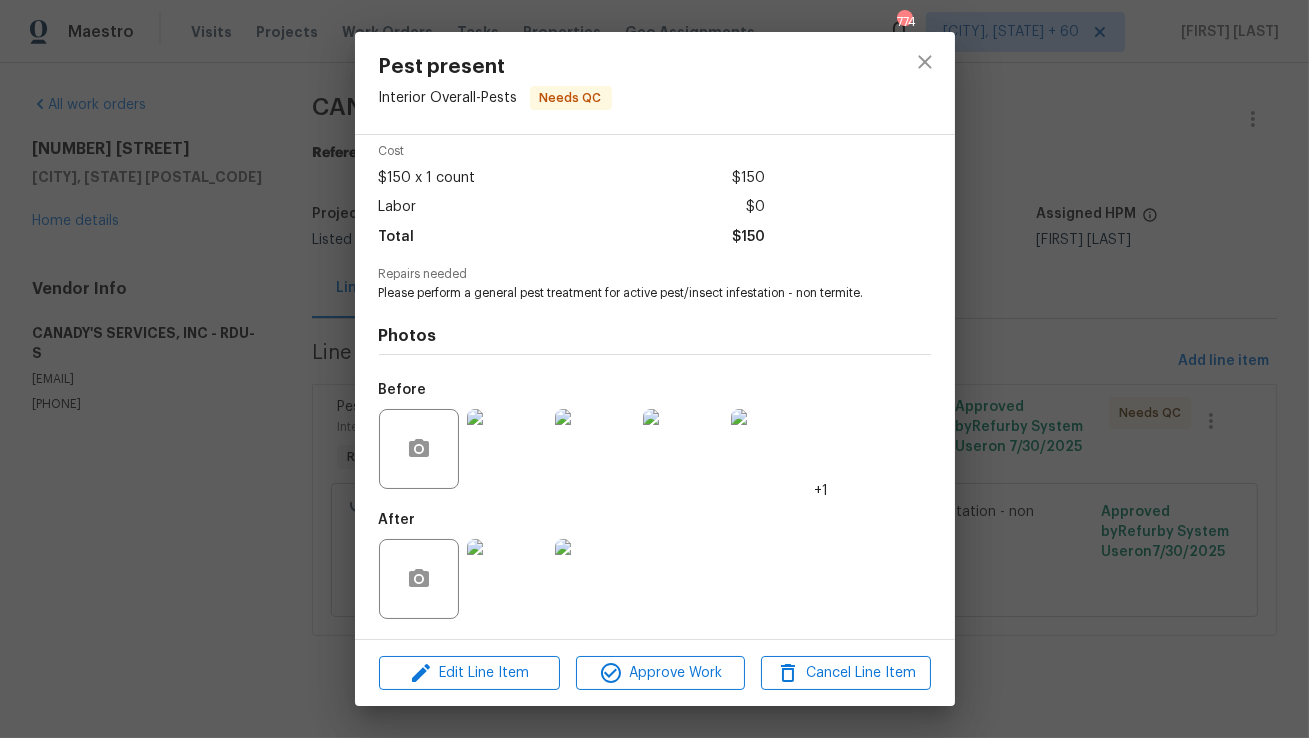 click at bounding box center (507, 579) 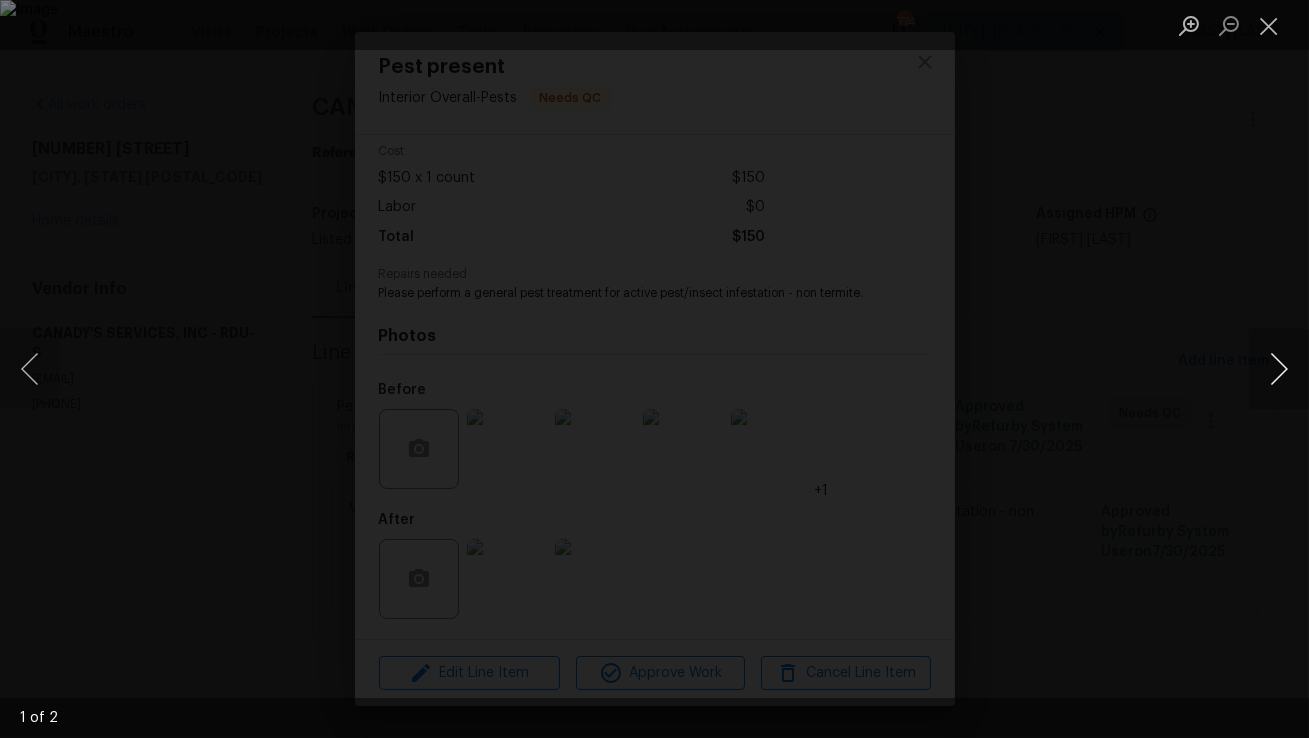 click at bounding box center [1279, 369] 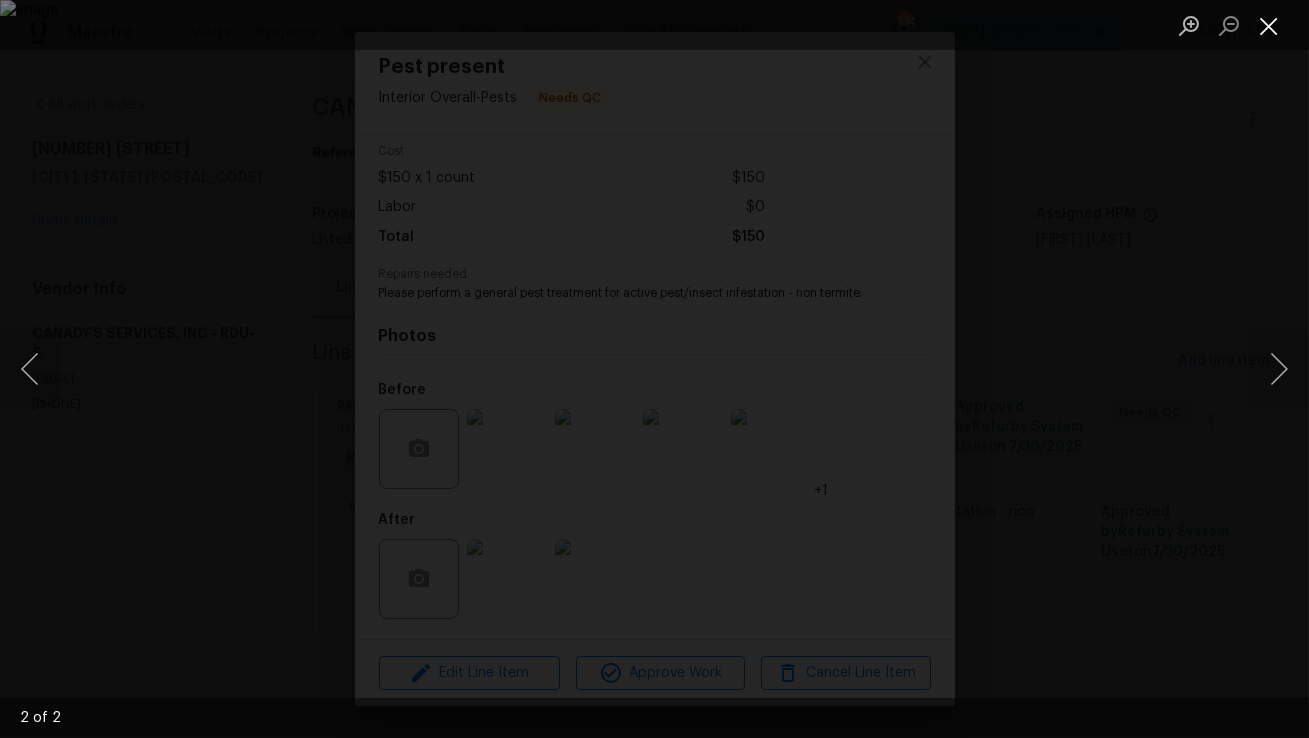 click at bounding box center [1269, 25] 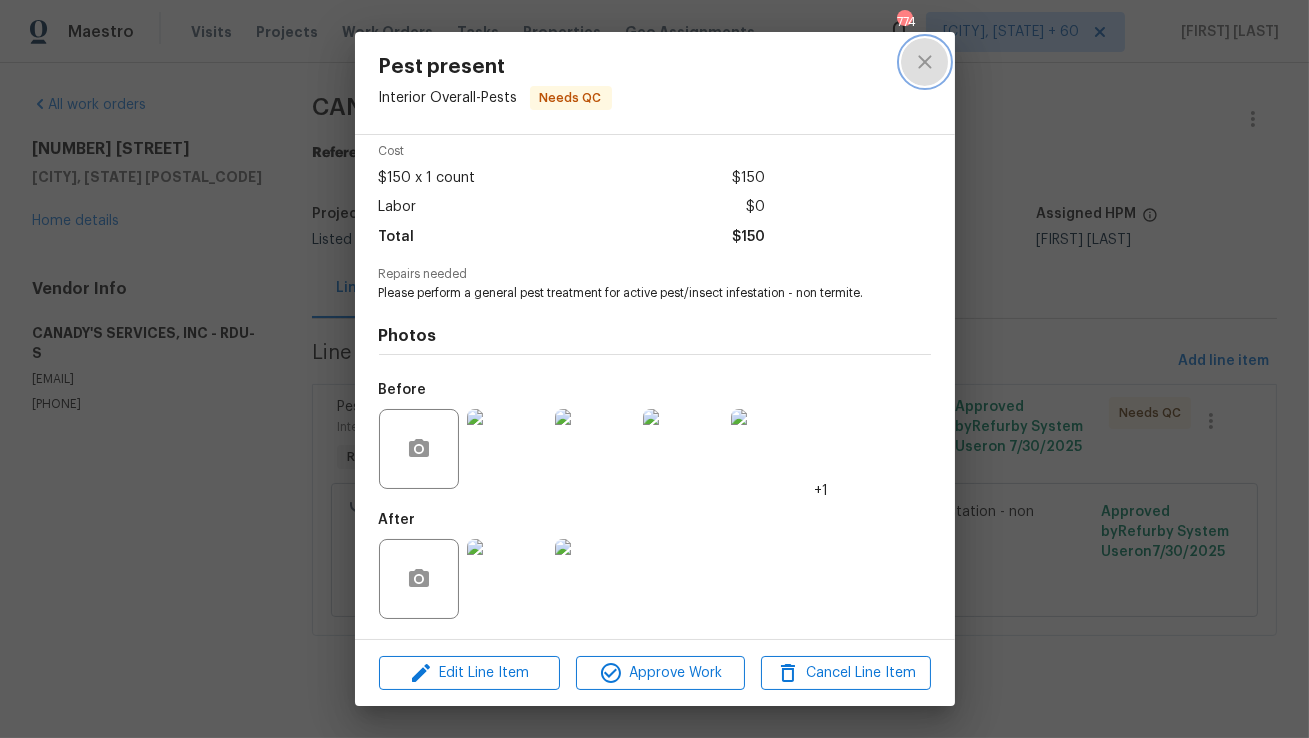 click at bounding box center (925, 62) 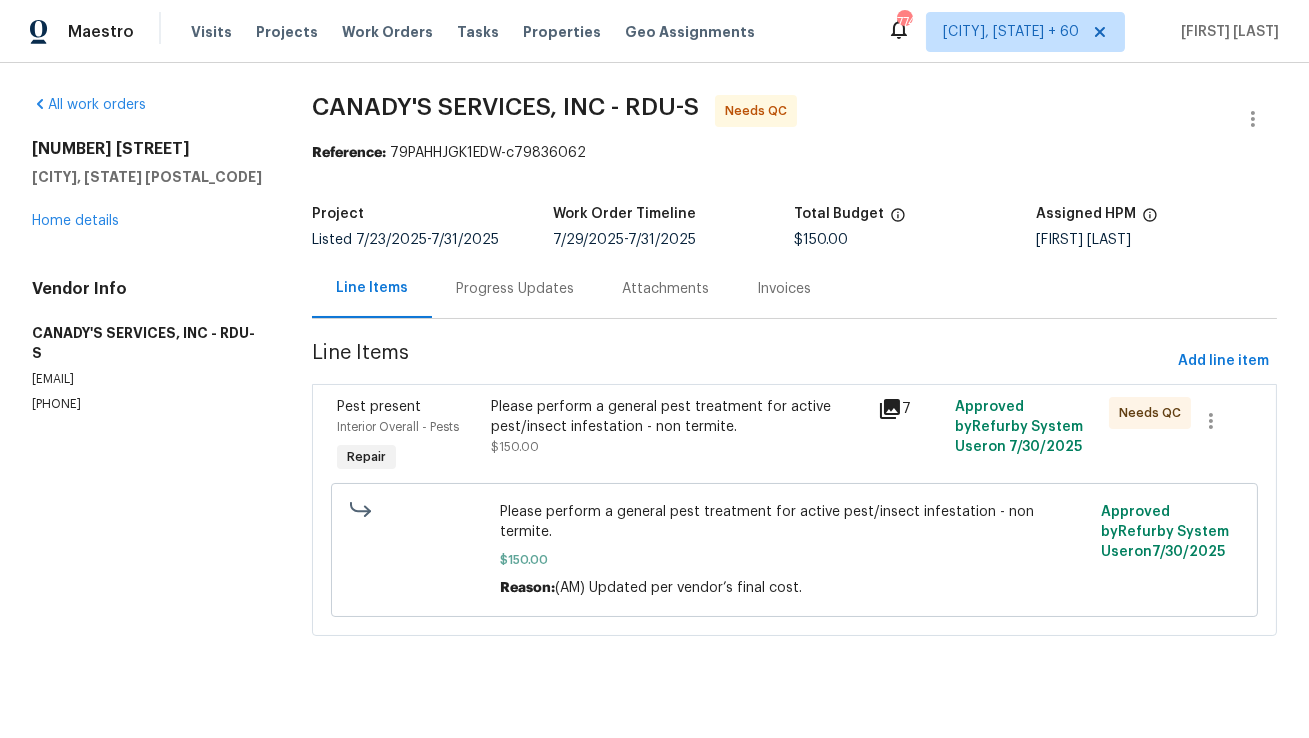 click on "Progress Updates" at bounding box center (515, 288) 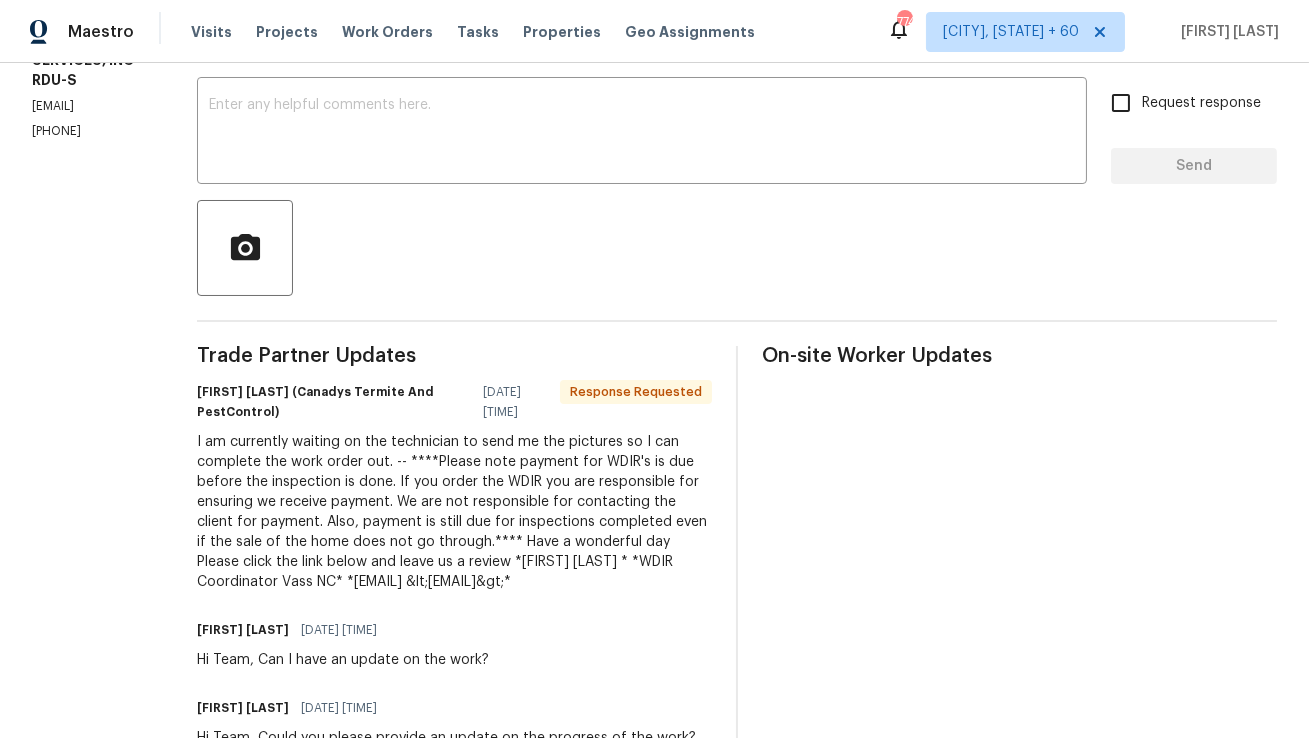 scroll, scrollTop: 0, scrollLeft: 0, axis: both 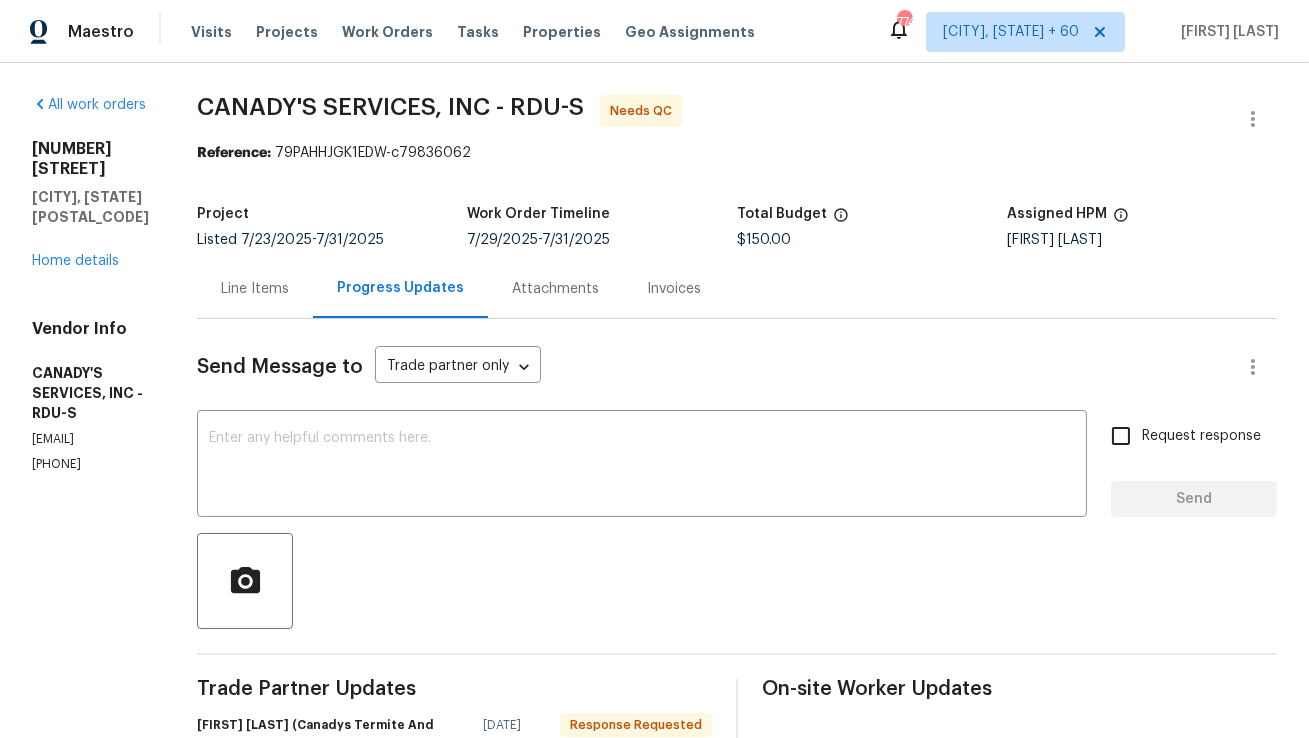 click on "Line Items" at bounding box center (255, 288) 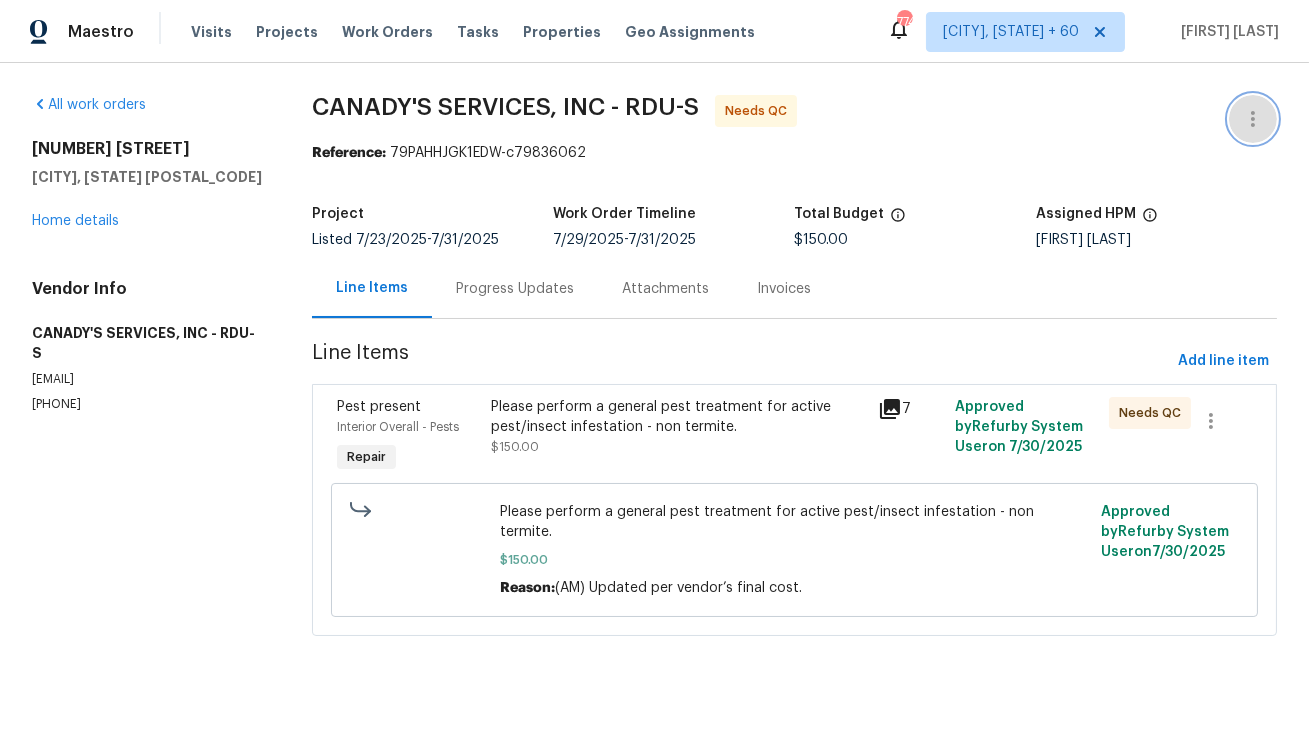 click 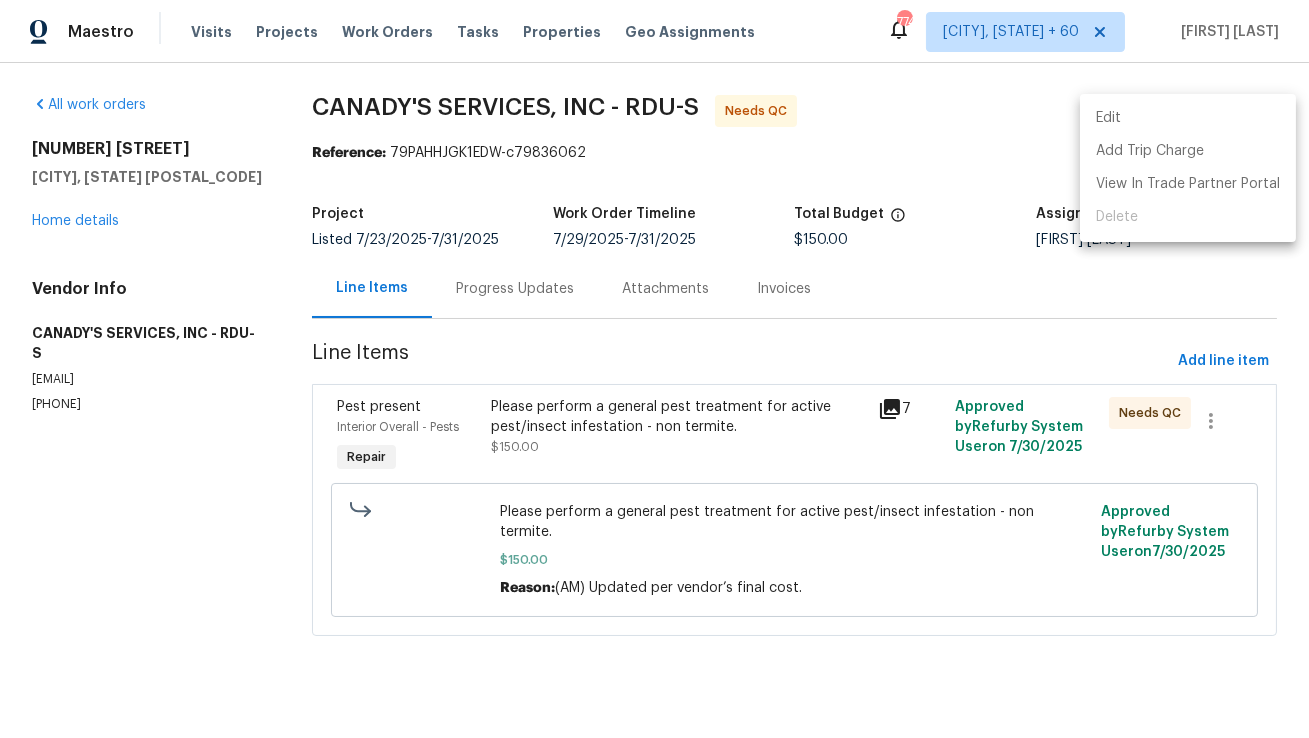 click on "Edit" at bounding box center [1188, 118] 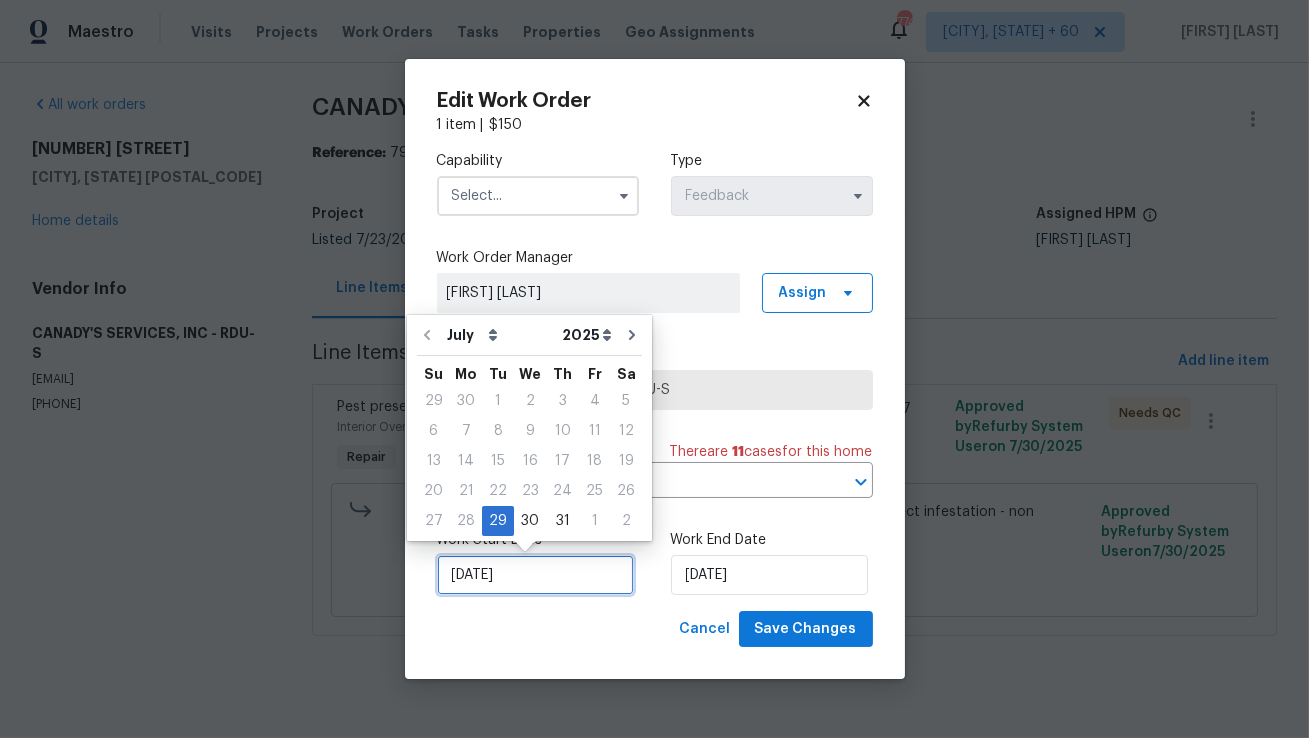 click on "29/07/2025" at bounding box center (535, 575) 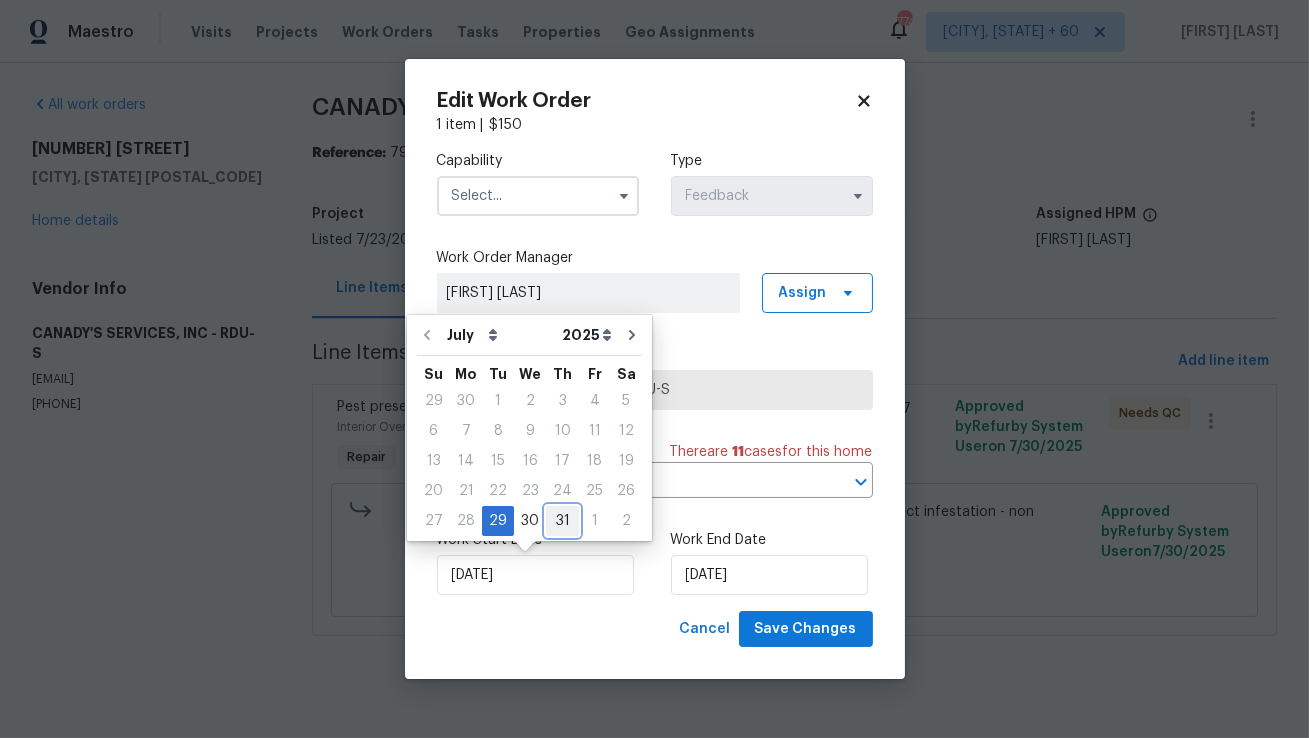 click on "31" at bounding box center (562, 521) 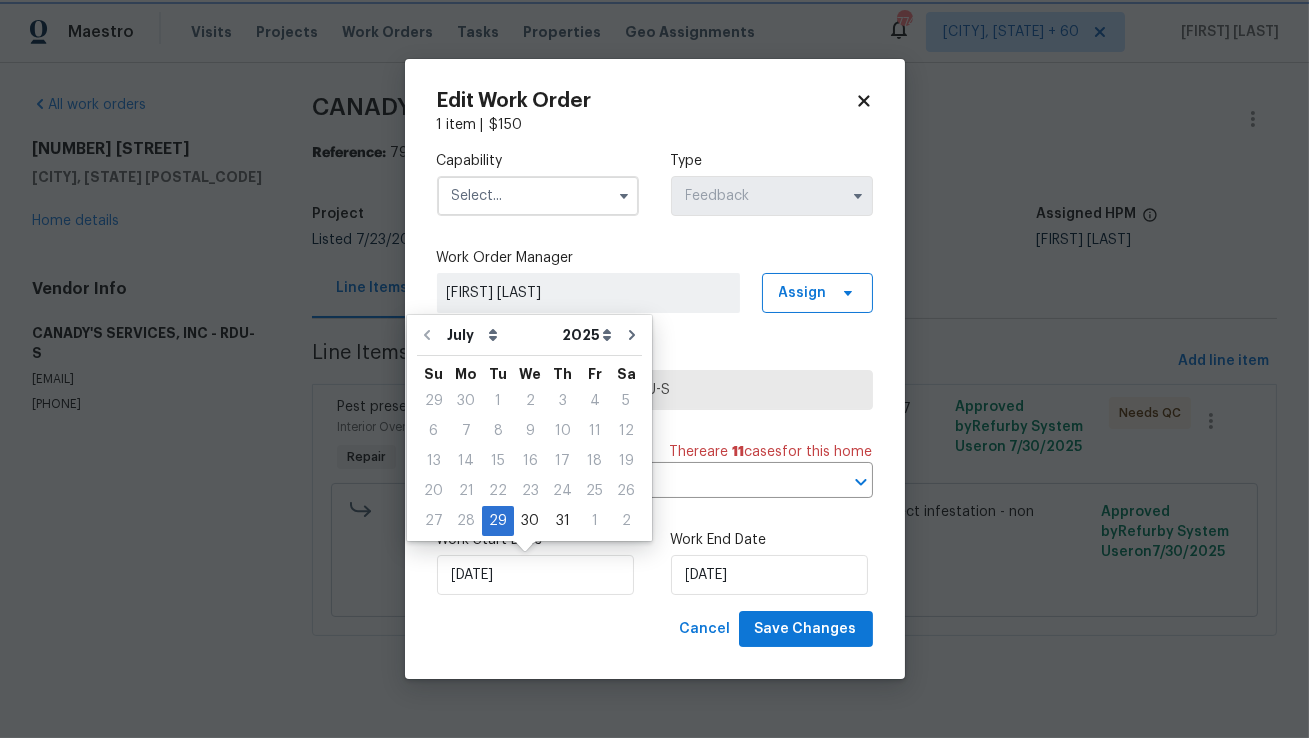type on "31/07/2025" 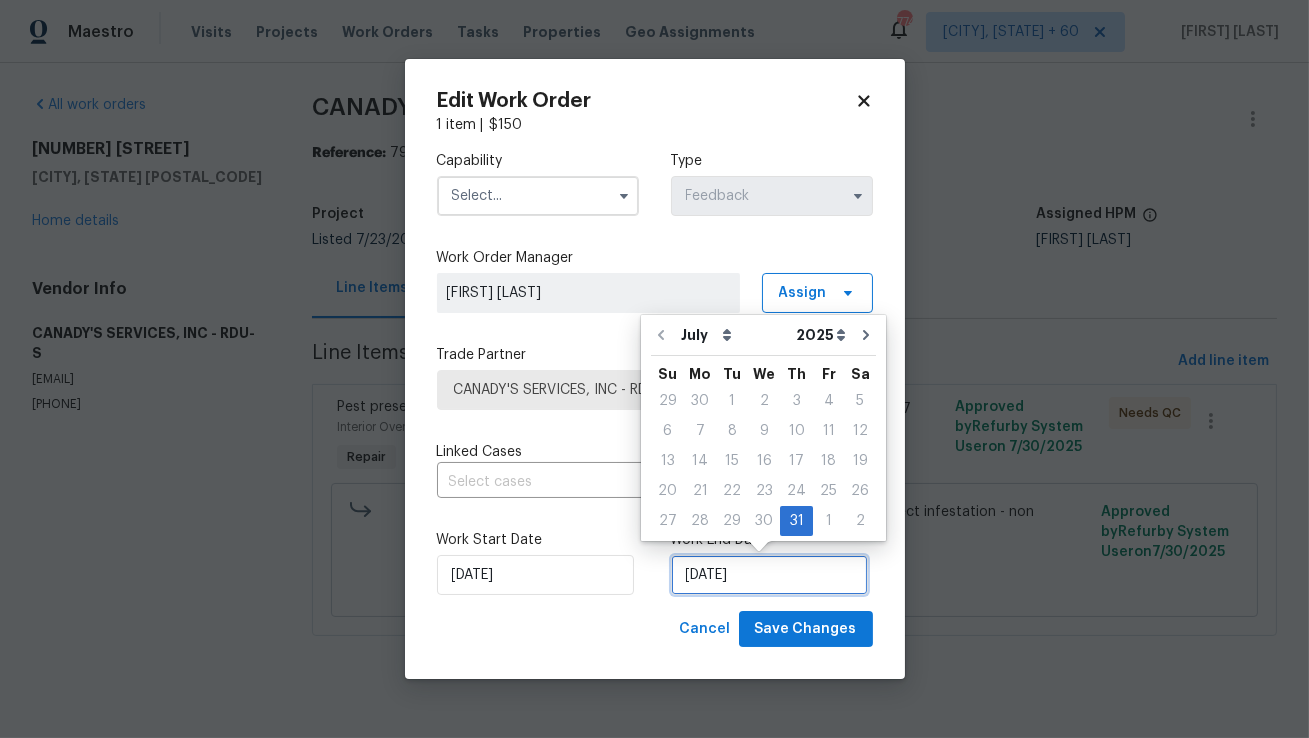 click on "31/07/2025" at bounding box center (769, 575) 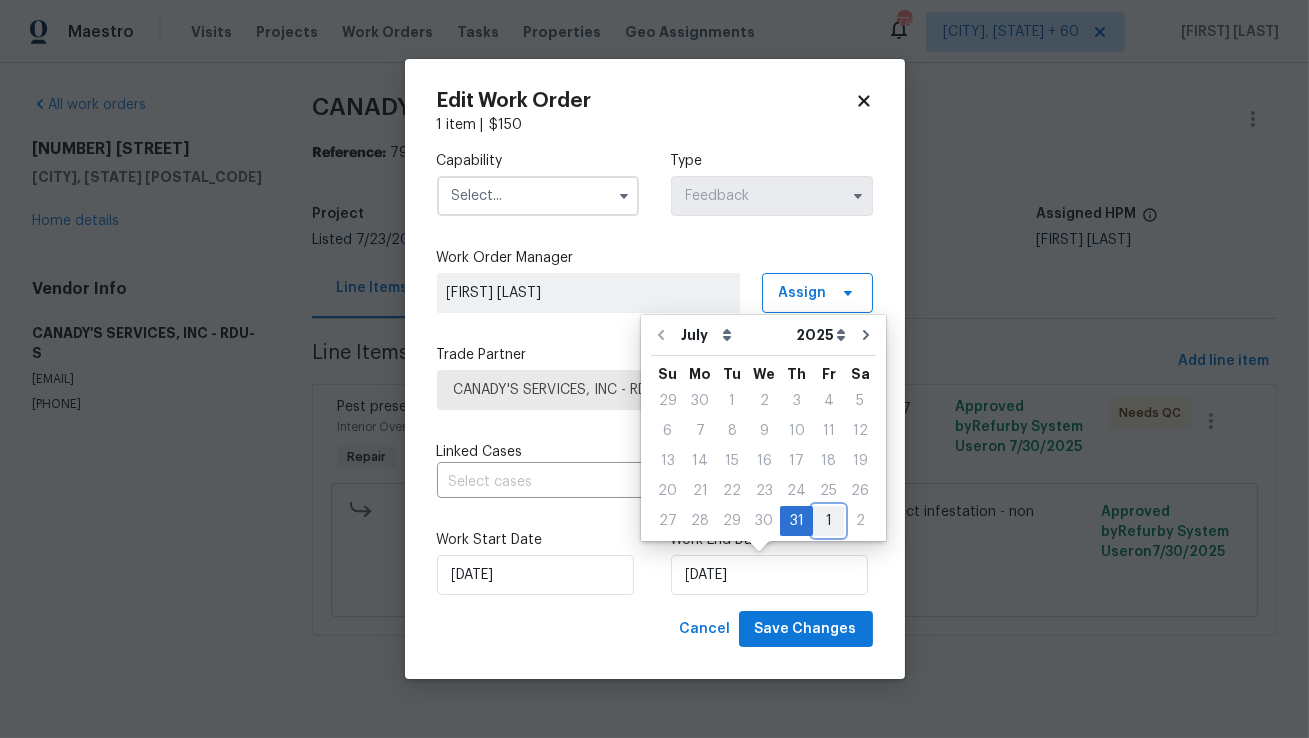 click on "1" at bounding box center [828, 521] 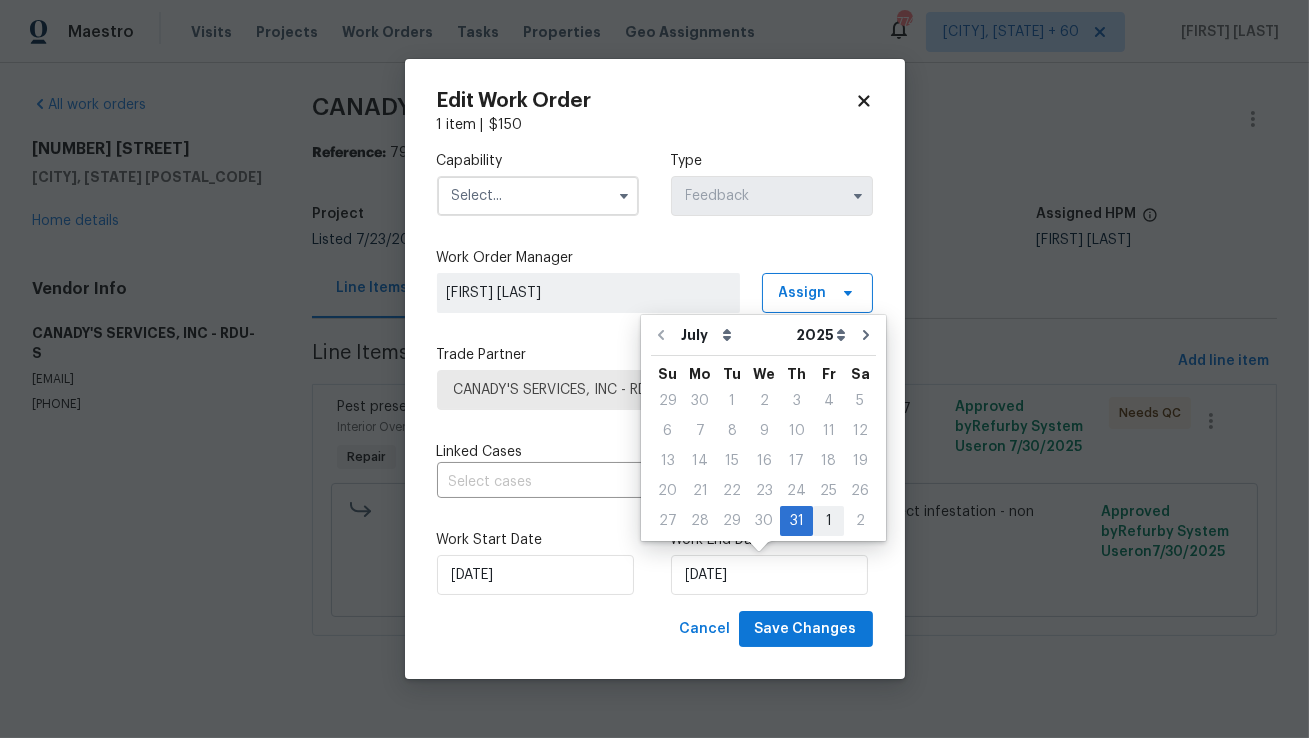 type on "01/08/2025" 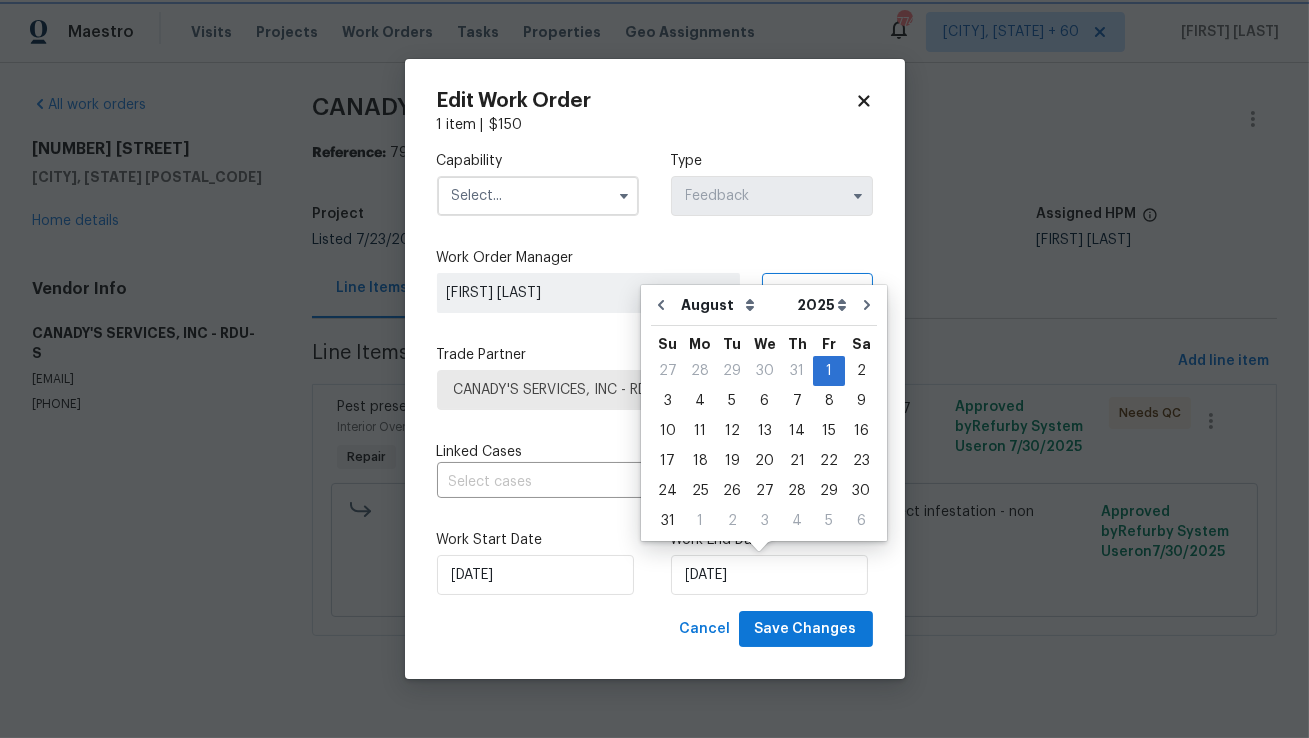click on "Work Start Date   31/07/2025 Work End Date   01/08/2025" at bounding box center (655, 562) 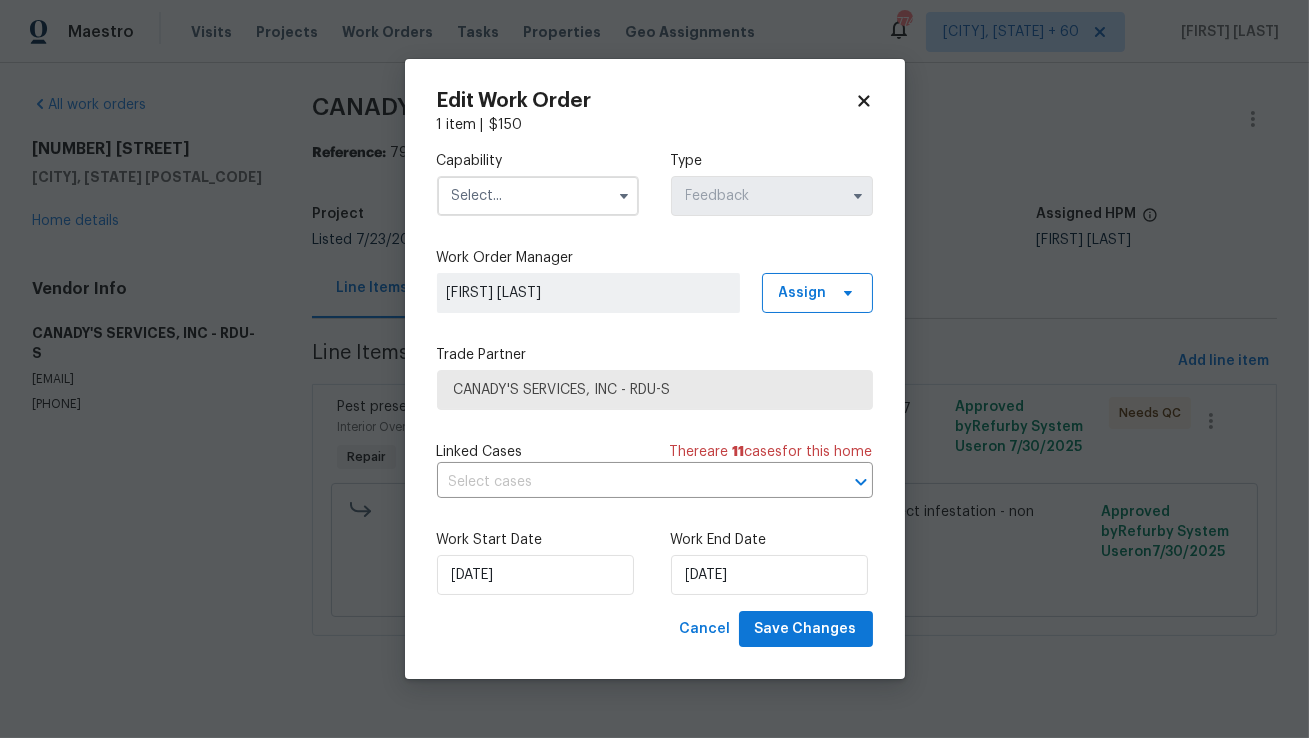 click at bounding box center [538, 196] 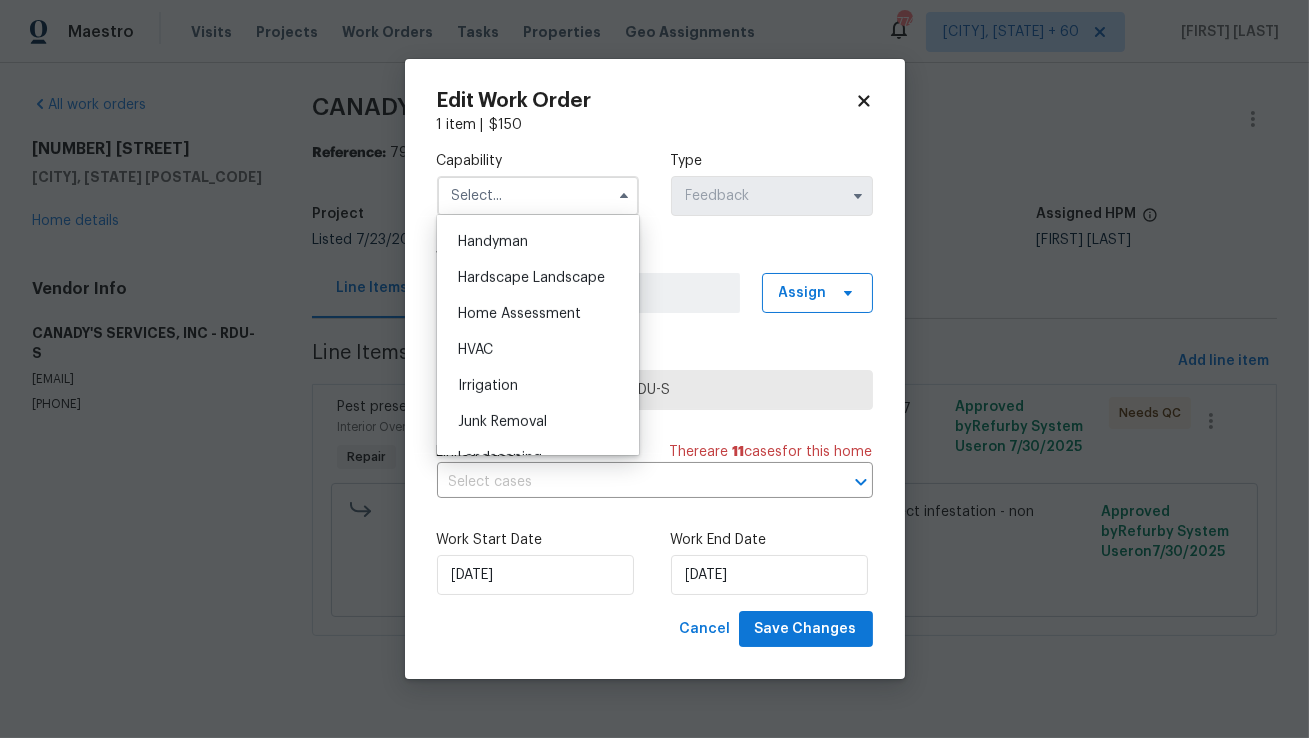 scroll, scrollTop: 1092, scrollLeft: 0, axis: vertical 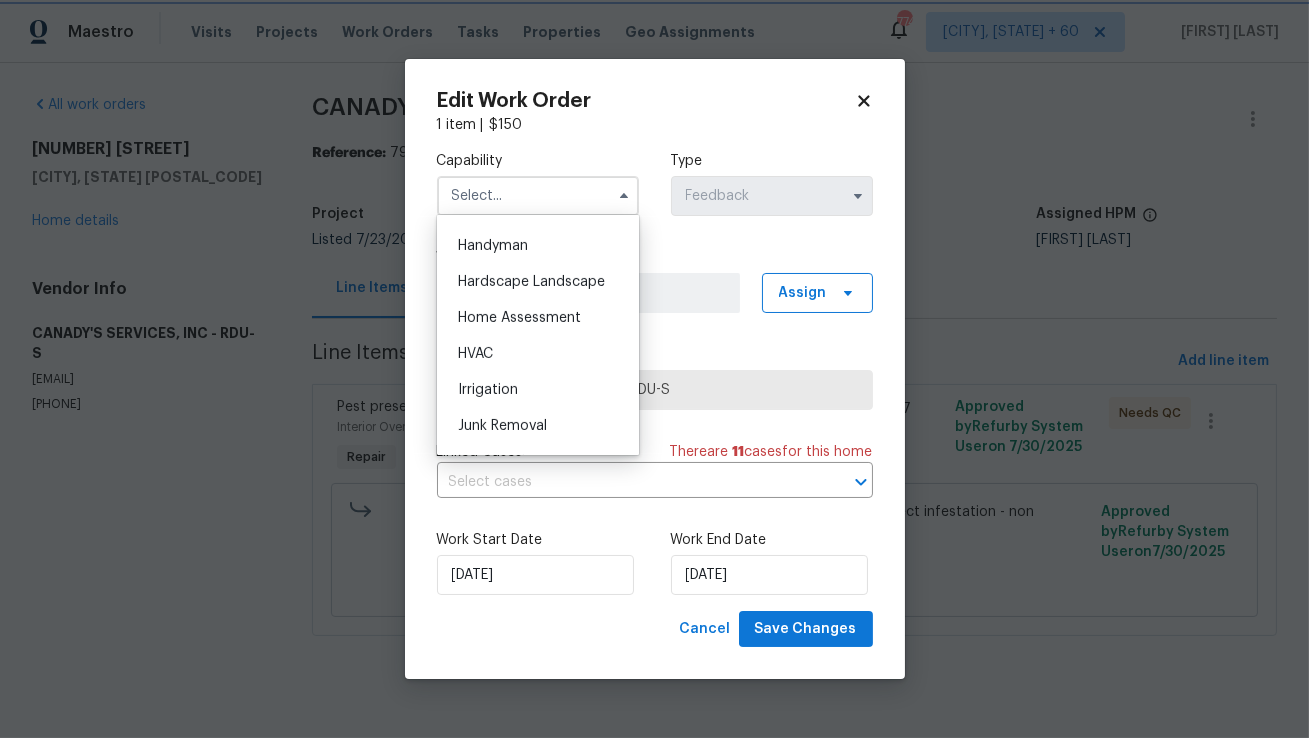 click 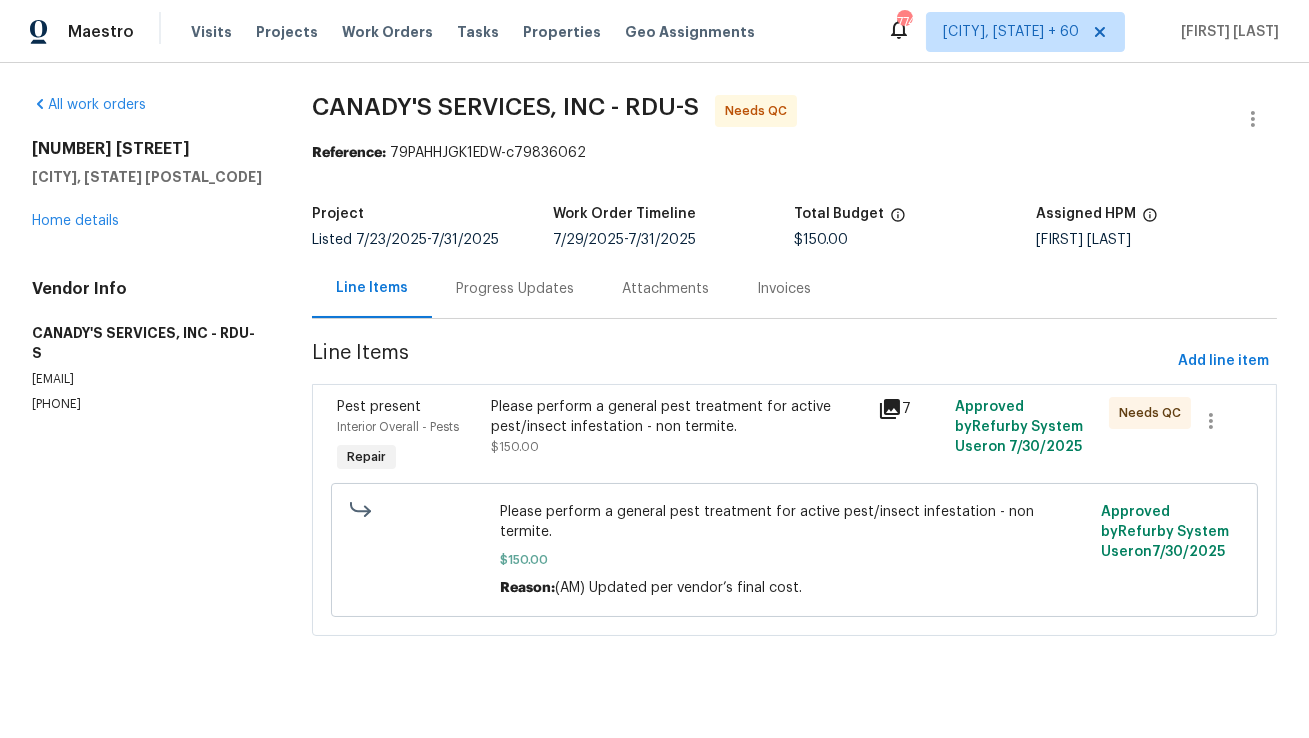 click on "Progress Updates" at bounding box center (515, 289) 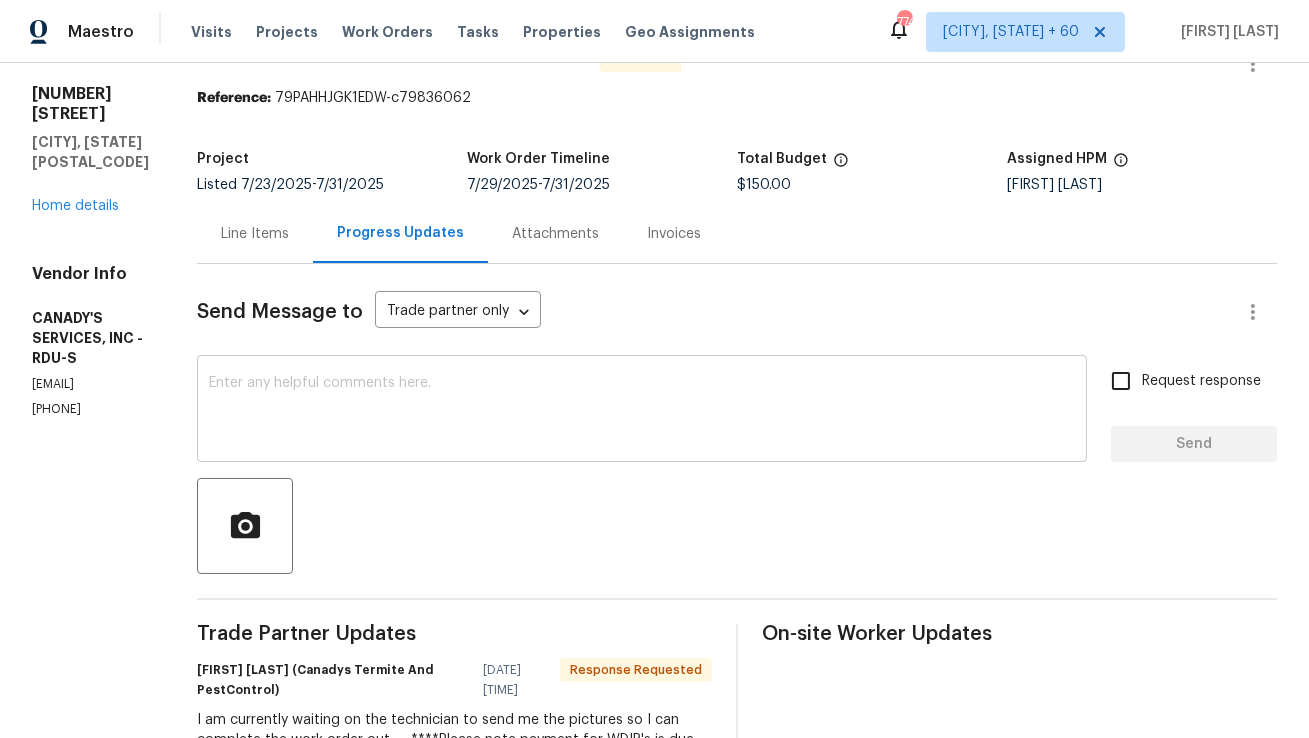 scroll, scrollTop: 85, scrollLeft: 0, axis: vertical 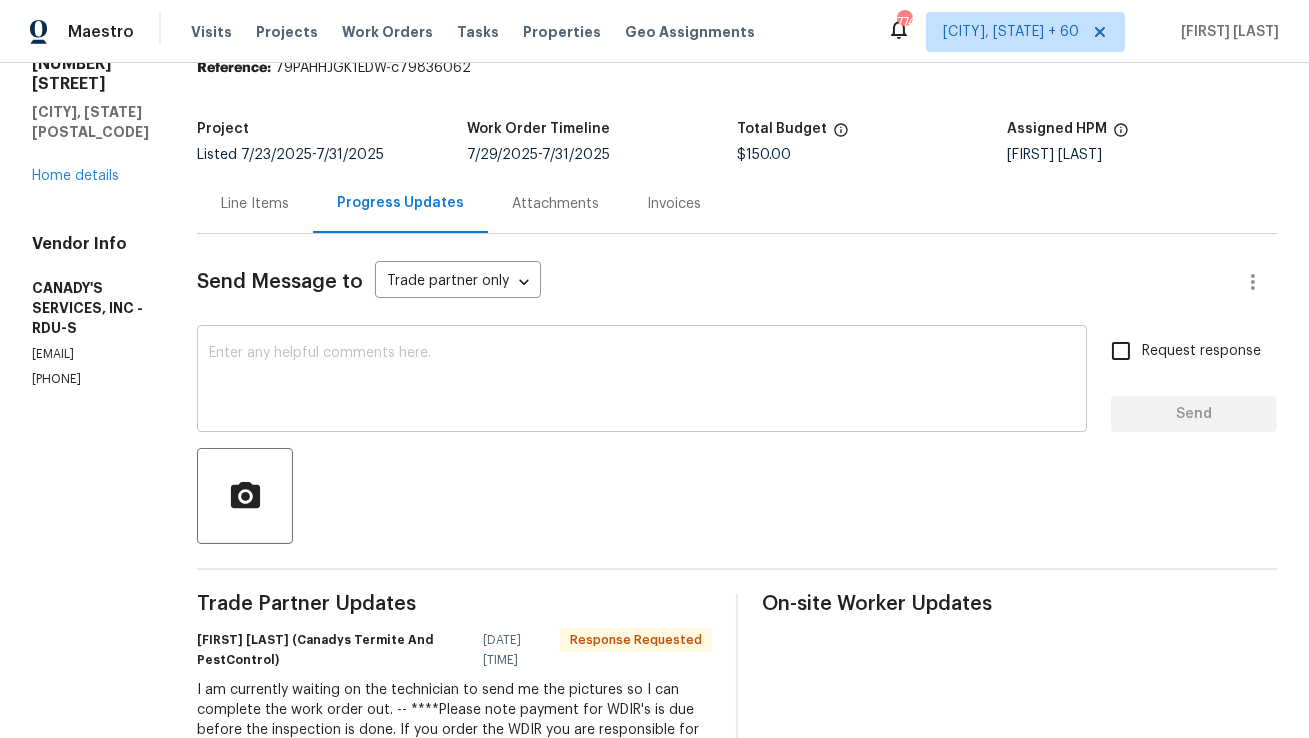 click at bounding box center [642, 381] 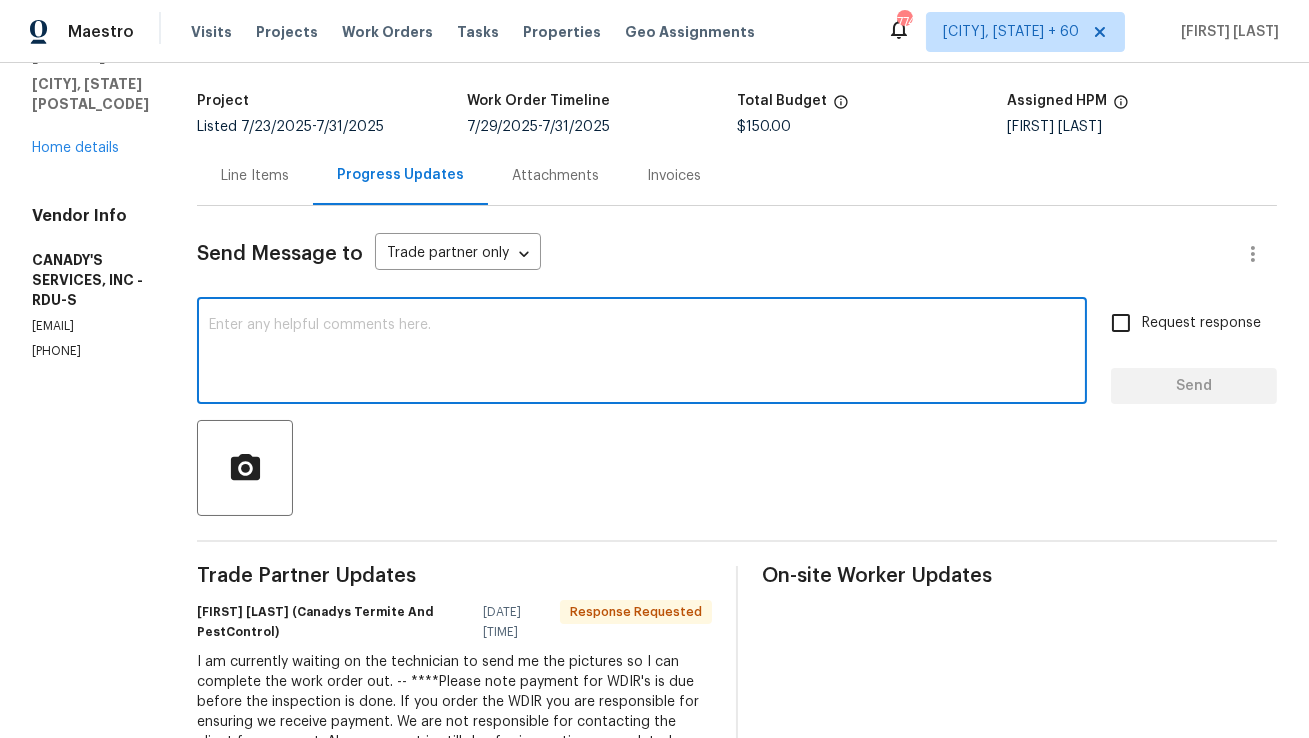 click at bounding box center [642, 353] 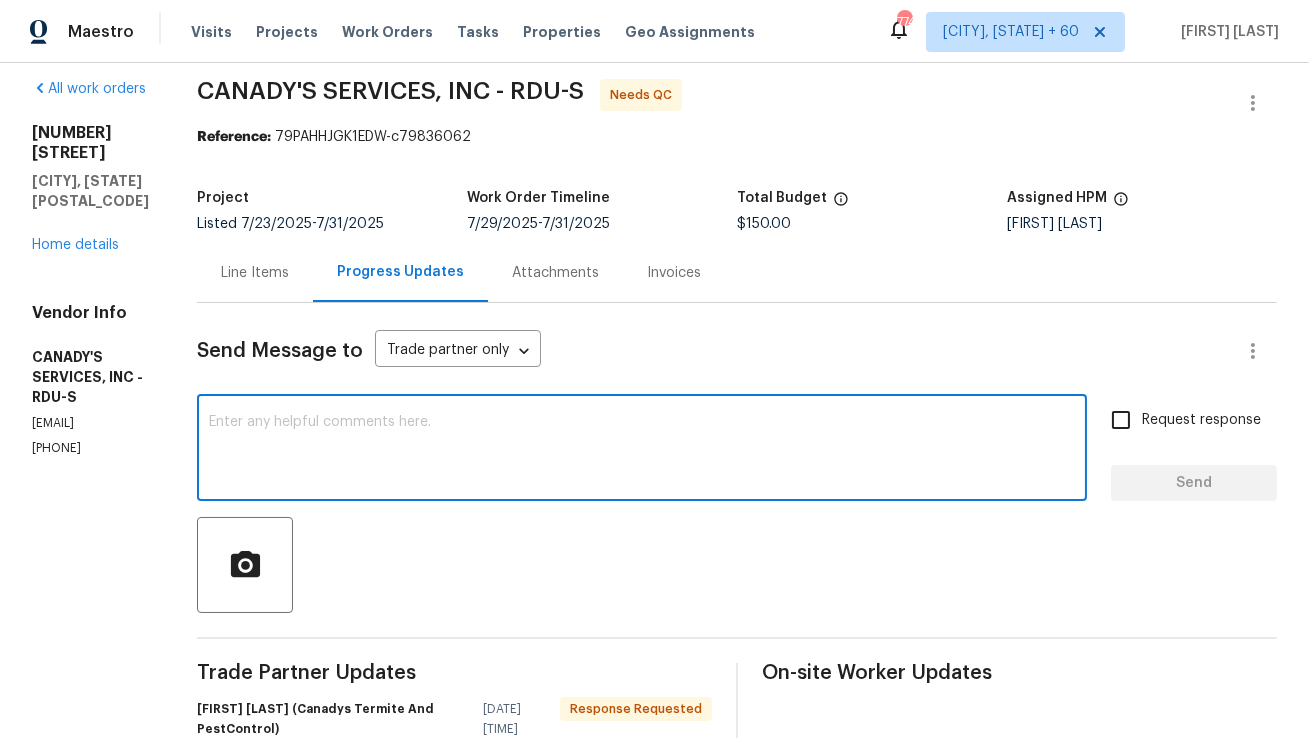 scroll, scrollTop: 0, scrollLeft: 0, axis: both 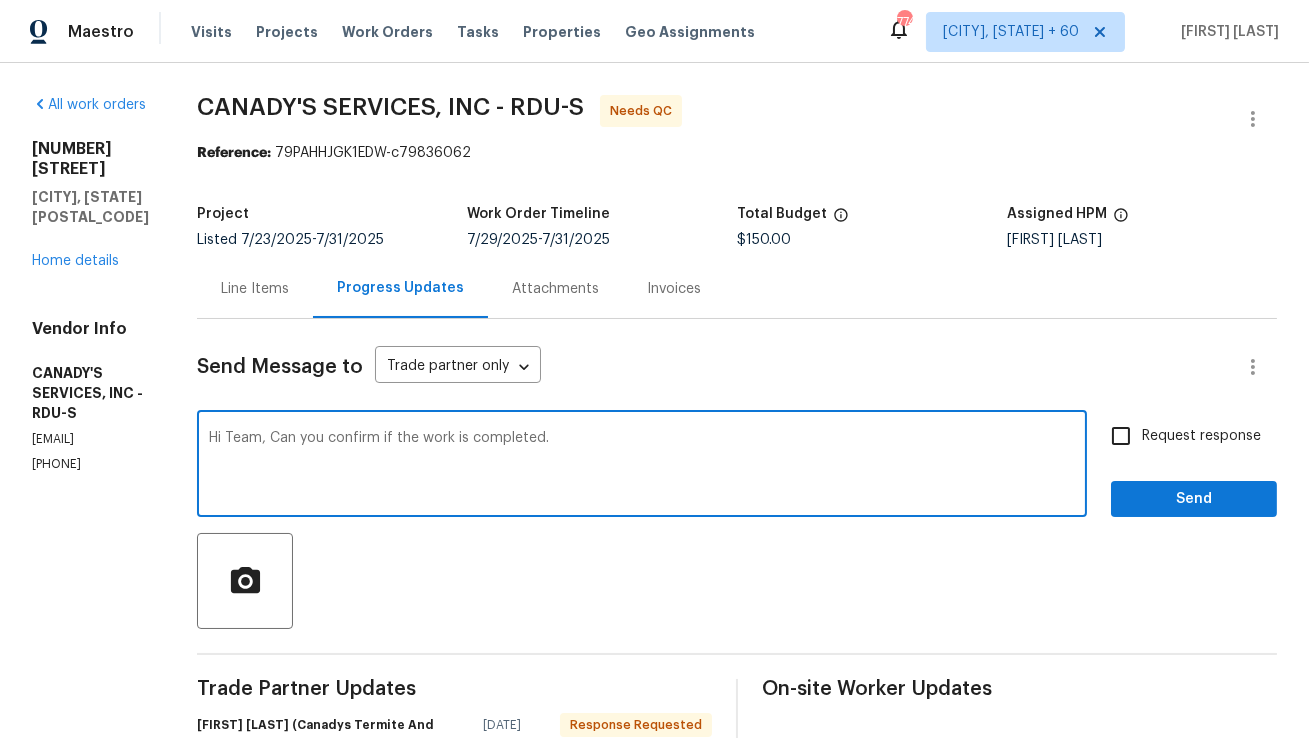 type on "Hi Team, Can you confirm if the work is completed." 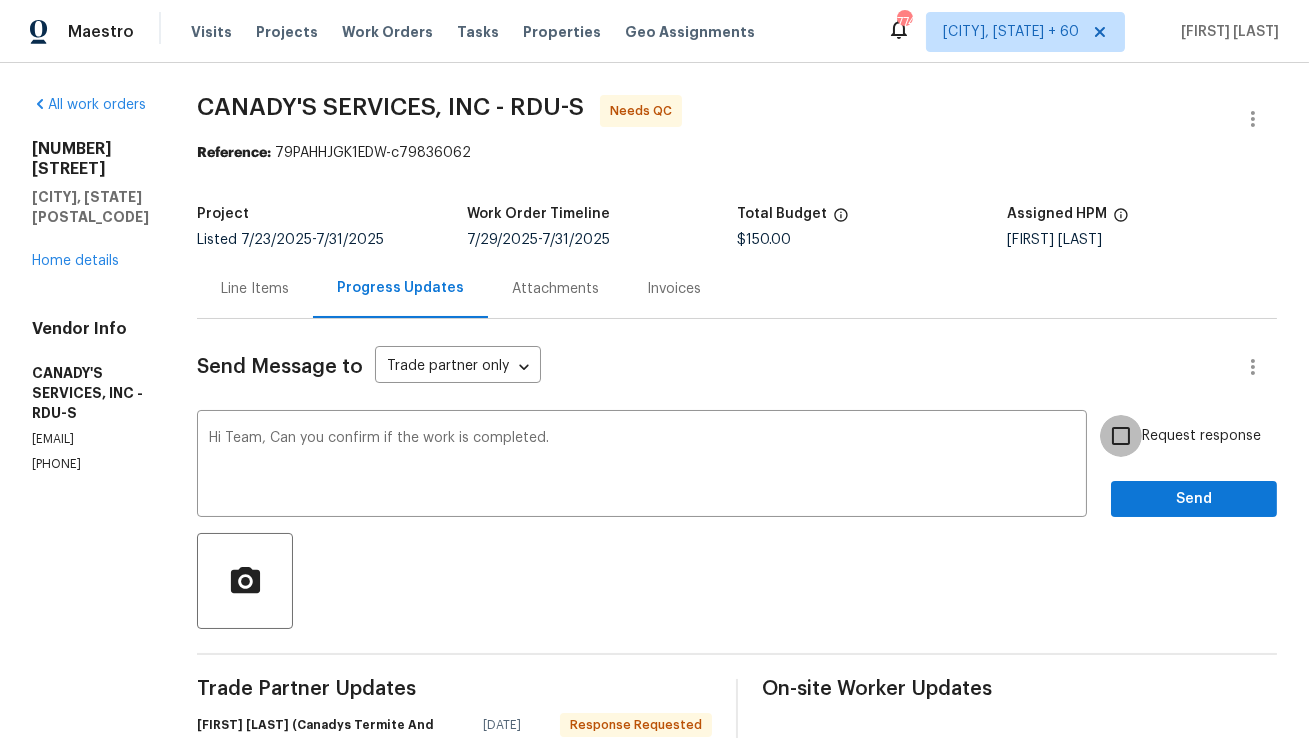 click on "Request response" at bounding box center [1121, 436] 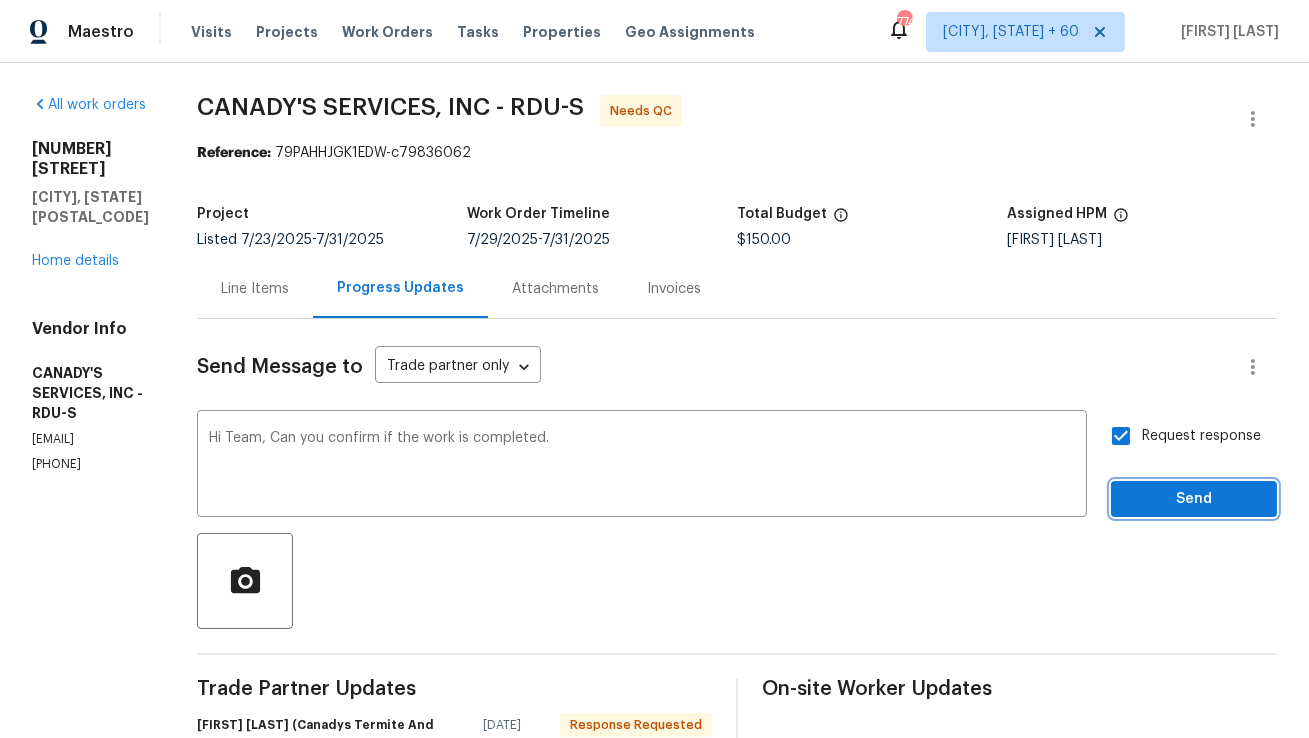 click on "Send" at bounding box center [1194, 499] 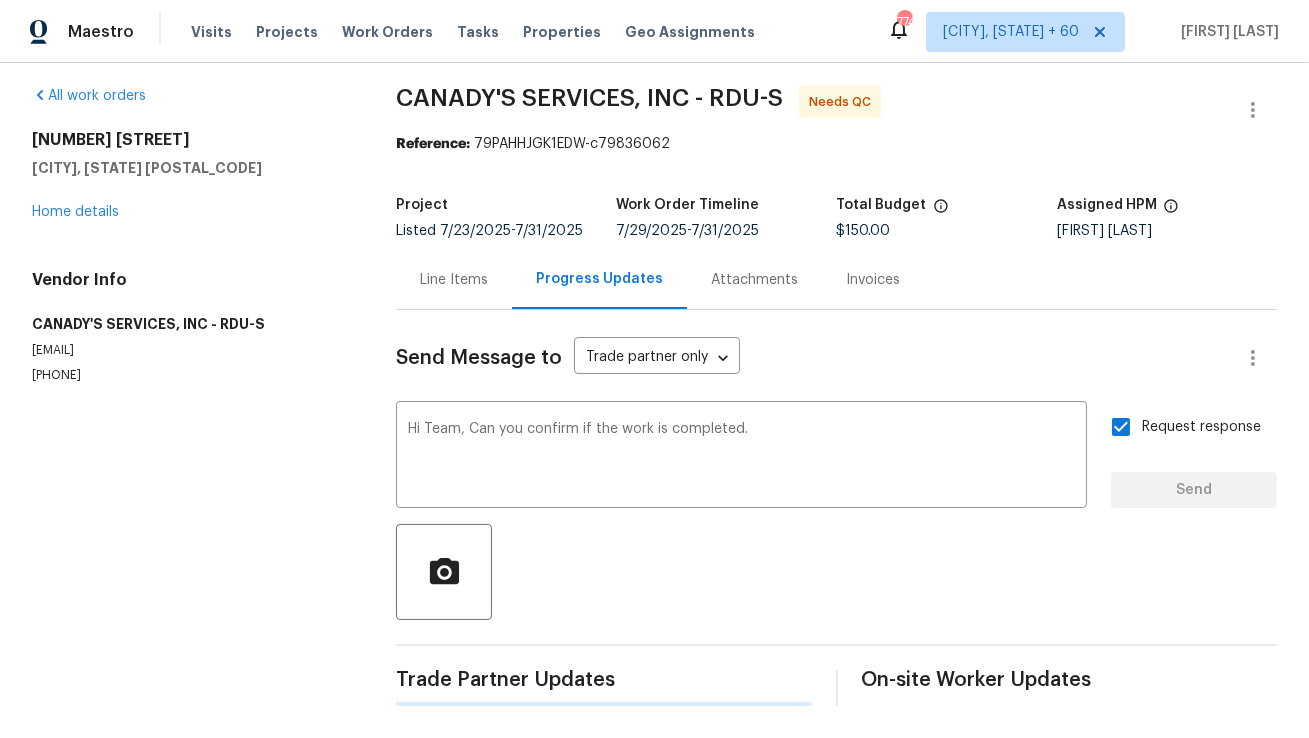 type 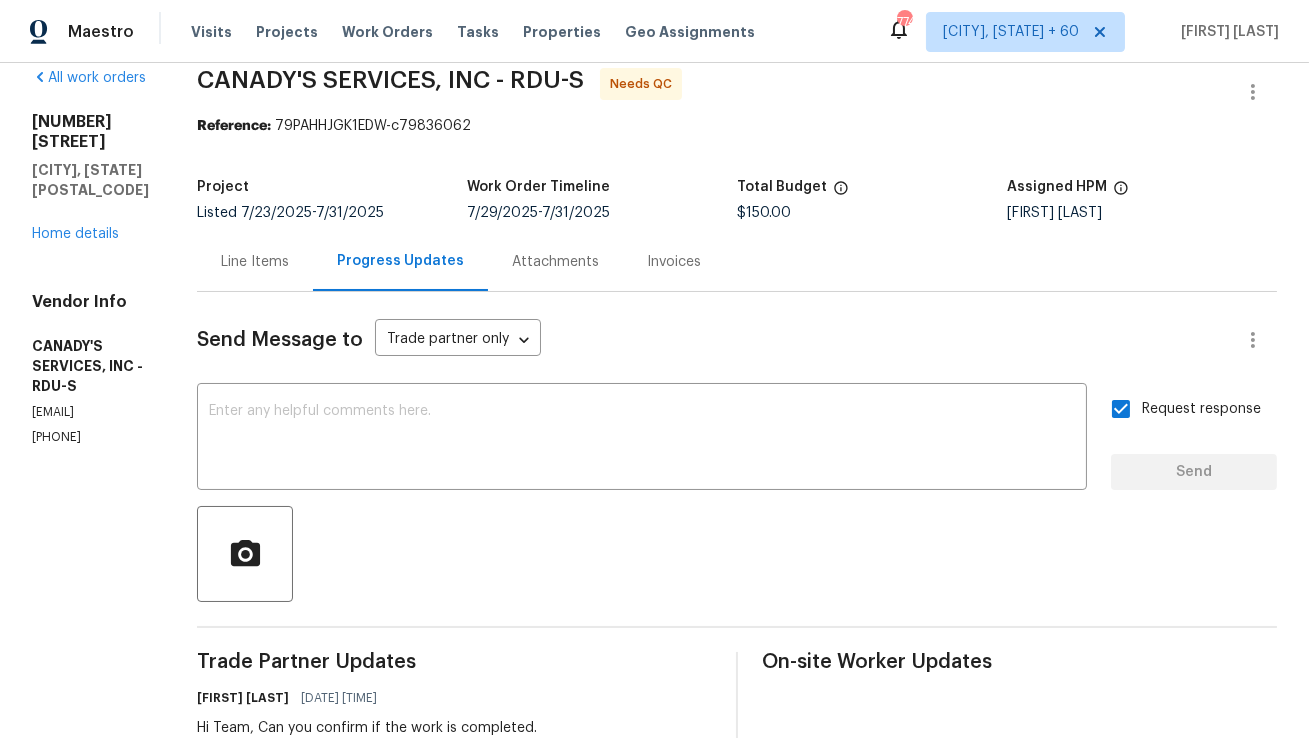 scroll, scrollTop: 0, scrollLeft: 0, axis: both 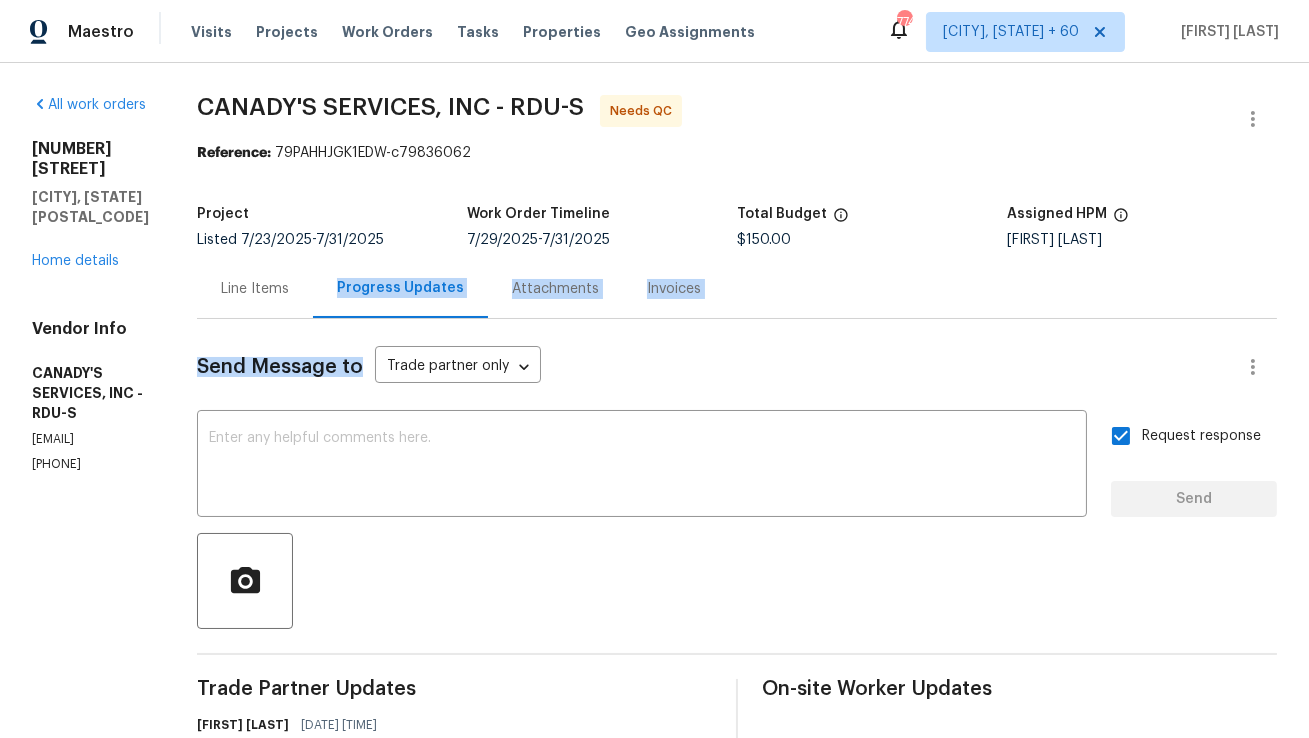 drag, startPoint x: 360, startPoint y: 290, endPoint x: 429, endPoint y: 330, distance: 79.755875 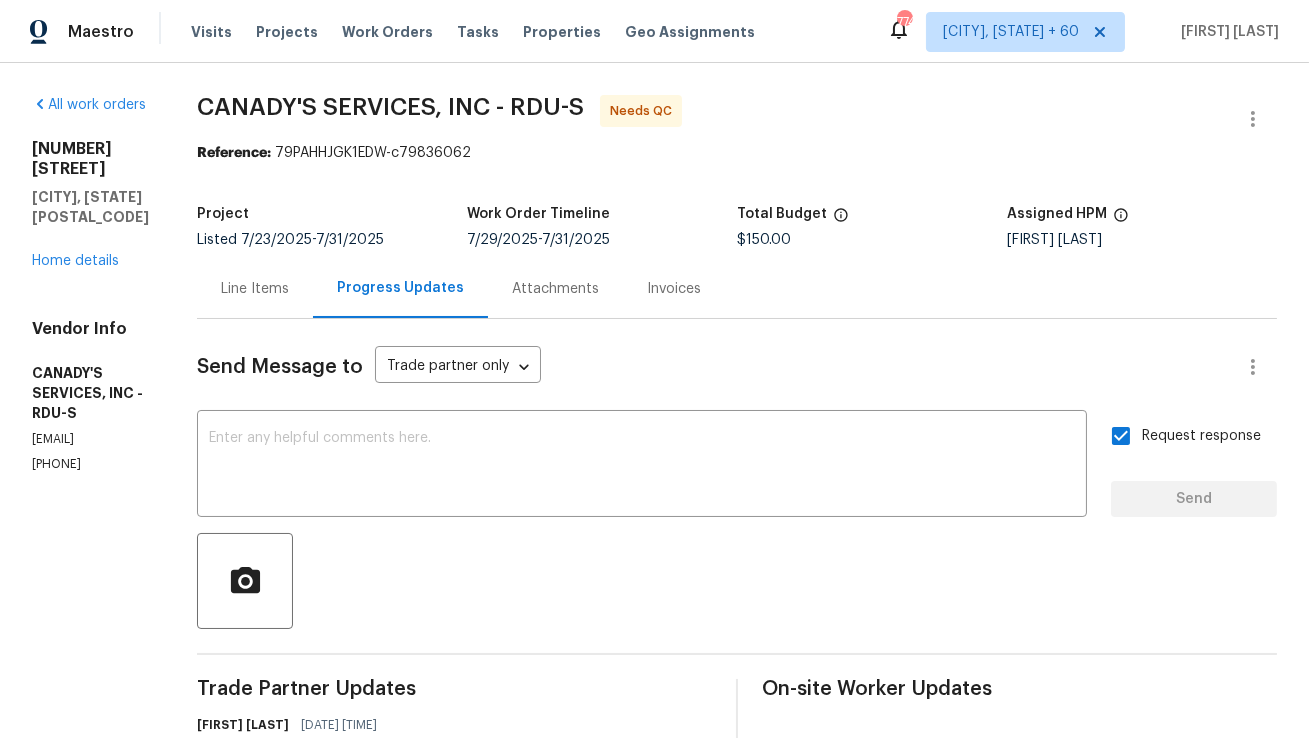 click on "Send Message to Trade partner only Trade partner only ​ x ​ Request response Send Trade Partner Updates Anthony Mascarenhas 08/01/2025 3:35 PM Hi Team, Can you confirm if the work is completed. Angela Benoschek  (Canadys Termite And PestControl) 08/01/2025 3:03 PM I am currently waiting on the technician to send me the pictures so I can
complete the work order out.
--
****Please note payment for WDIR's is due before the inspection is done. If
you order the WDIR you are responsible for ensuring we receive payment. We
are not responsible for contacting the client for payment. Also, payment is
still due for inspections completed even if the sale of the home does not
go through.****
Have a wonderful day
Please click the link below and leave us a review
*Angela Benoschek *
*WDIR Coordinator Vass NC*
*angela.canadyspest@gmail.com &lt;angela.canadyspest@gmail.com&gt;* Anthony Mascarenhas 08/01/2025 11:55 AM Hi Team, Can I have an update on the work? Anthony Mascarenhas 07/31/2025 4:41 PM" at bounding box center [737, 928] 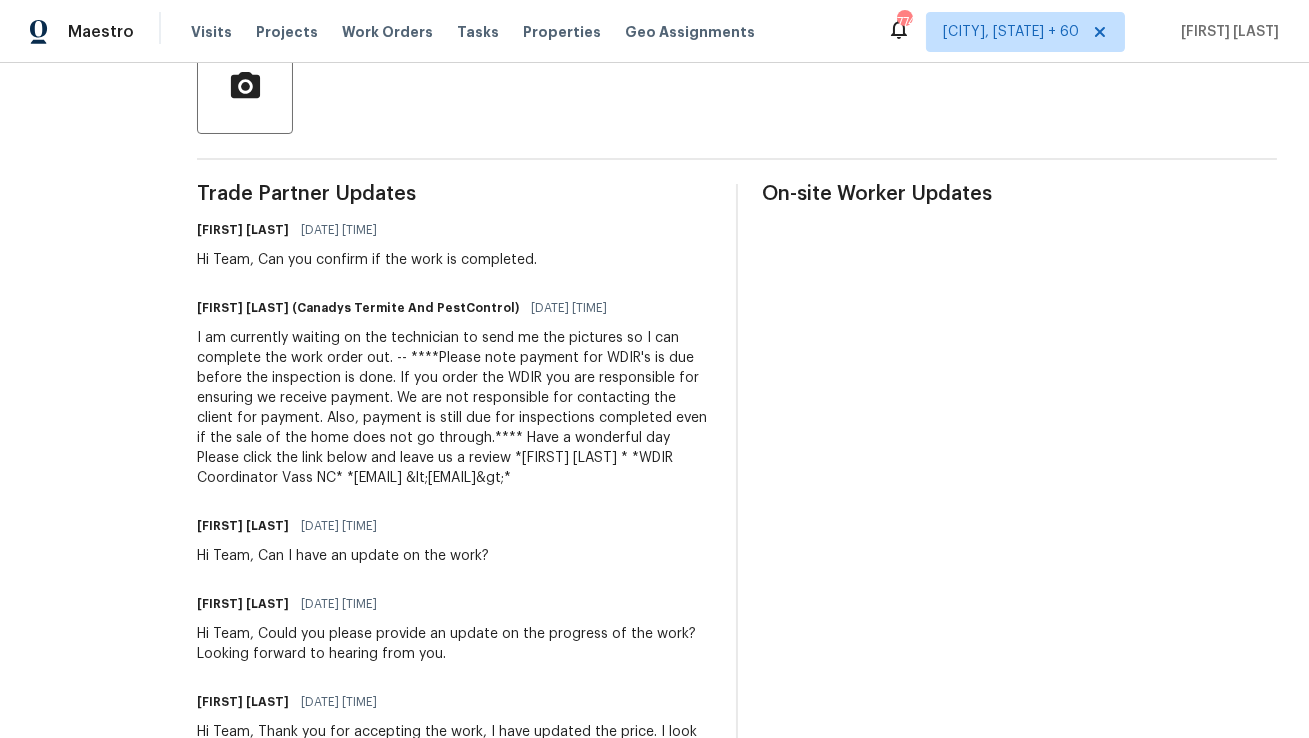 scroll, scrollTop: 0, scrollLeft: 0, axis: both 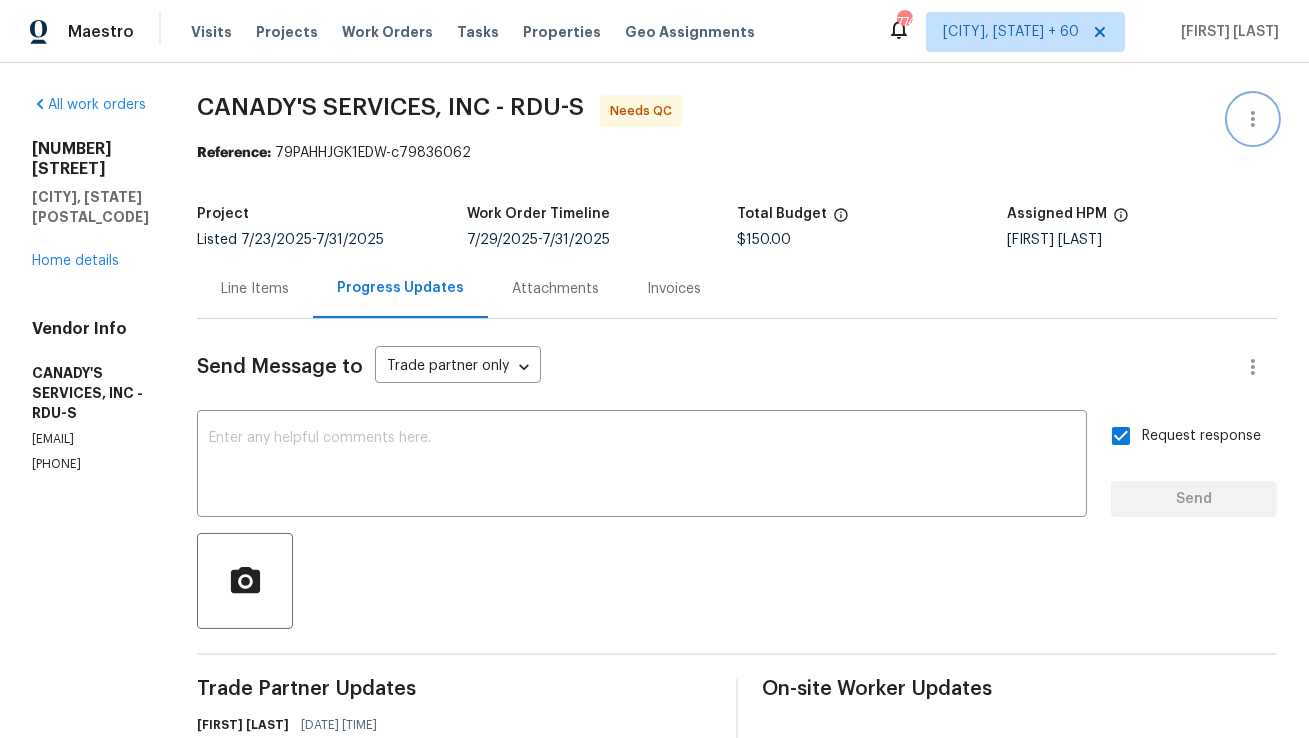 click 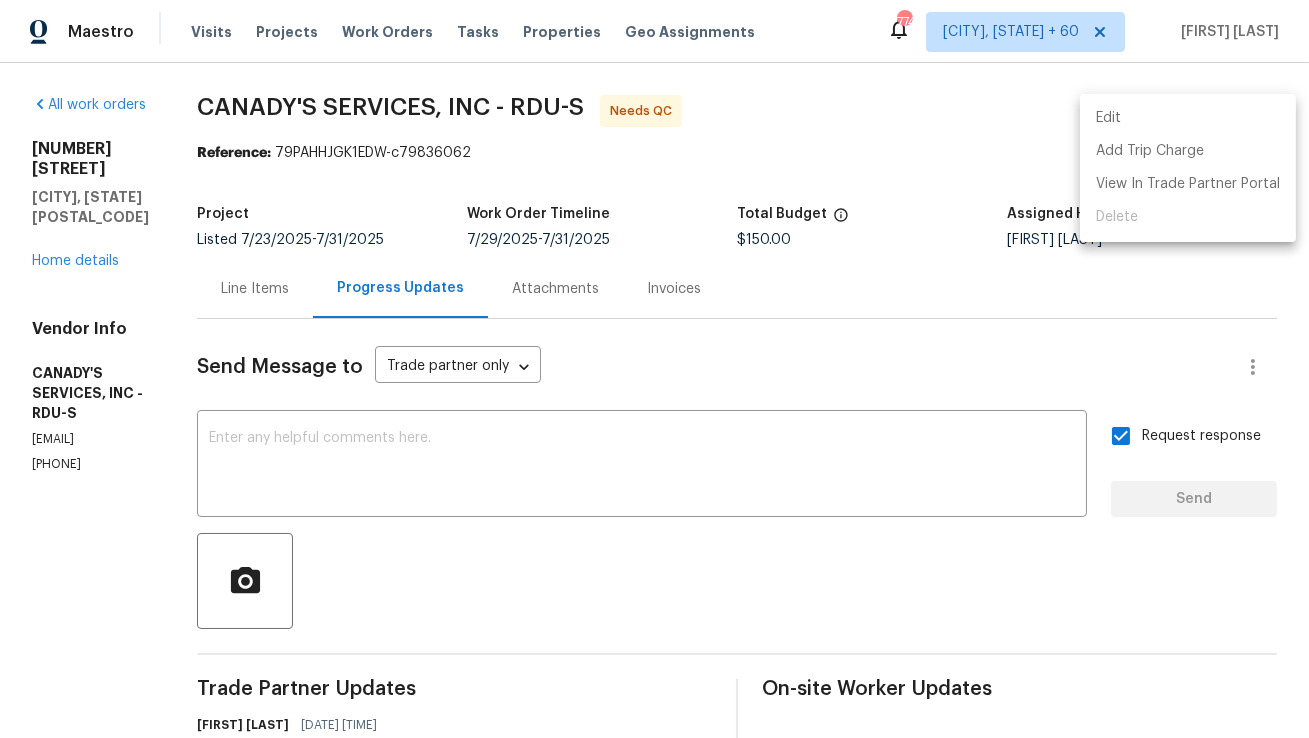 click on "Edit" at bounding box center [1188, 118] 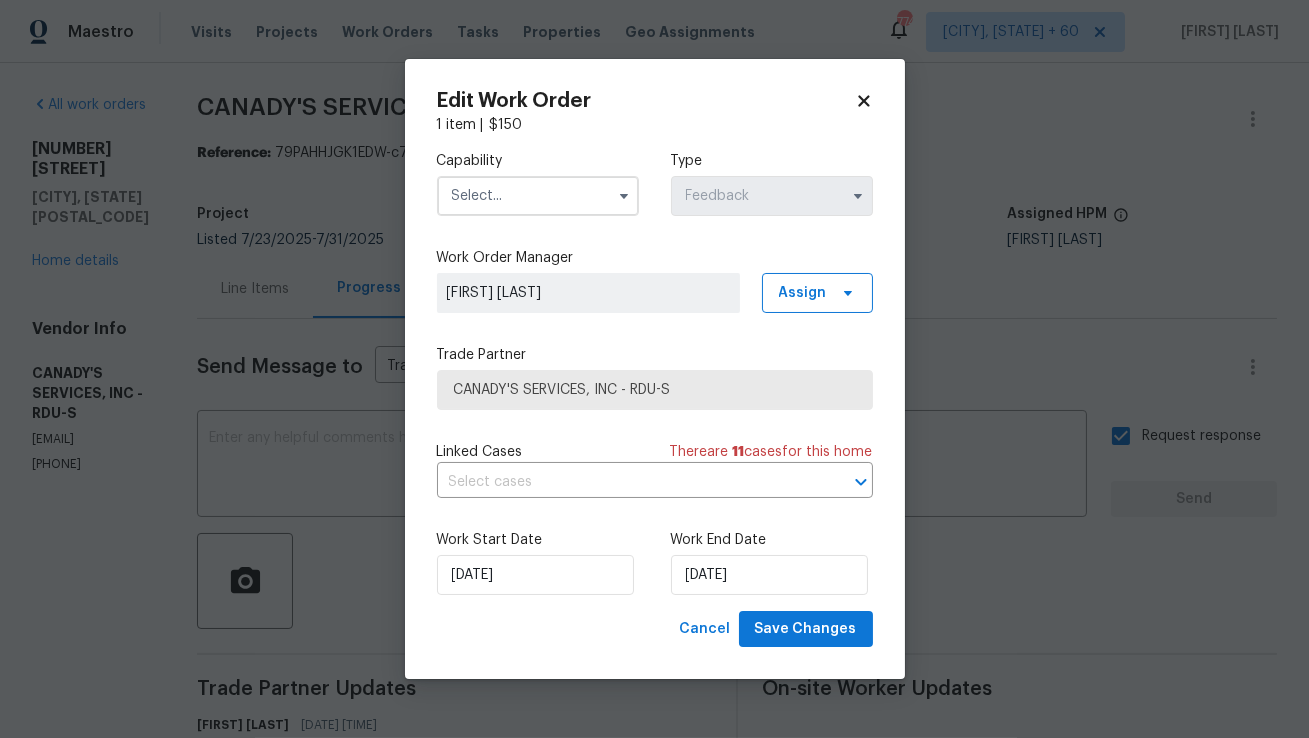 click at bounding box center (538, 196) 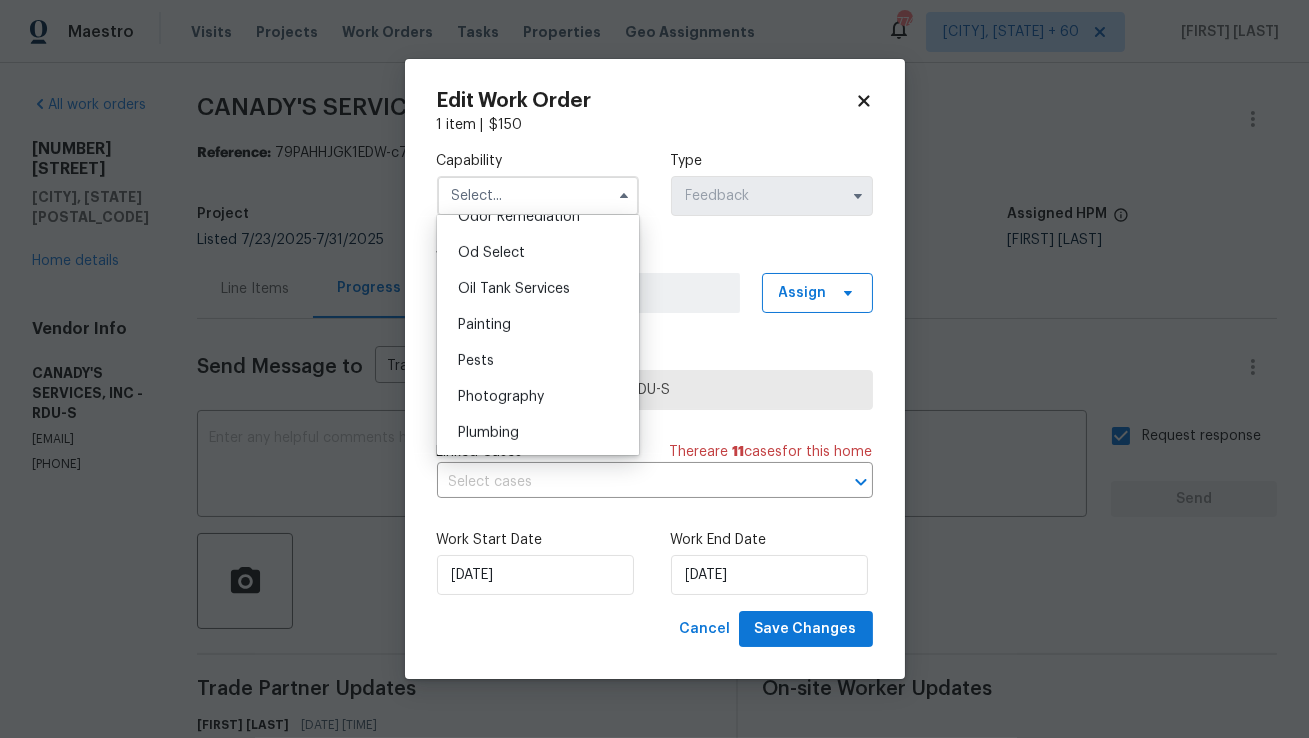 scroll, scrollTop: 1599, scrollLeft: 0, axis: vertical 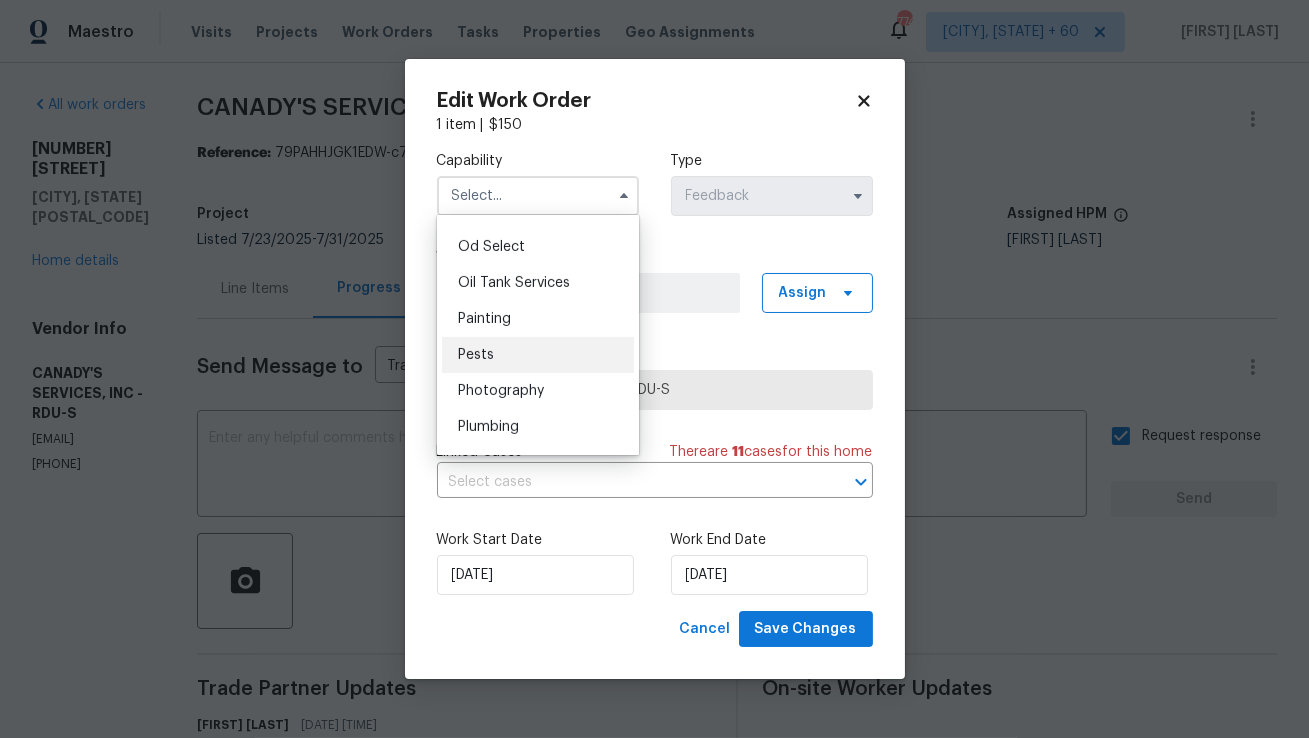 click on "Pests" at bounding box center [538, 355] 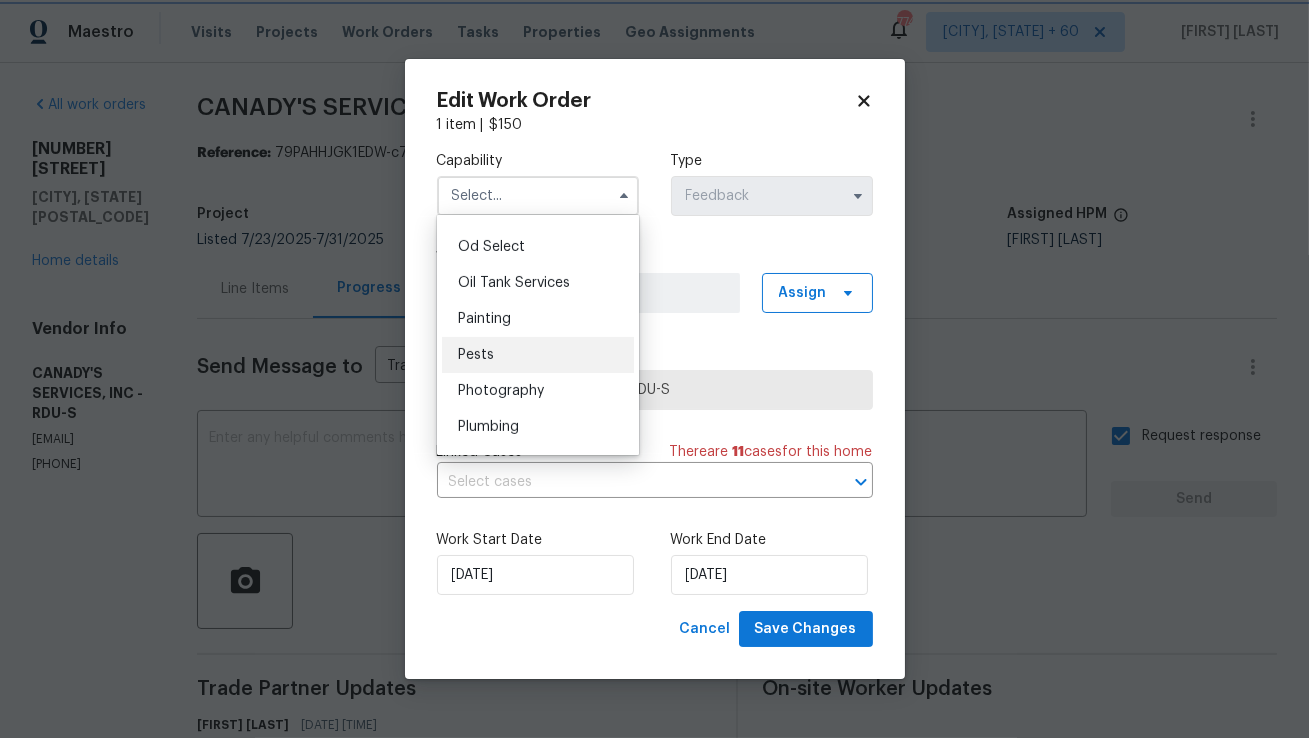 type on "Pests" 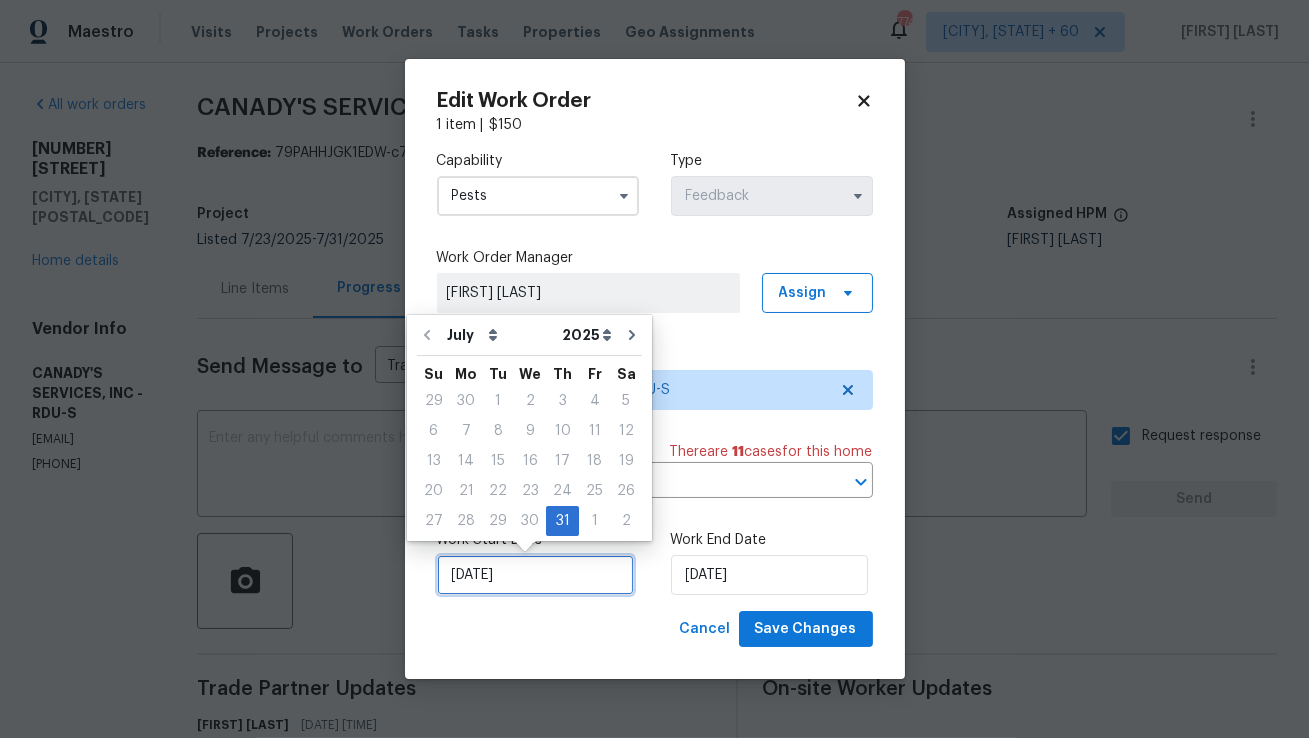 click on "31/07/2025" at bounding box center (535, 575) 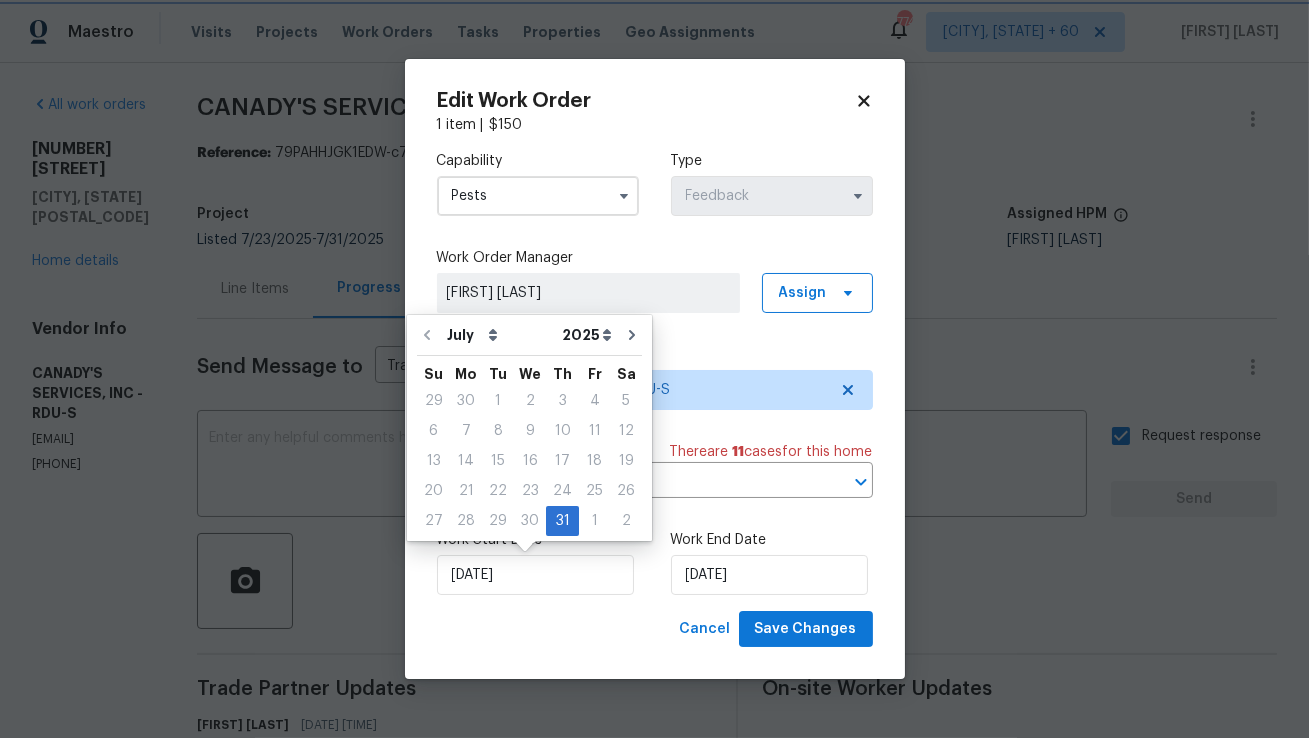 click on "Cancel Save Changes" at bounding box center [655, 629] 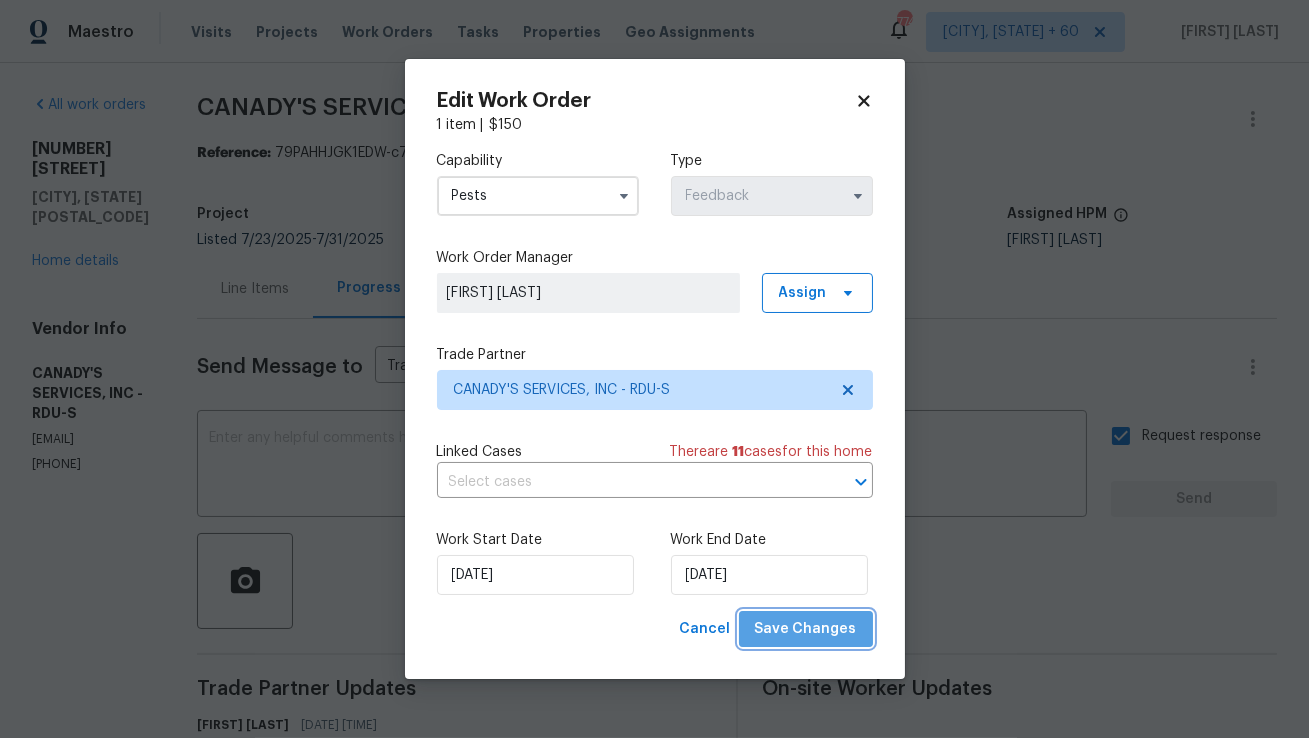 click on "Save Changes" at bounding box center (806, 629) 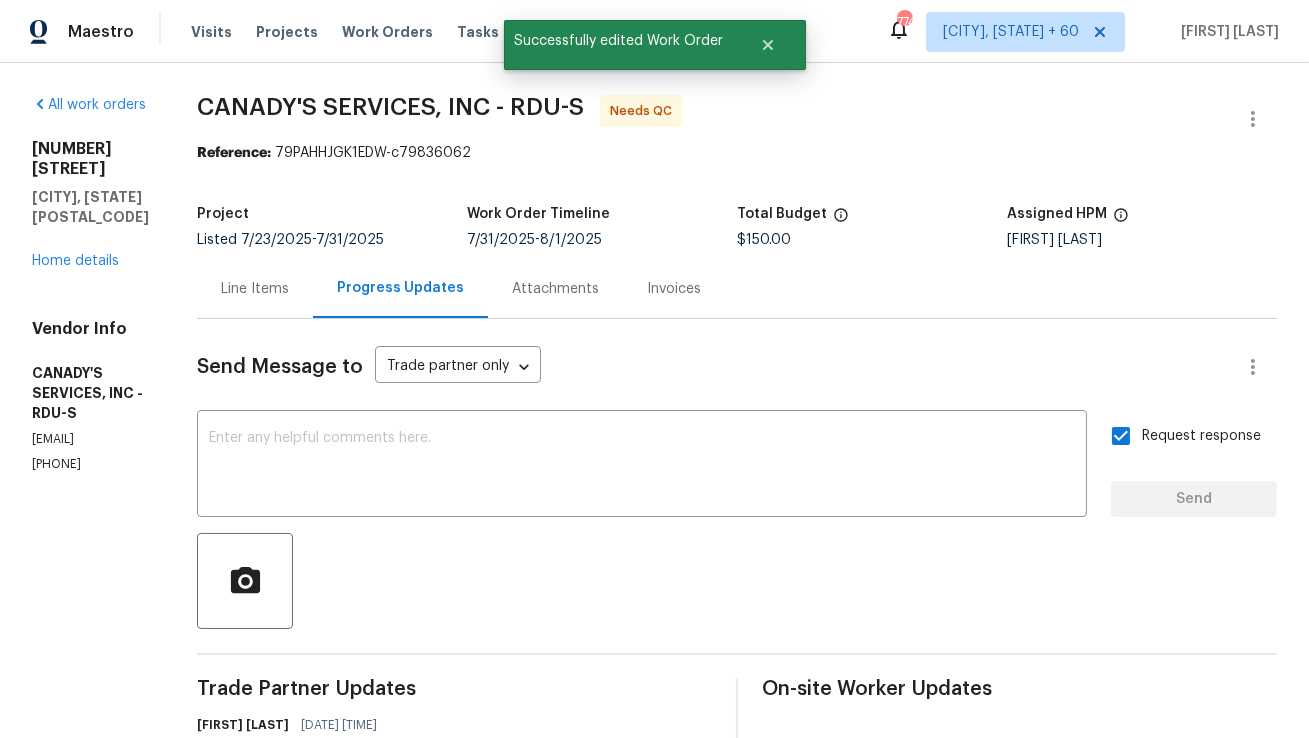 click on "Line Items" at bounding box center (255, 288) 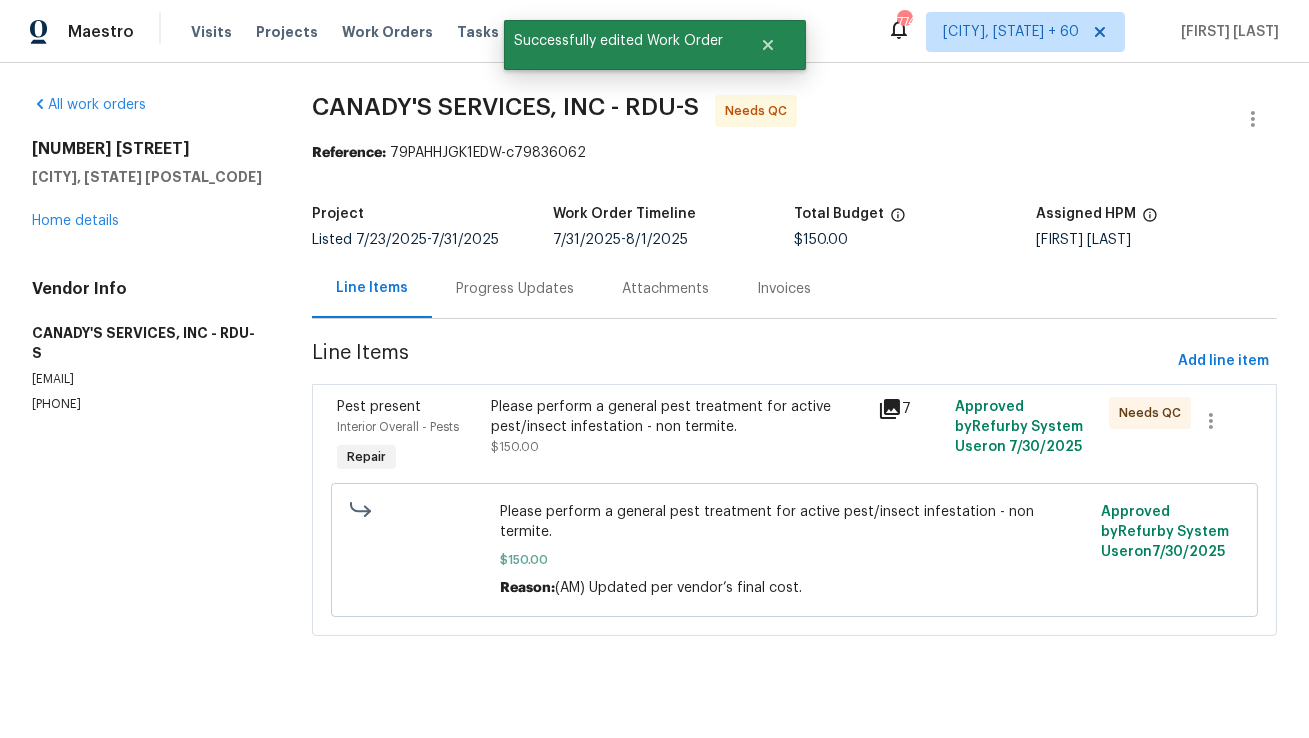 click on "Progress Updates" at bounding box center [515, 288] 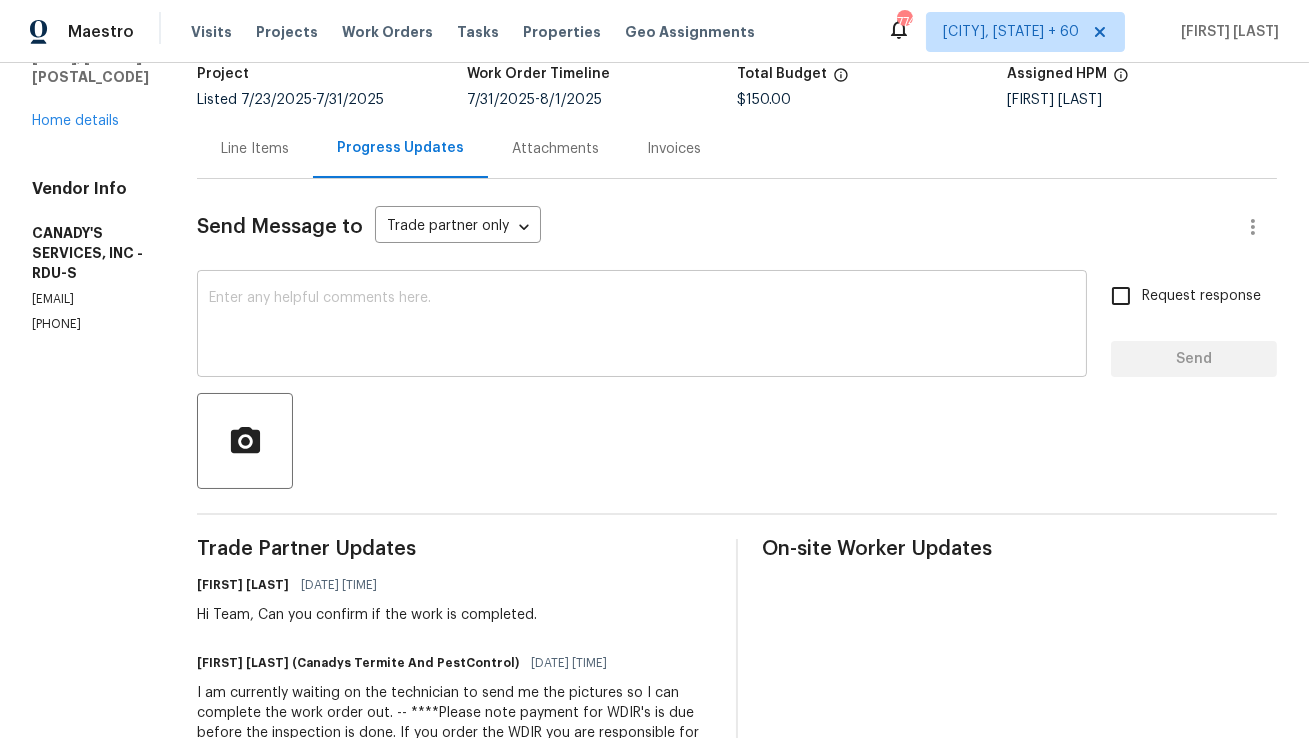 scroll, scrollTop: 0, scrollLeft: 0, axis: both 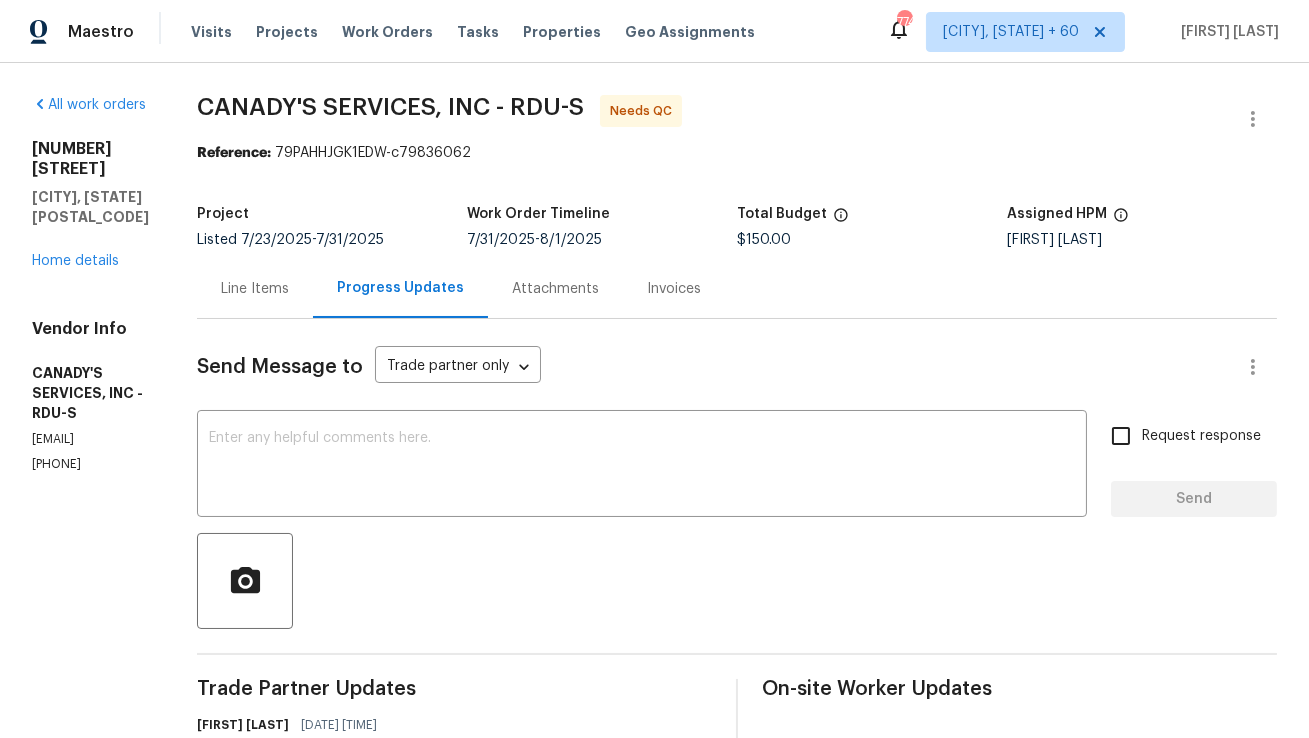 click on "Line Items" at bounding box center [255, 289] 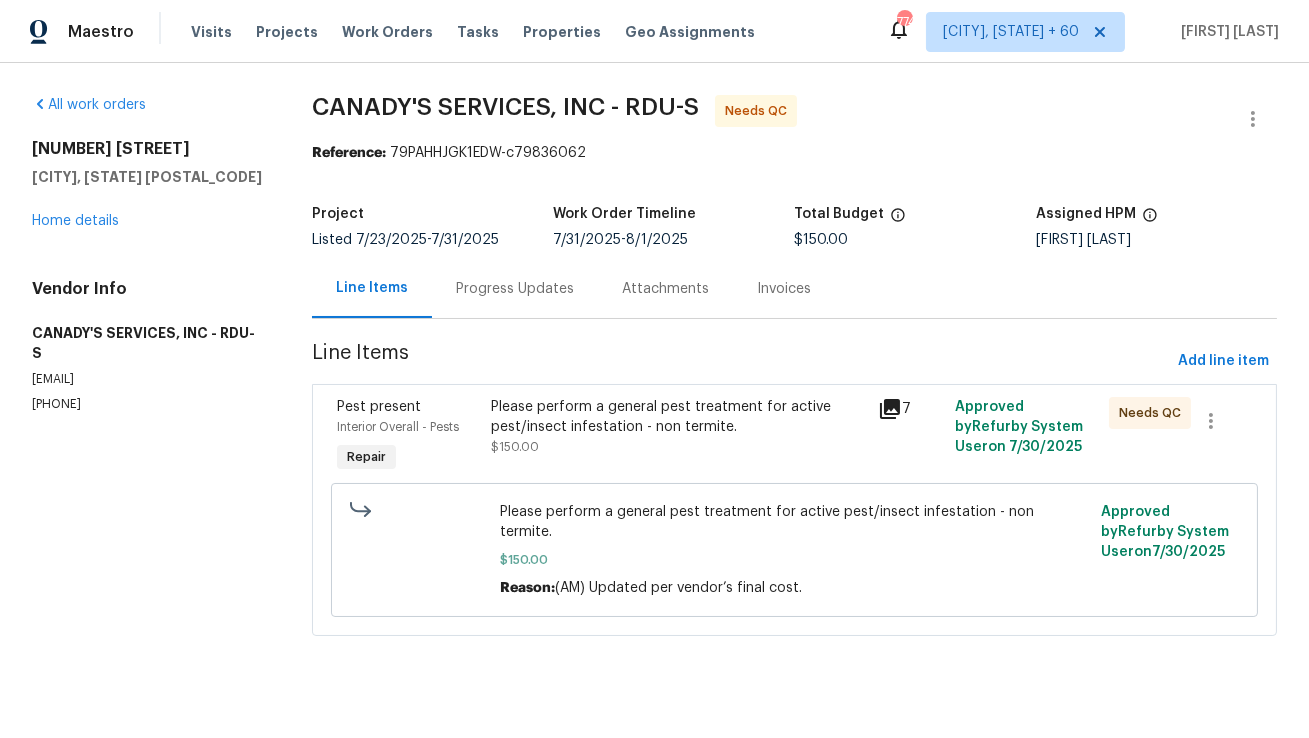click on "Progress Updates" at bounding box center [515, 288] 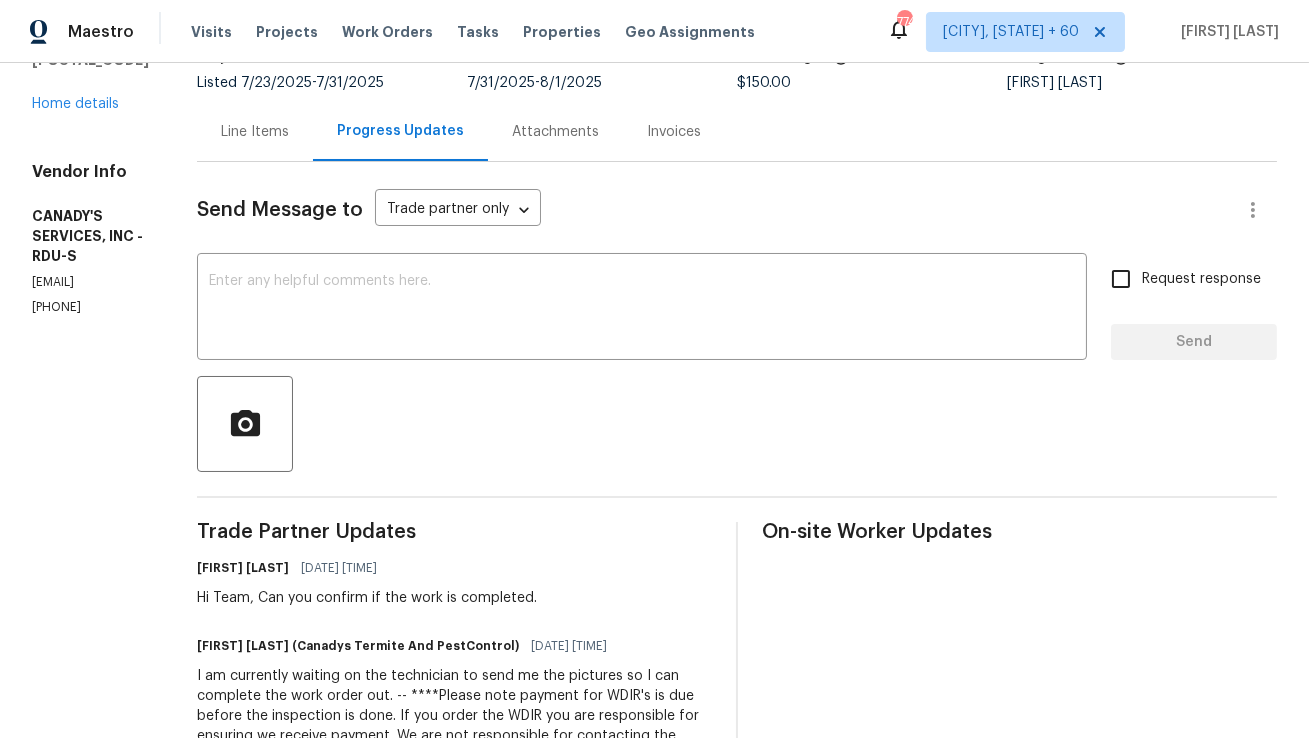 scroll, scrollTop: 160, scrollLeft: 0, axis: vertical 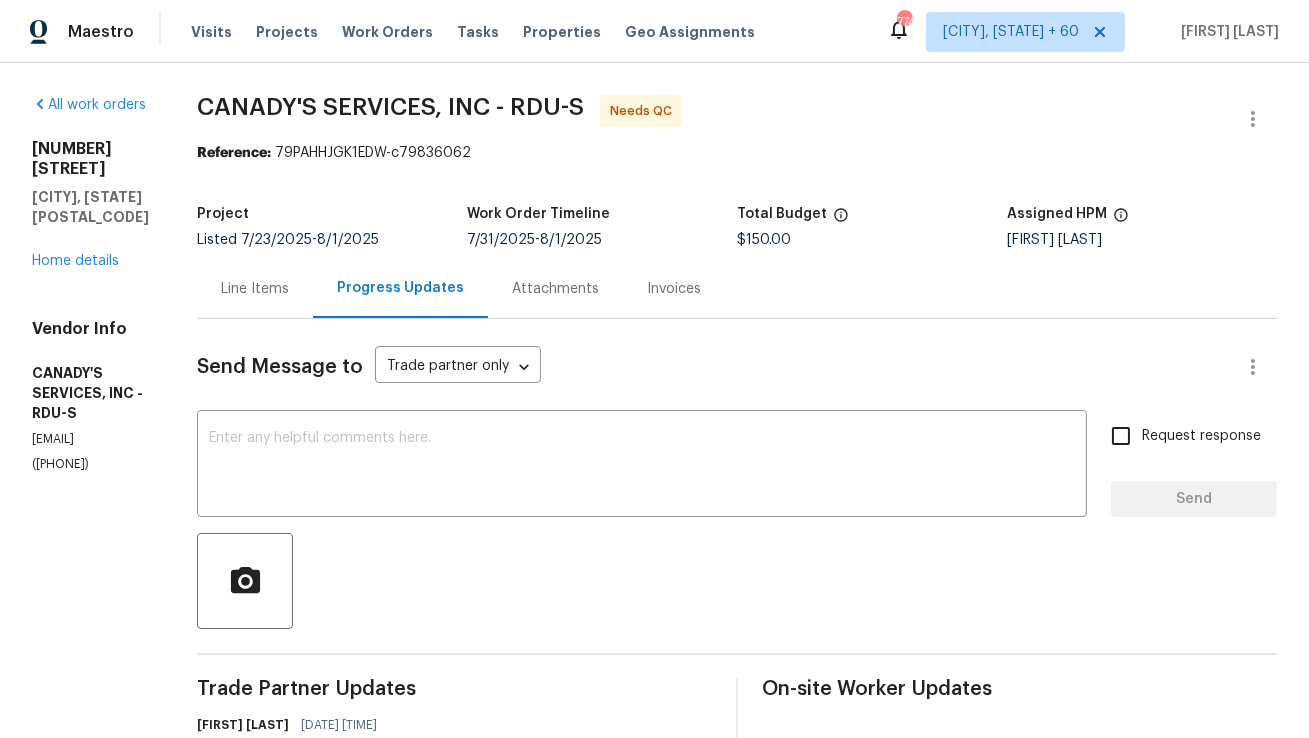 click on "Line Items" at bounding box center [255, 288] 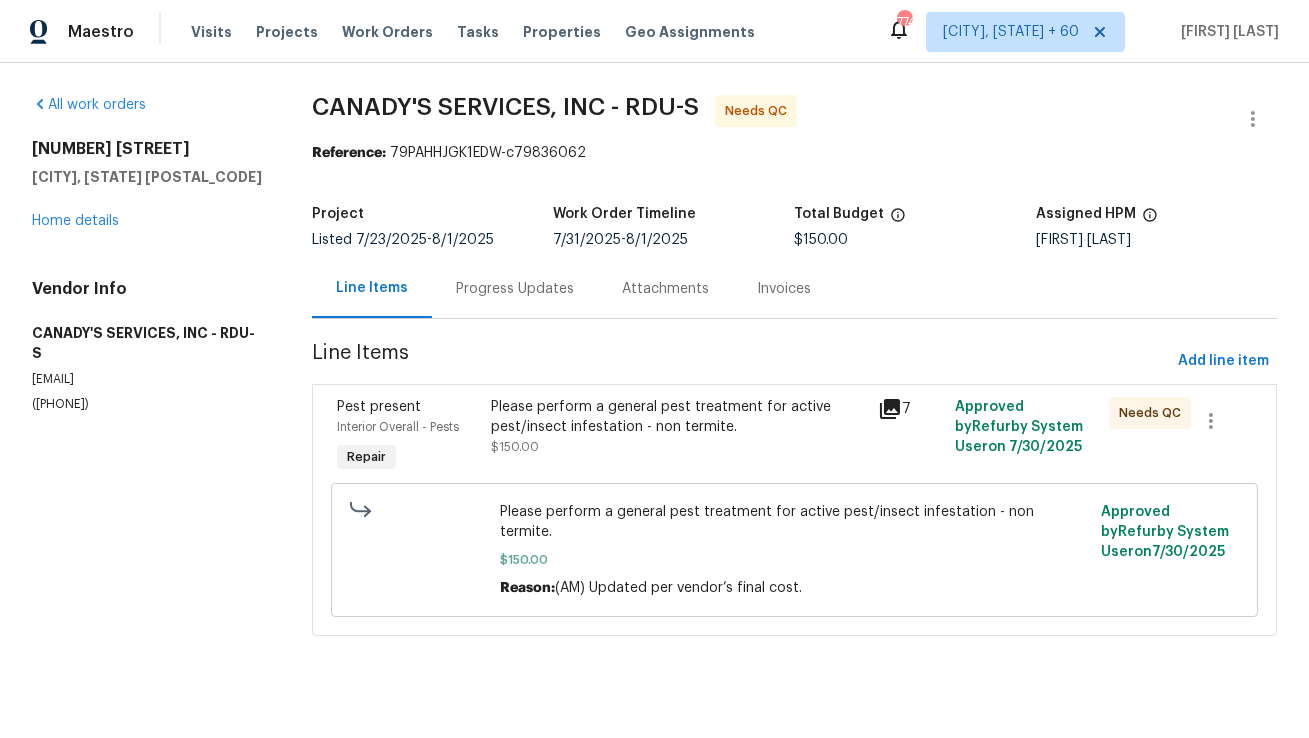 click on "Please perform a general pest treatment for active pest/insect infestation - non termite." at bounding box center (678, 417) 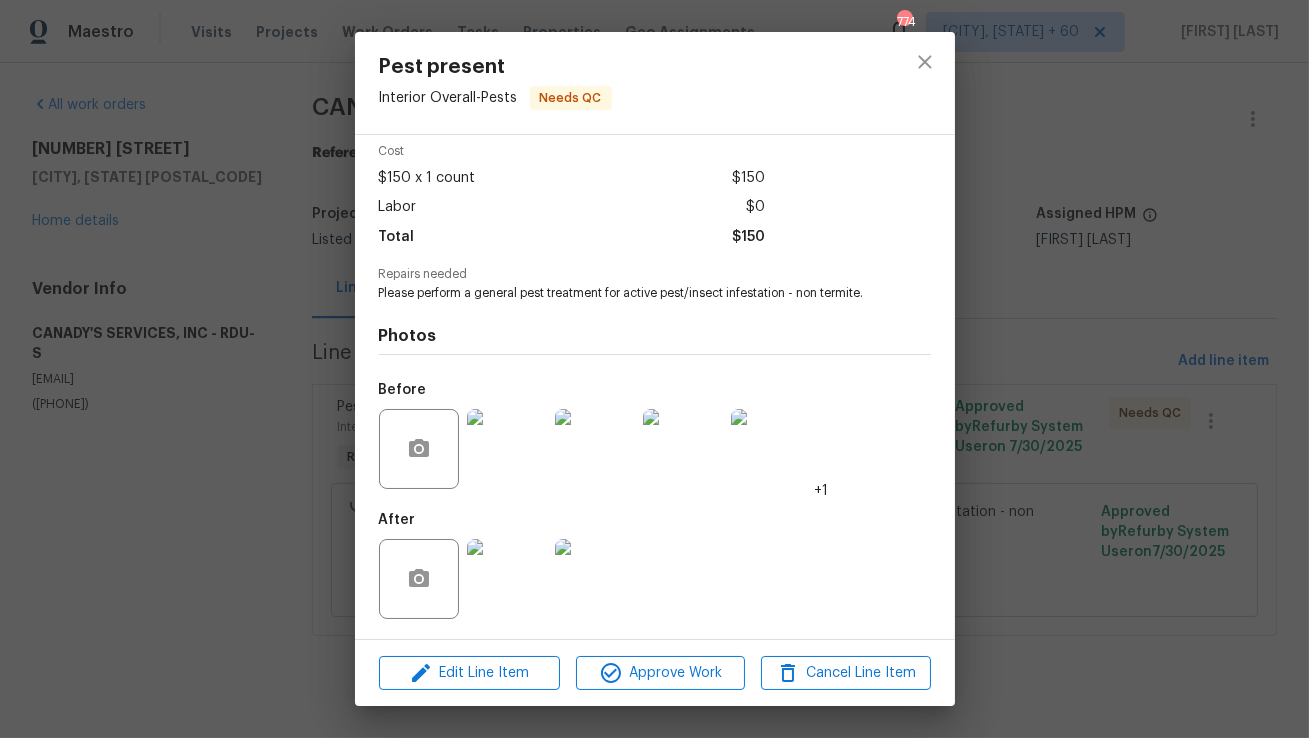 scroll, scrollTop: 0, scrollLeft: 0, axis: both 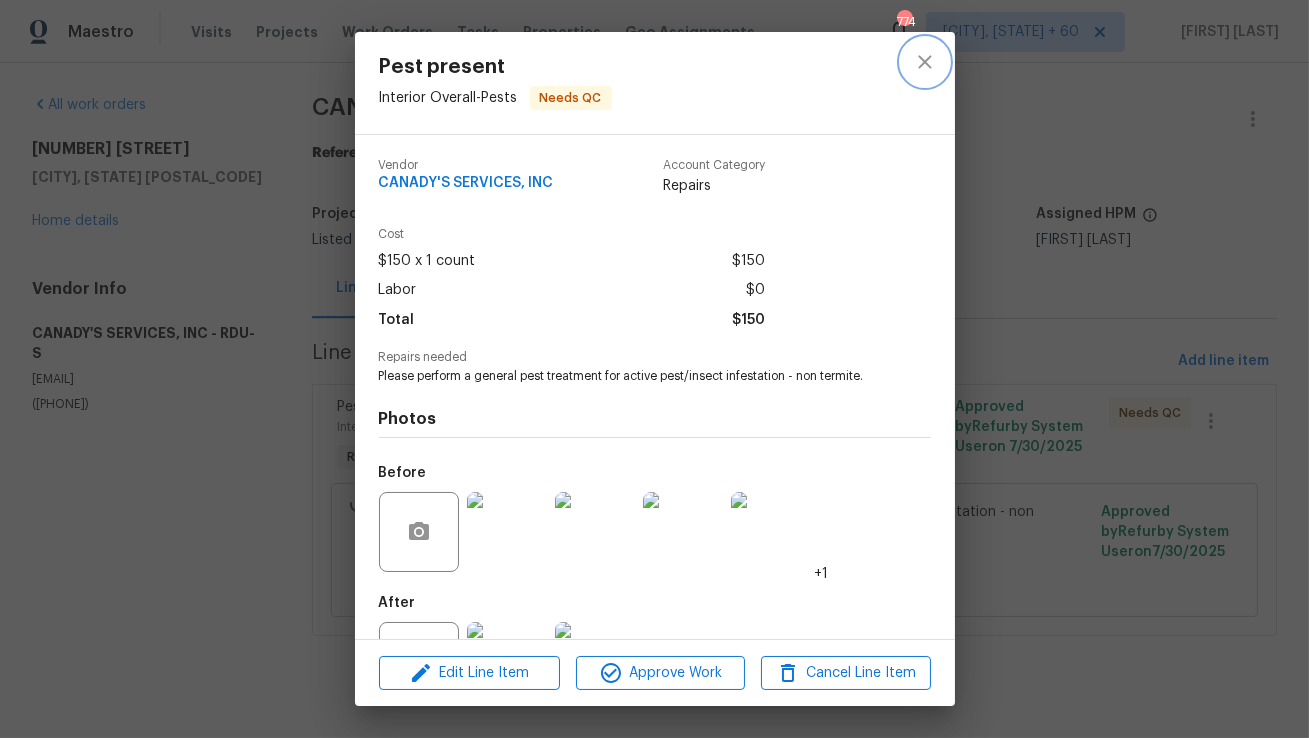 click 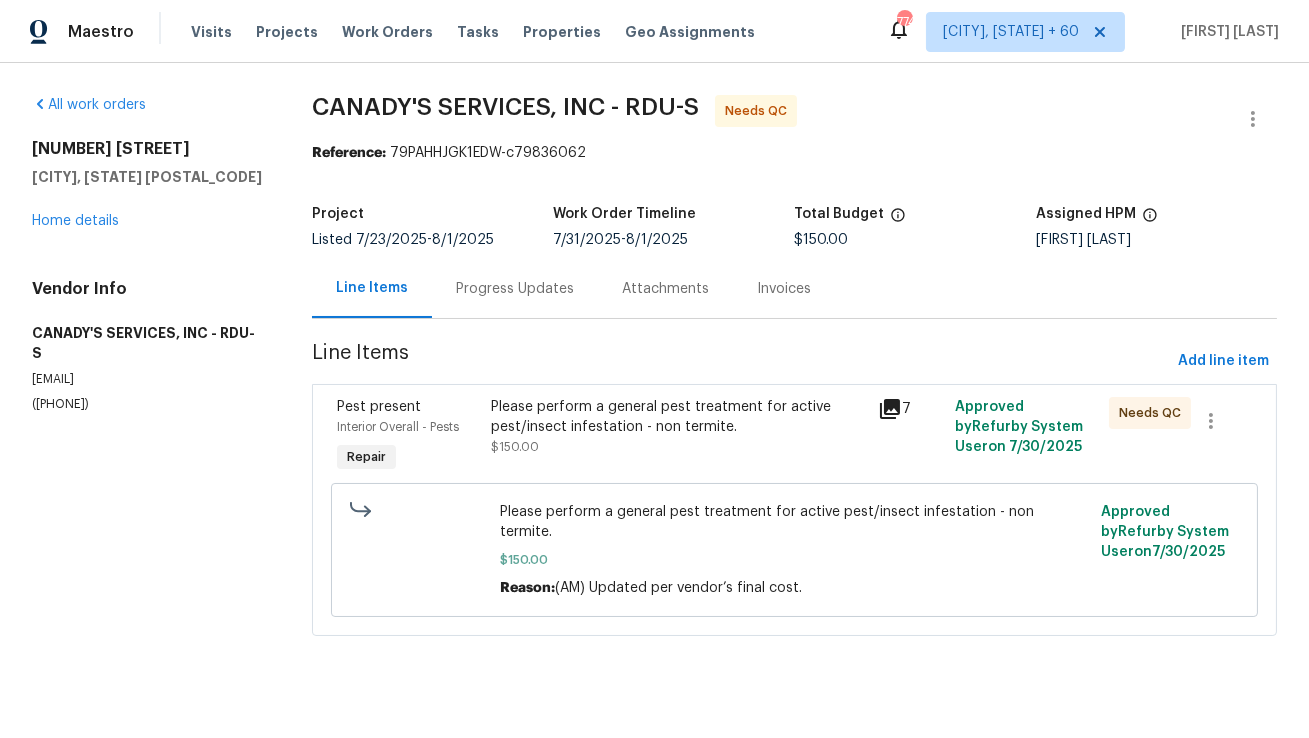 click on "Progress Updates" at bounding box center (515, 288) 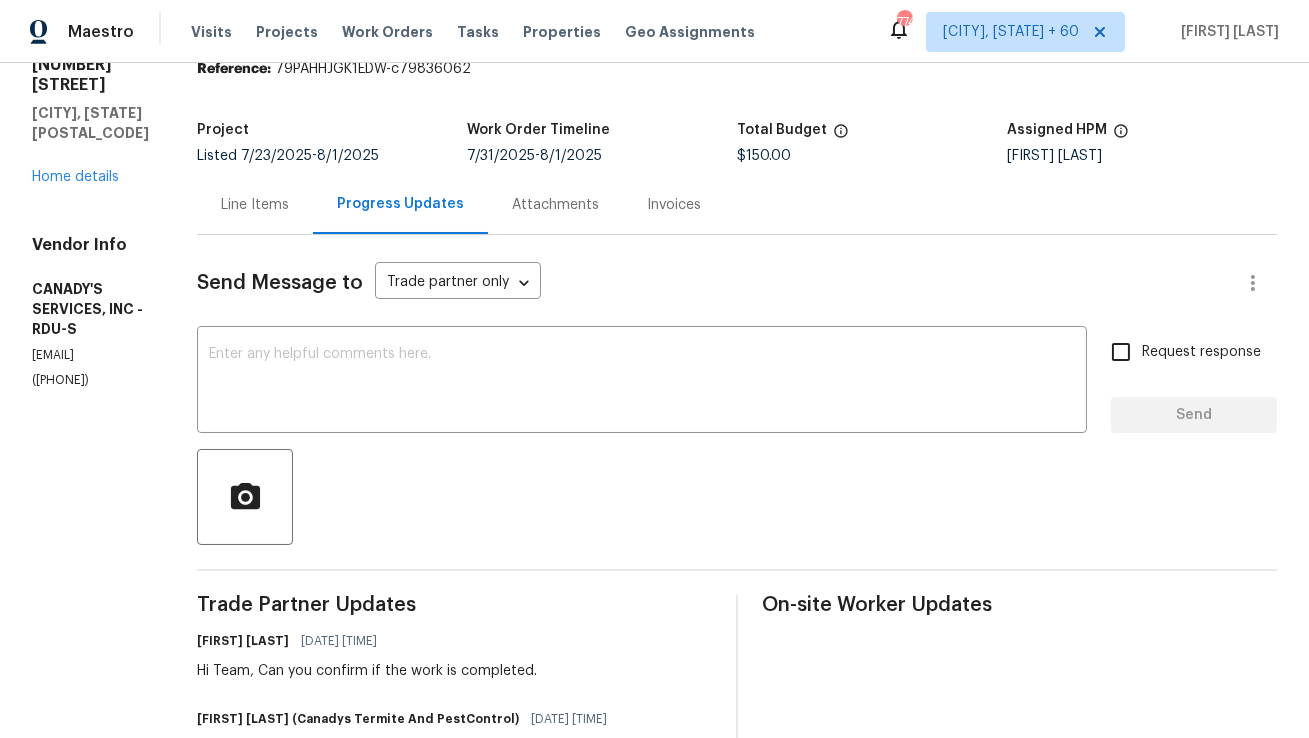 scroll, scrollTop: 0, scrollLeft: 0, axis: both 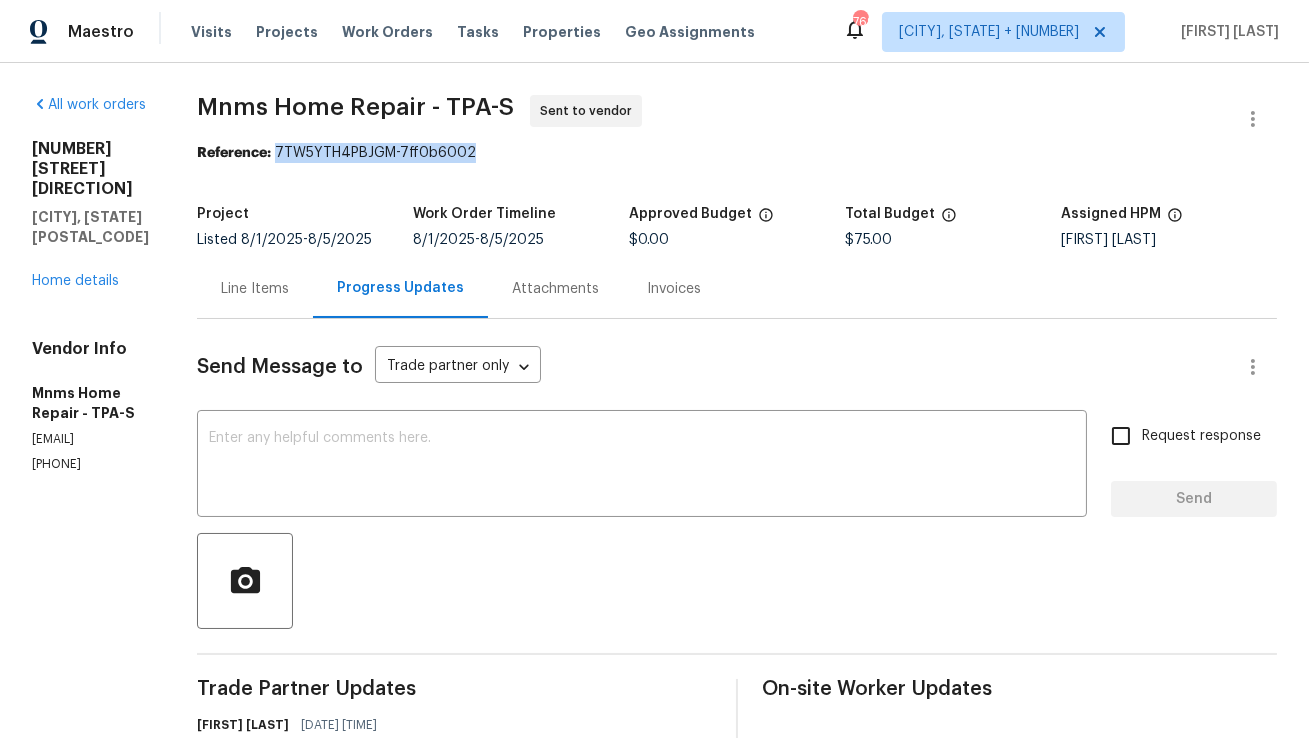 copy on "7TW5YTH4PBJGM-7ff0b6002" 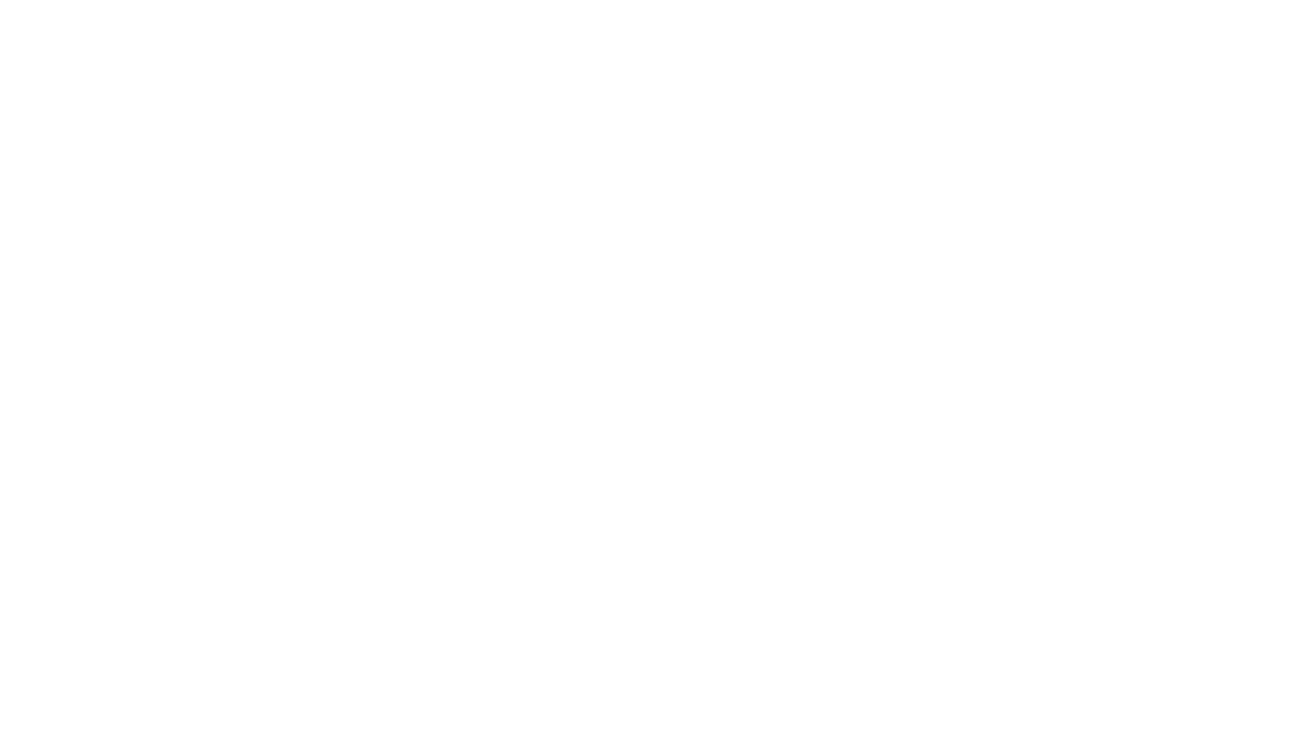 scroll, scrollTop: 0, scrollLeft: 0, axis: both 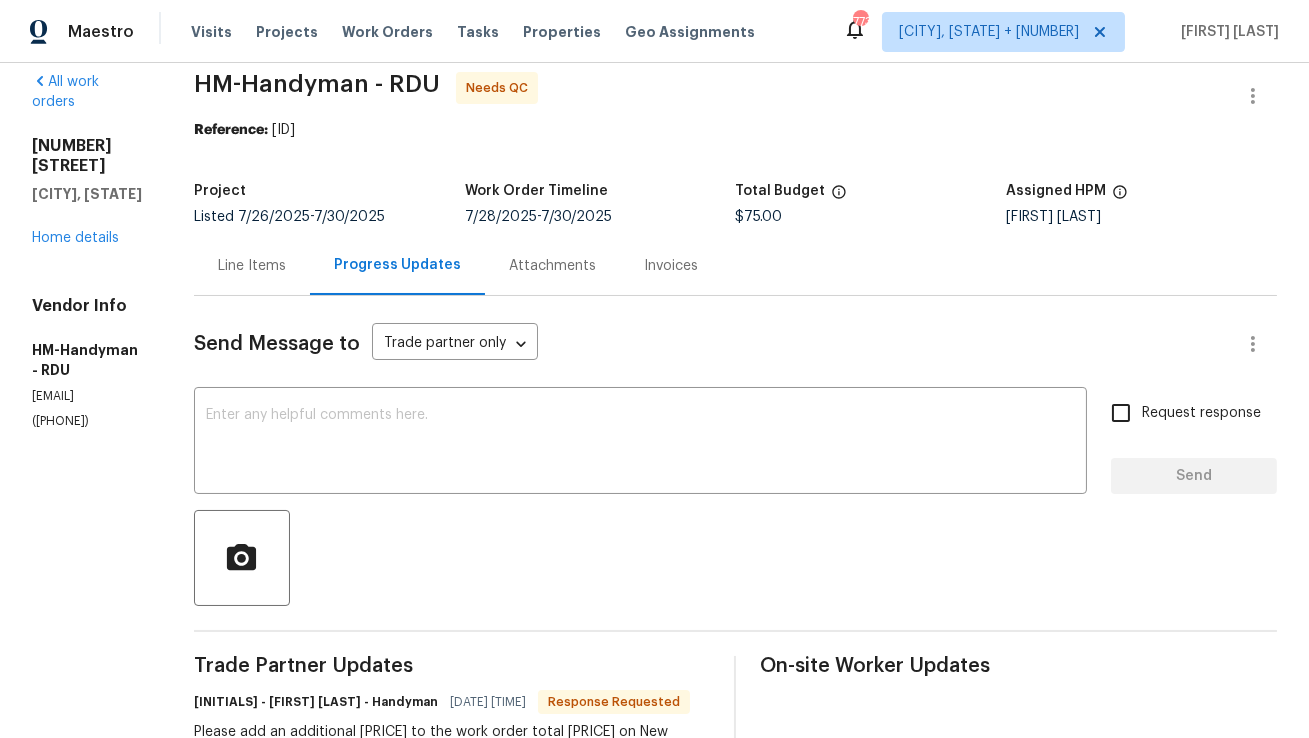click on "Line Items" at bounding box center (252, 265) 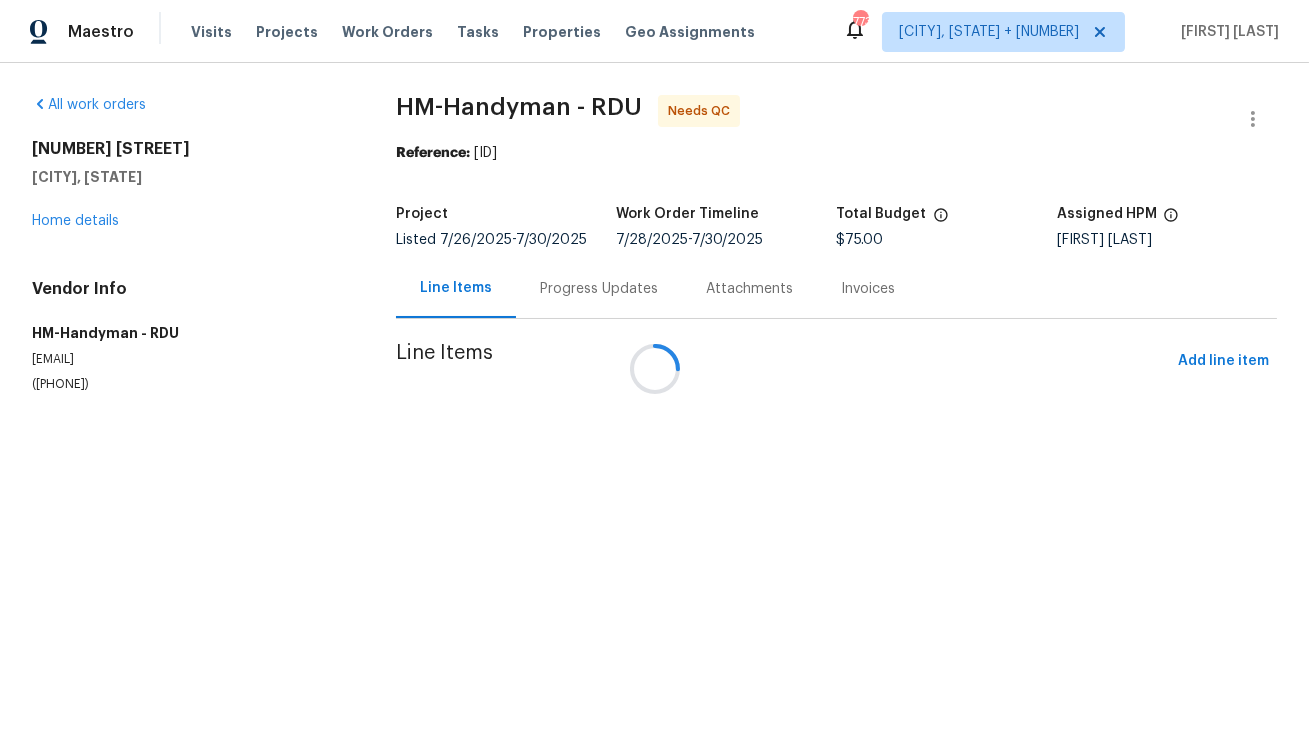 scroll, scrollTop: 0, scrollLeft: 0, axis: both 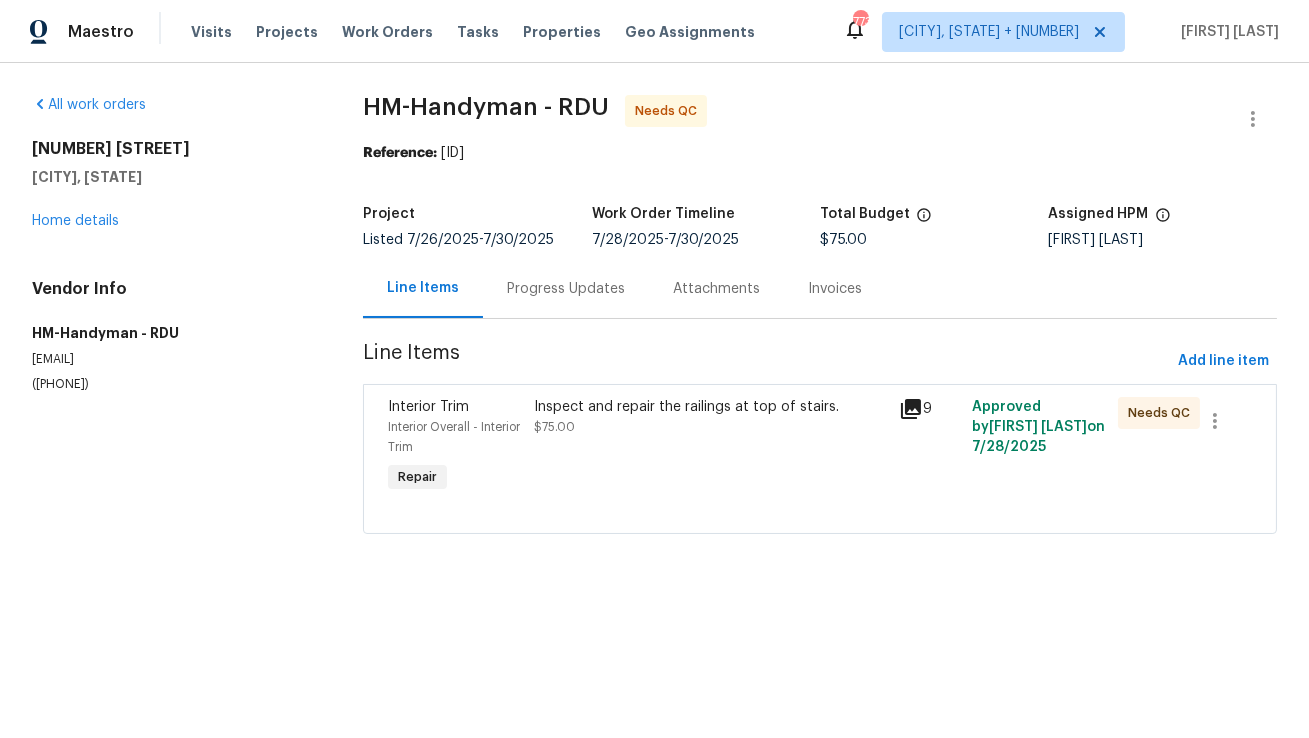 click on "Inspect and repair the railings at top of stairs. $75.00" at bounding box center (710, 417) 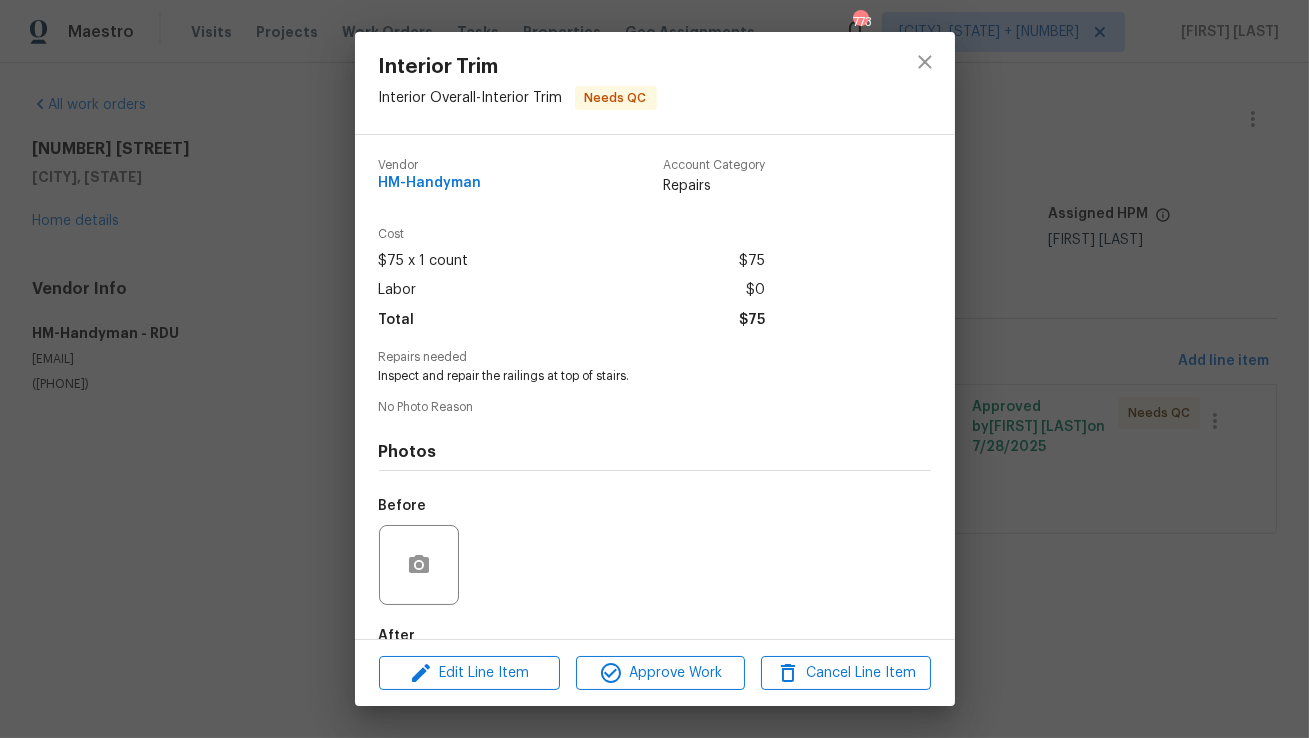 scroll, scrollTop: 117, scrollLeft: 0, axis: vertical 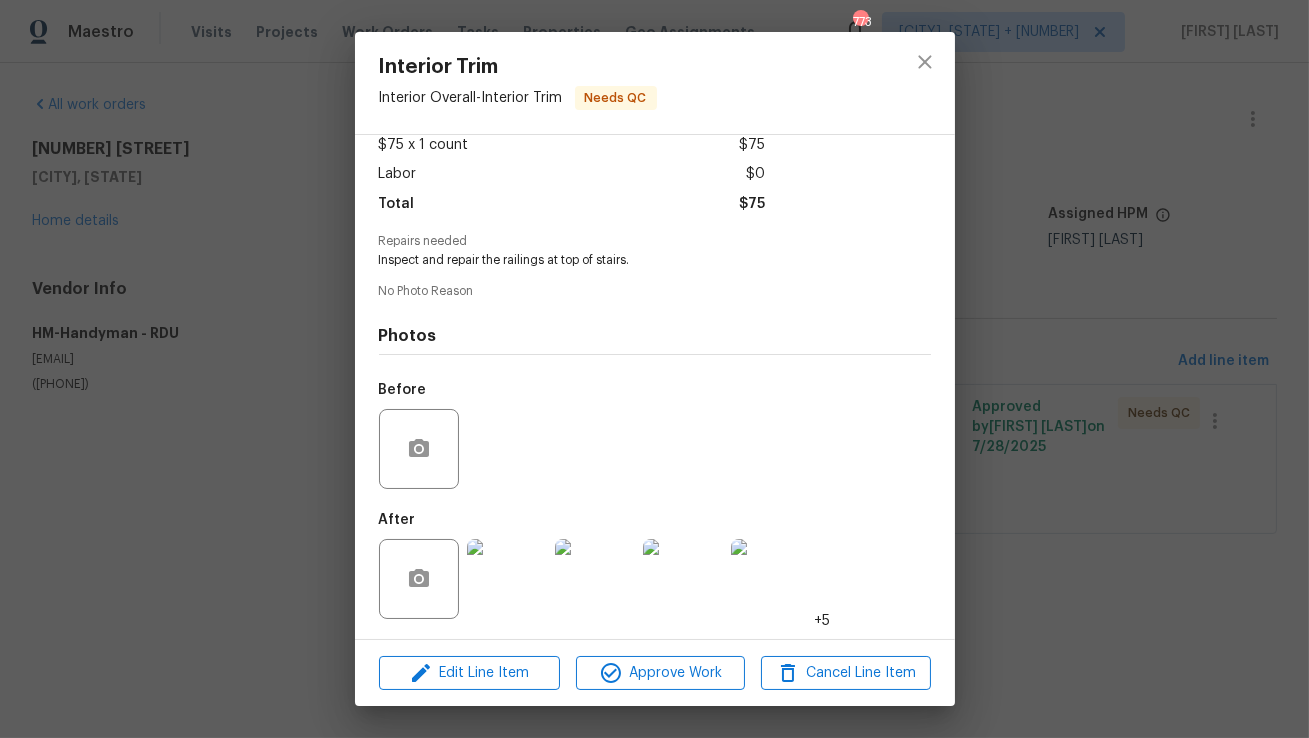 click at bounding box center (507, 579) 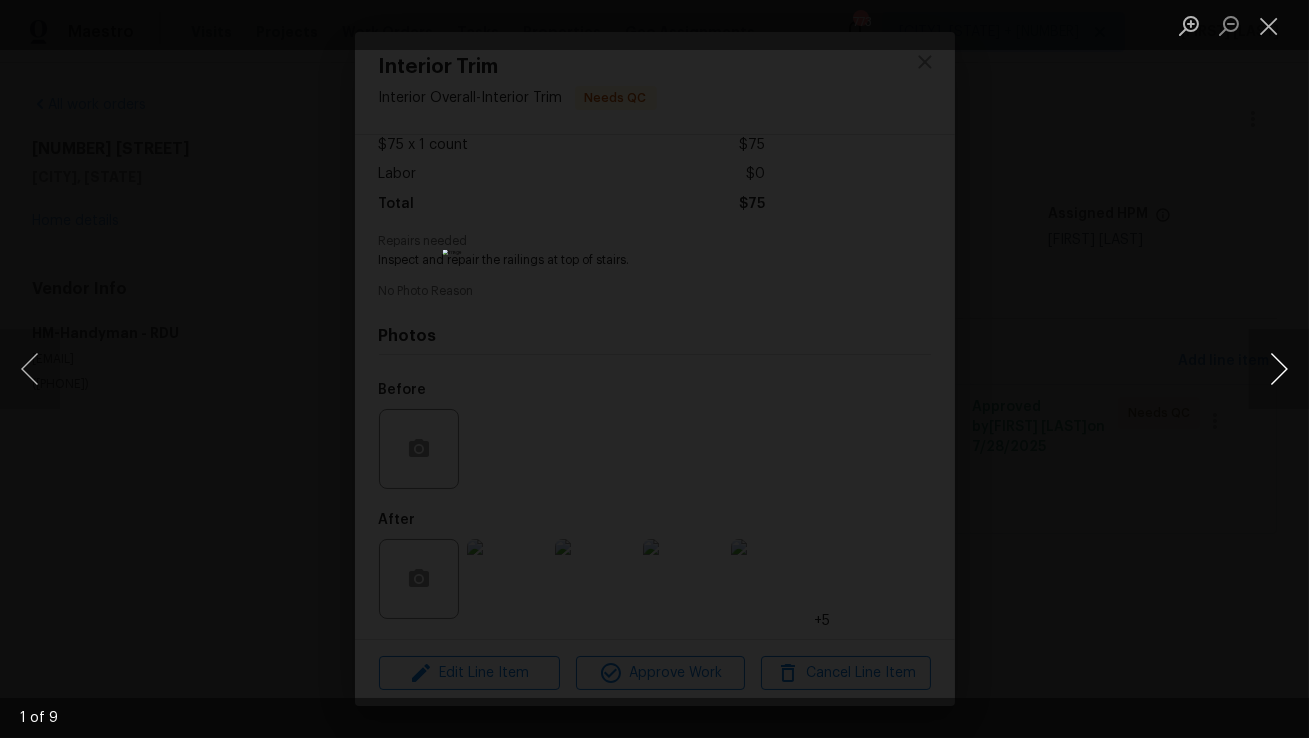 click at bounding box center [1279, 369] 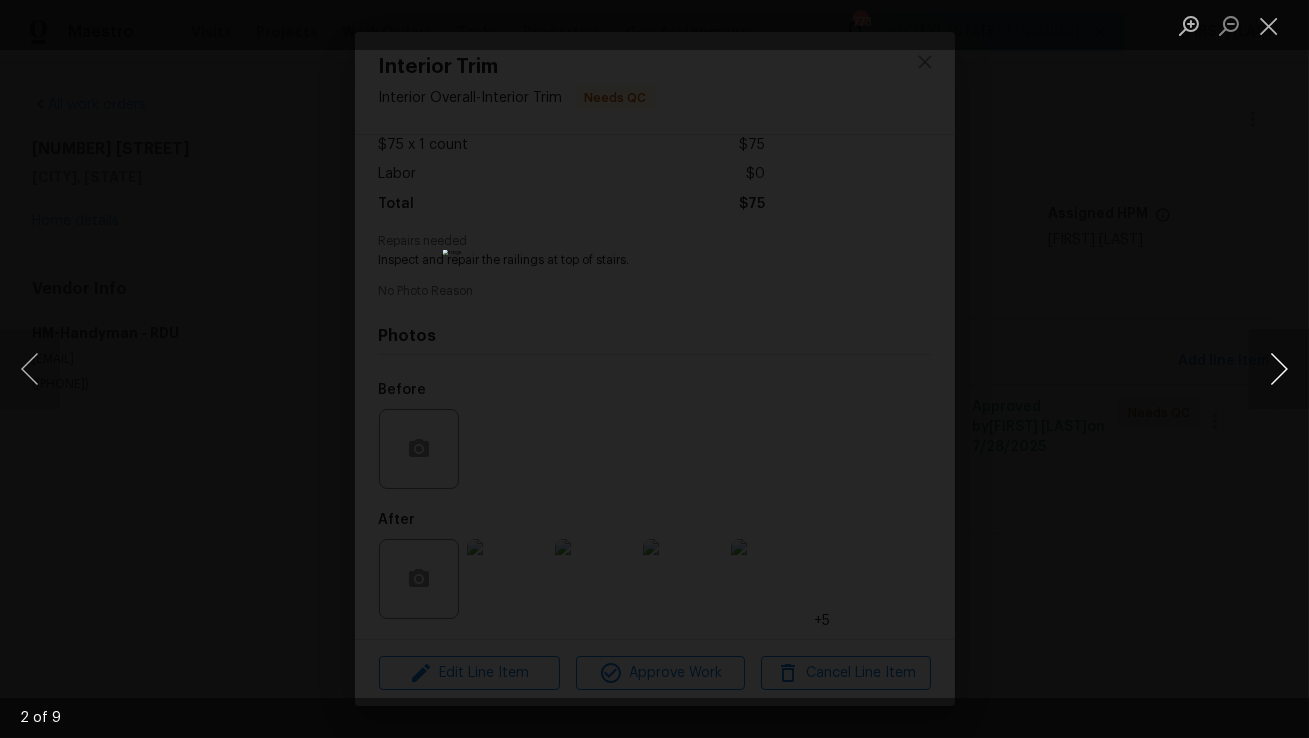 click at bounding box center [1279, 369] 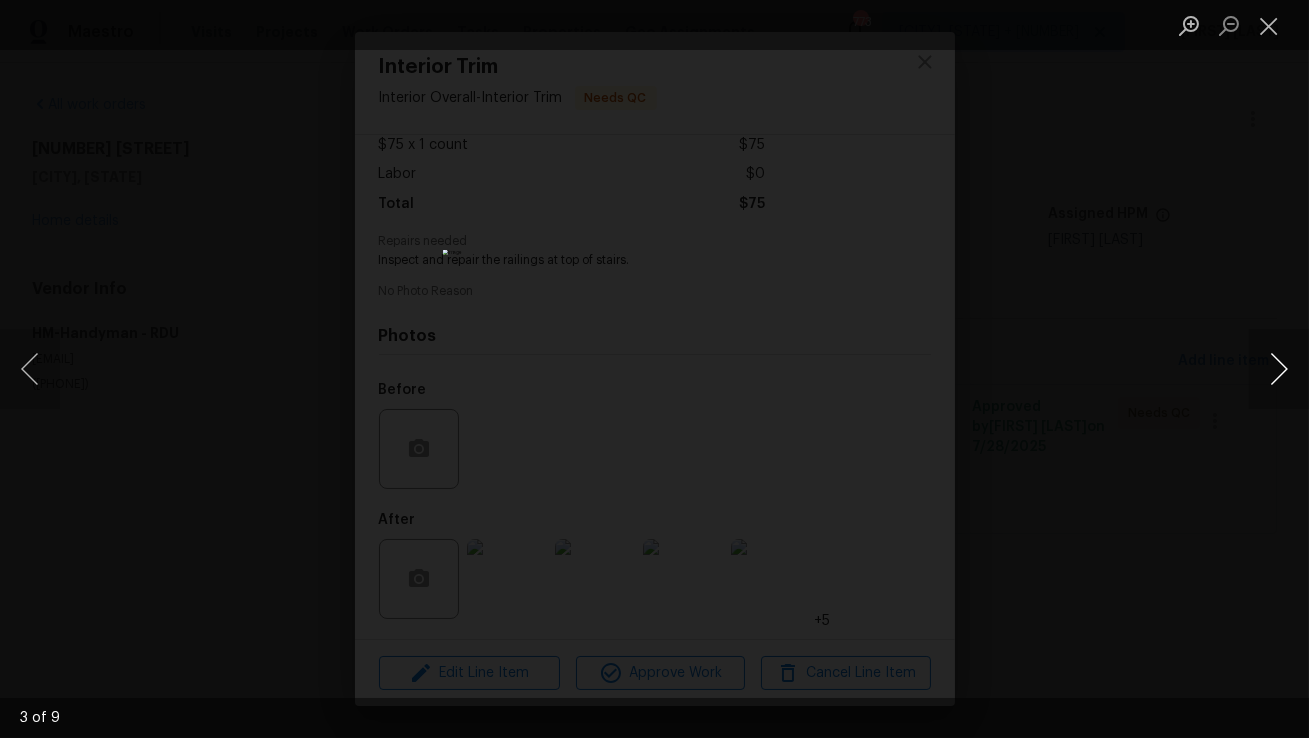 click at bounding box center [1279, 369] 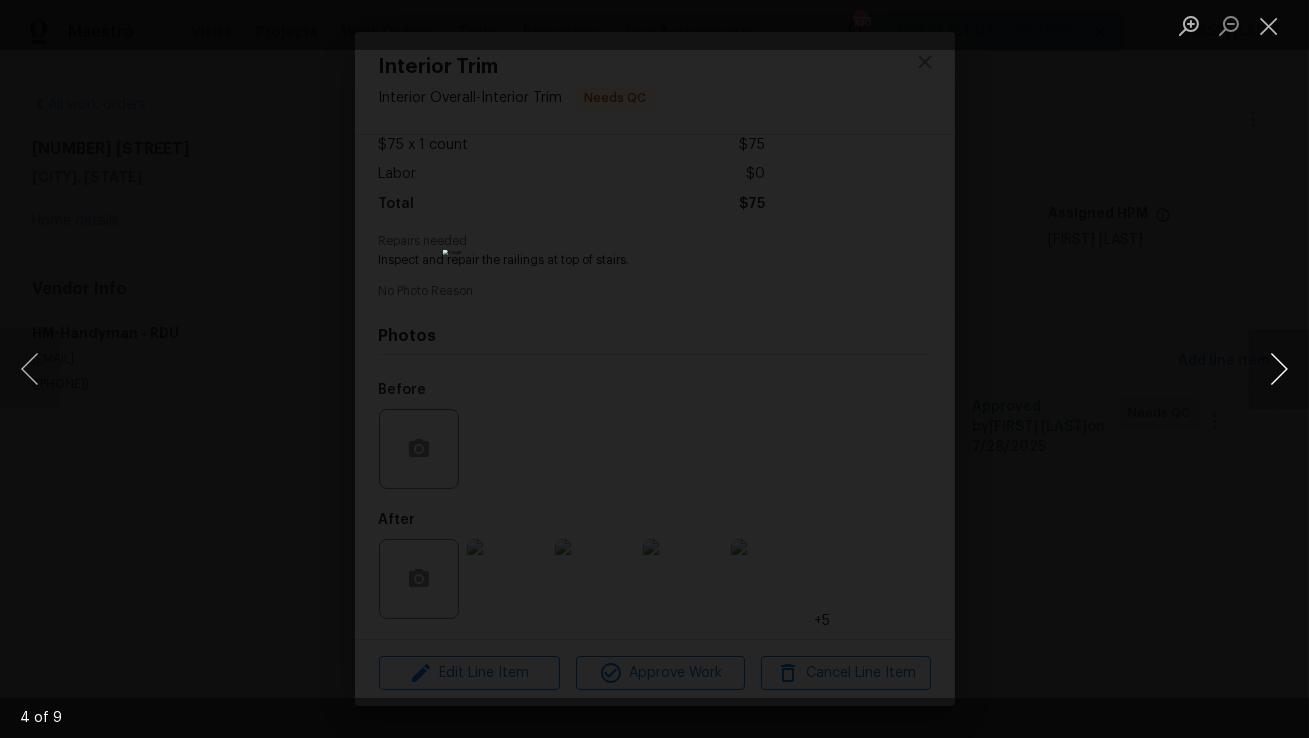 click at bounding box center (1279, 369) 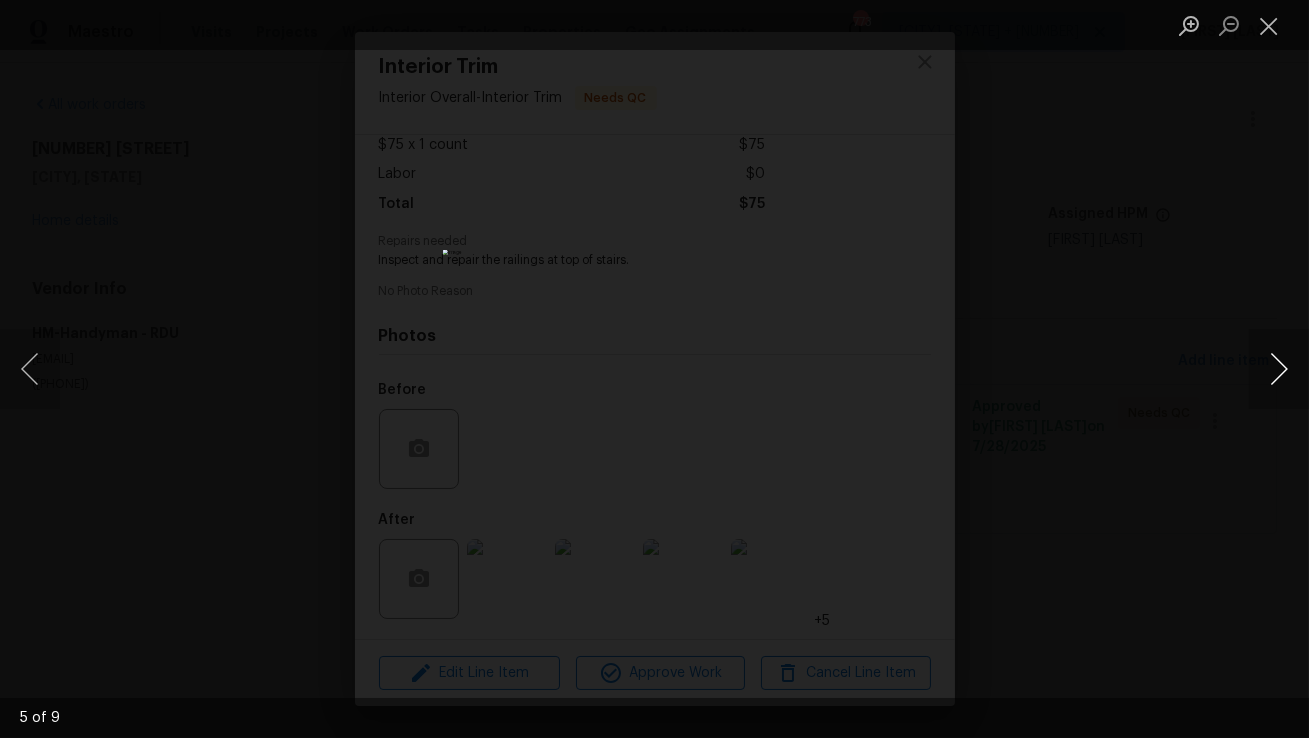 click at bounding box center (1279, 369) 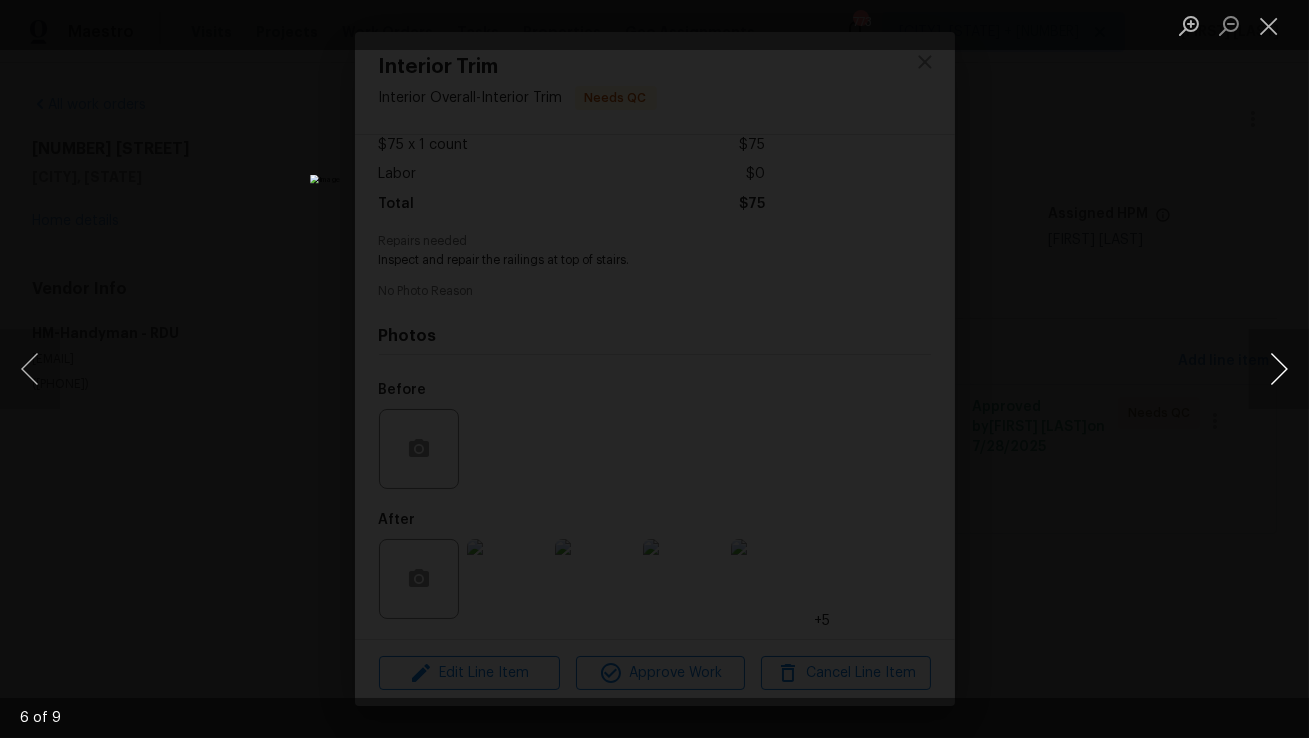 click at bounding box center [1279, 369] 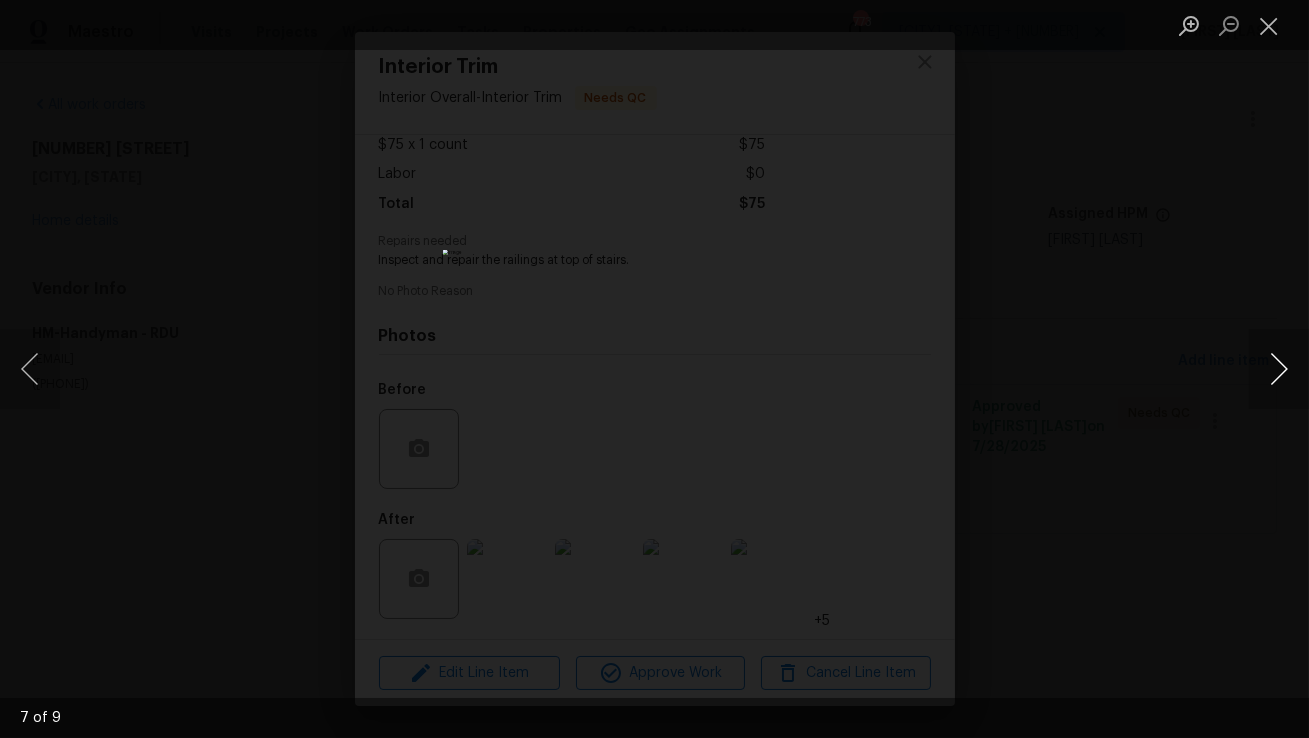 click at bounding box center [1279, 369] 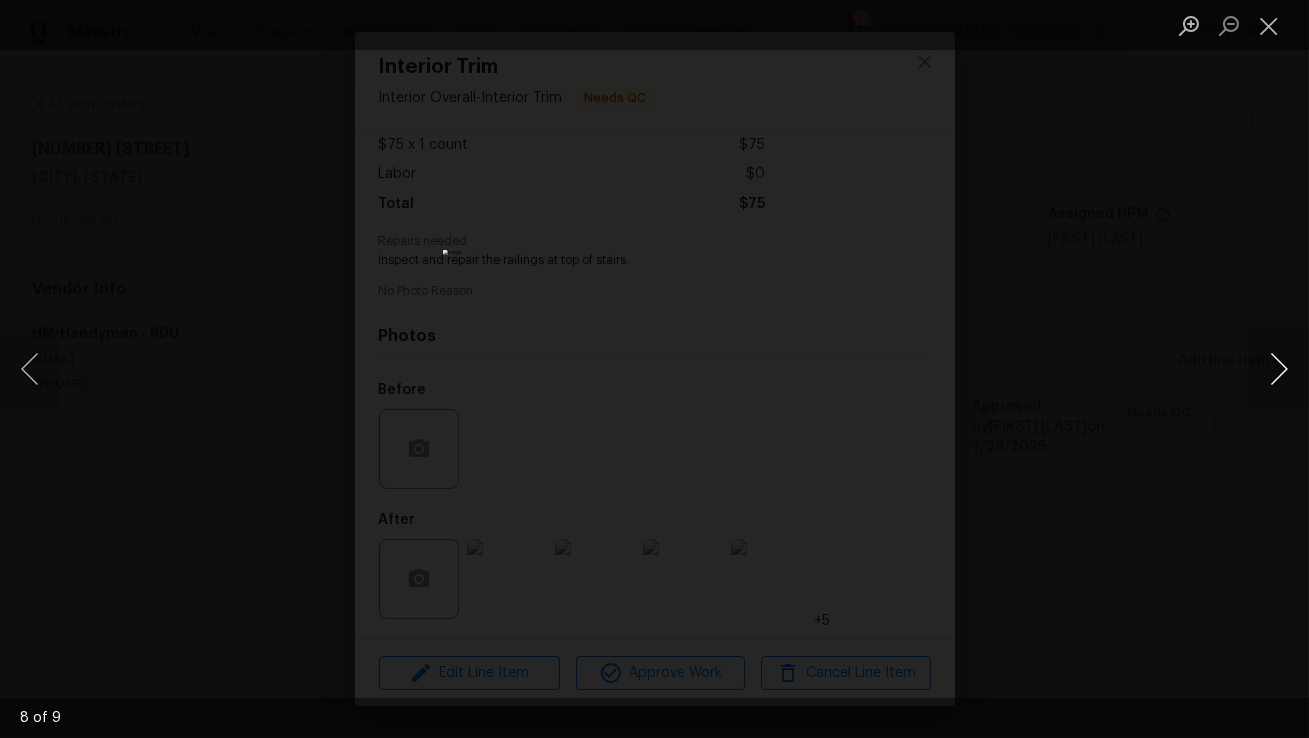 click at bounding box center [1279, 369] 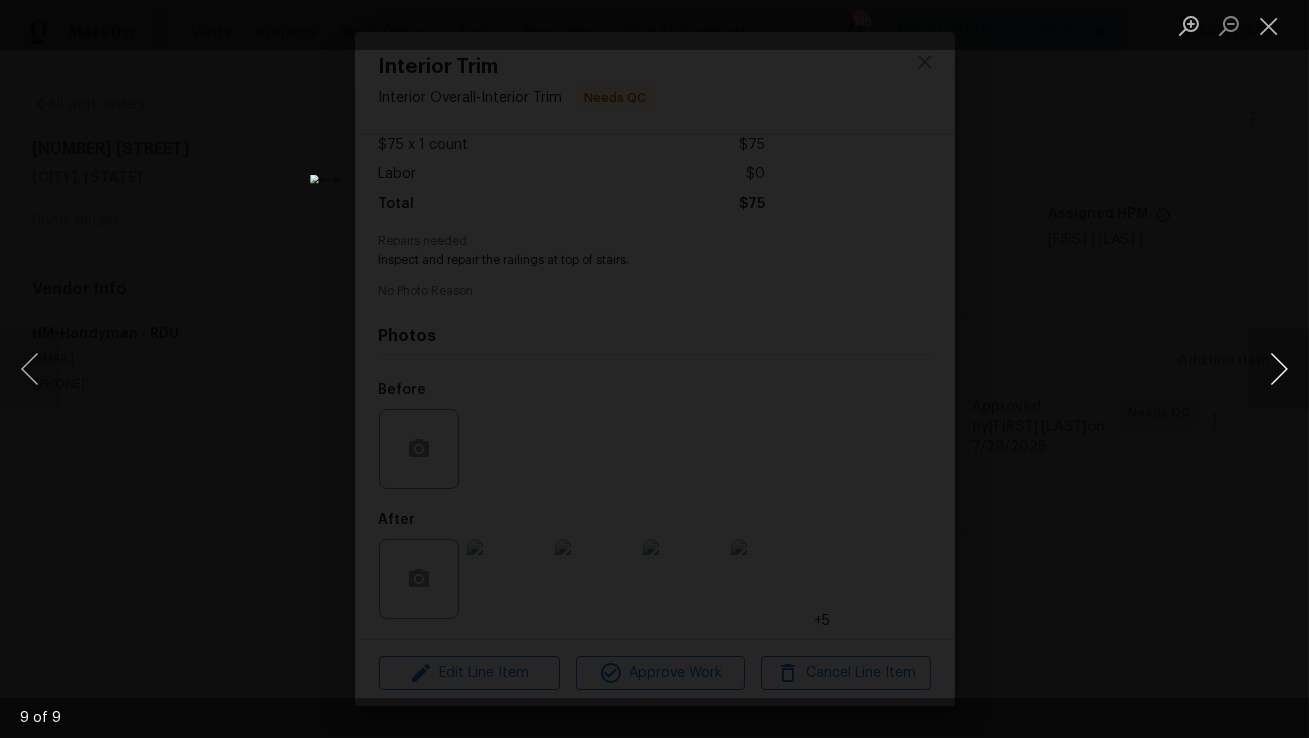 click at bounding box center [1279, 369] 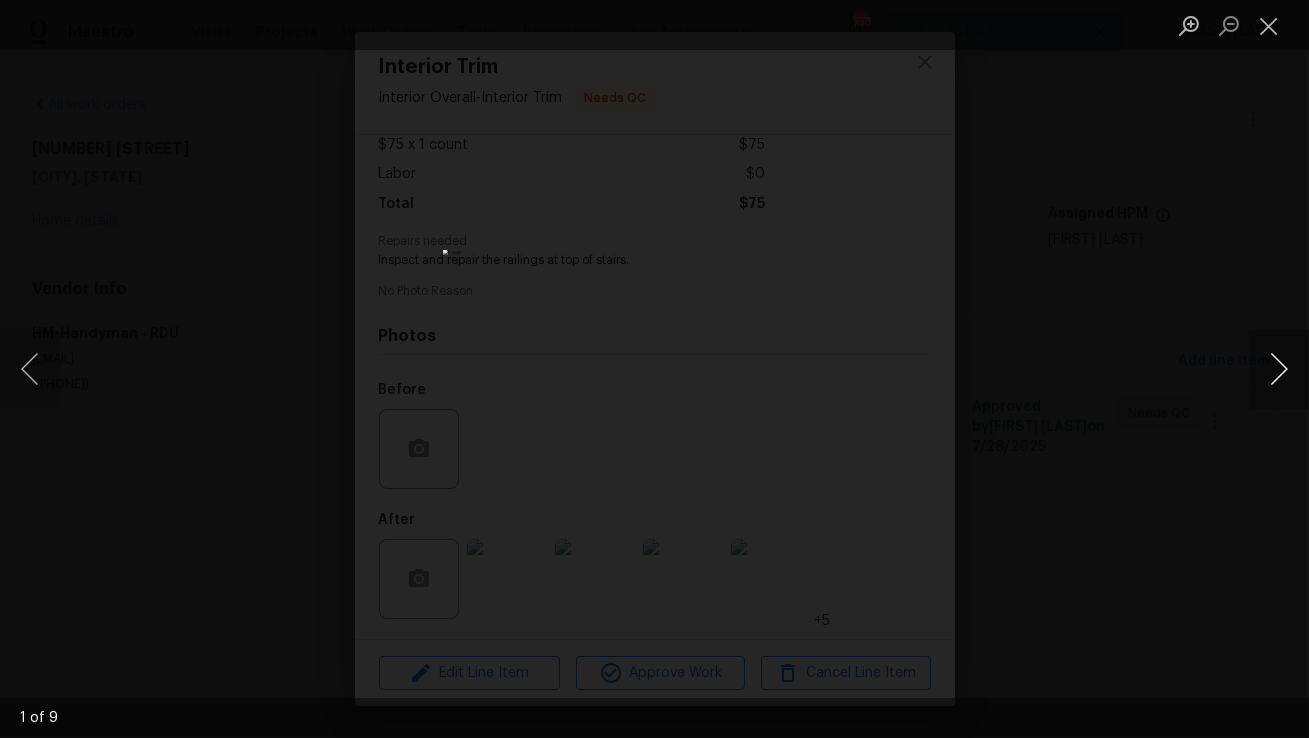 click at bounding box center [1279, 369] 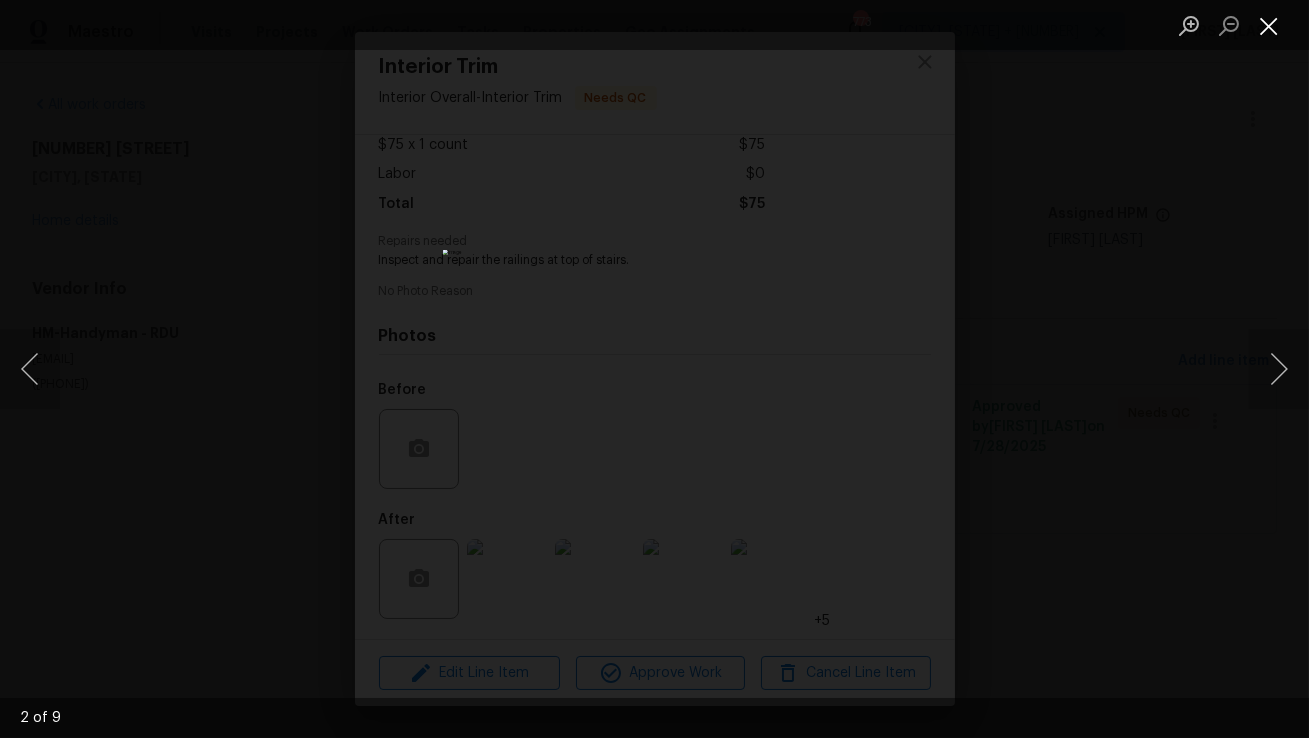 click at bounding box center [1269, 25] 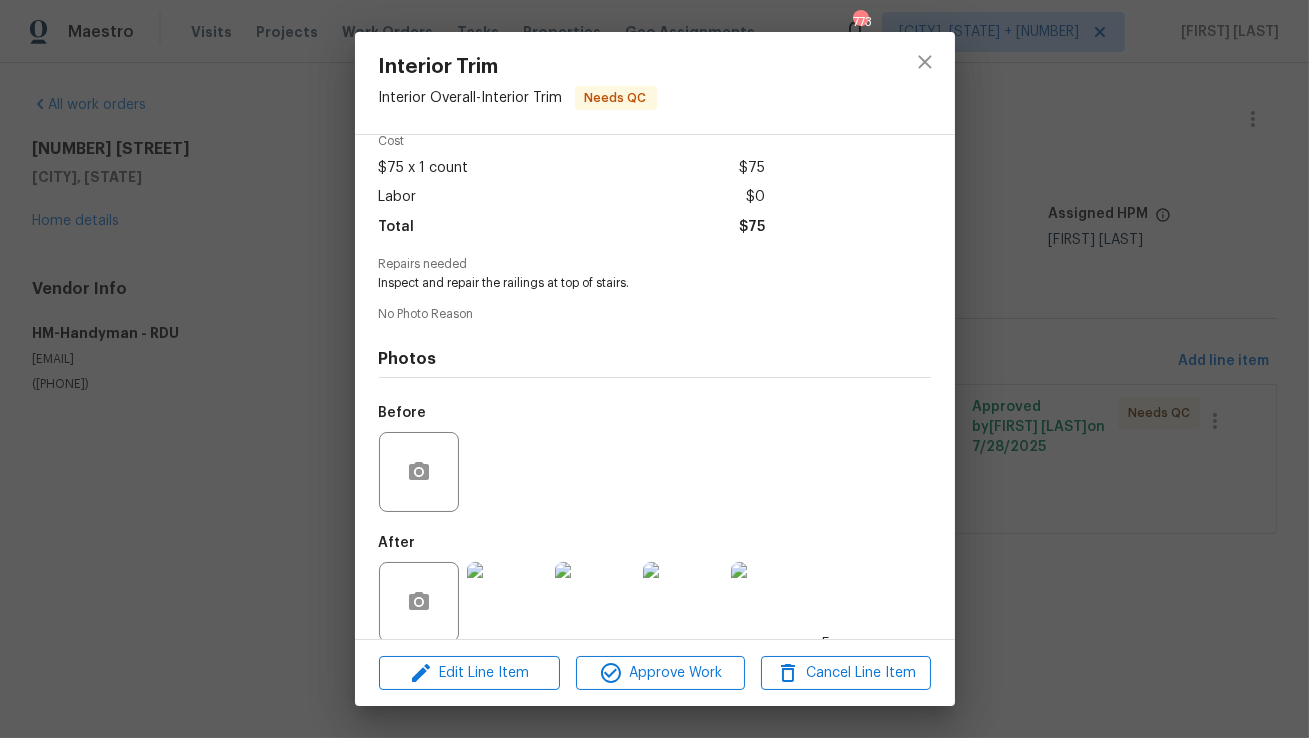 scroll, scrollTop: 84, scrollLeft: 0, axis: vertical 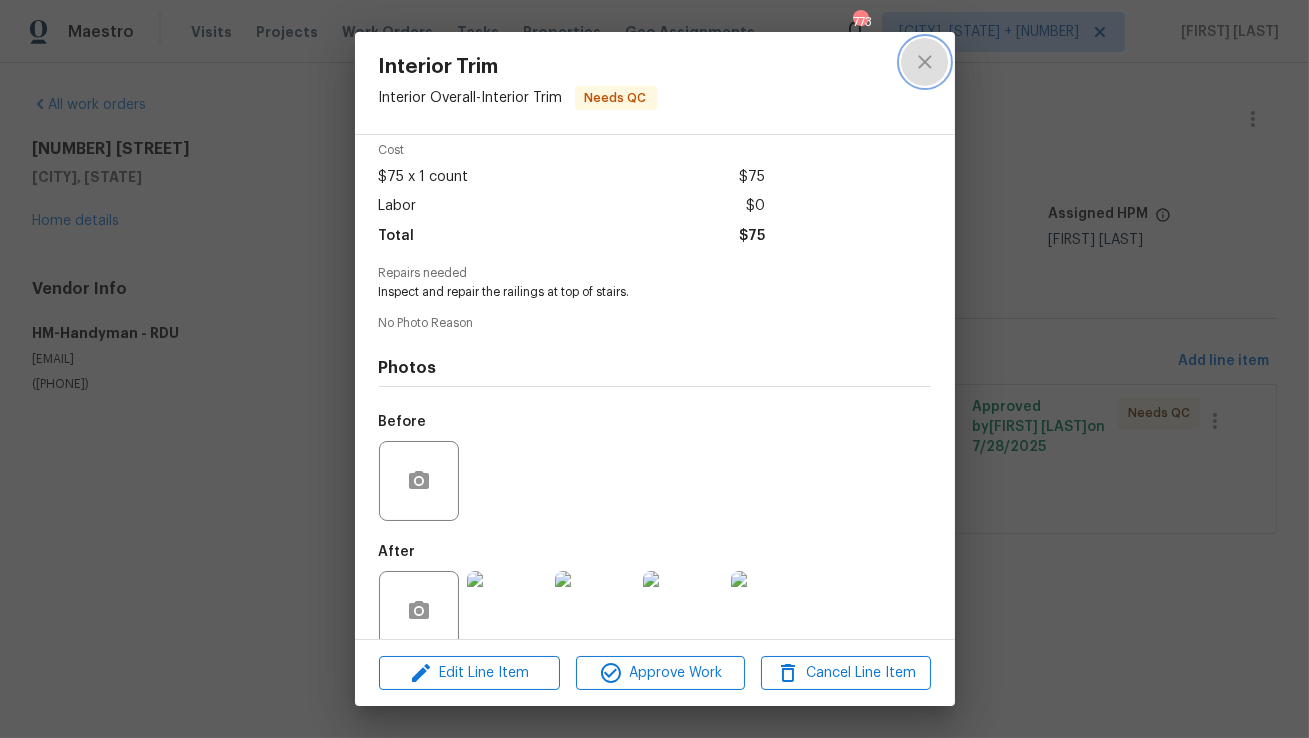 click 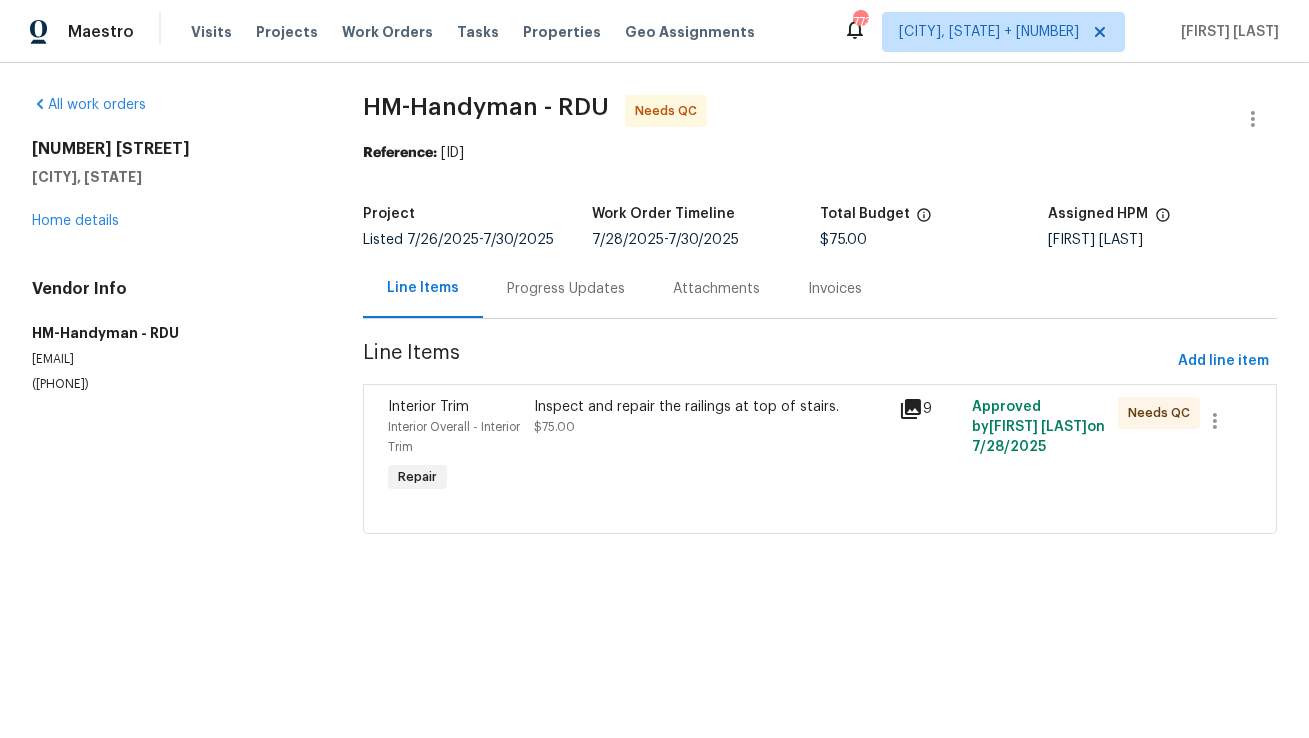 click on "Inspect and repair the railings at top of stairs." at bounding box center (710, 407) 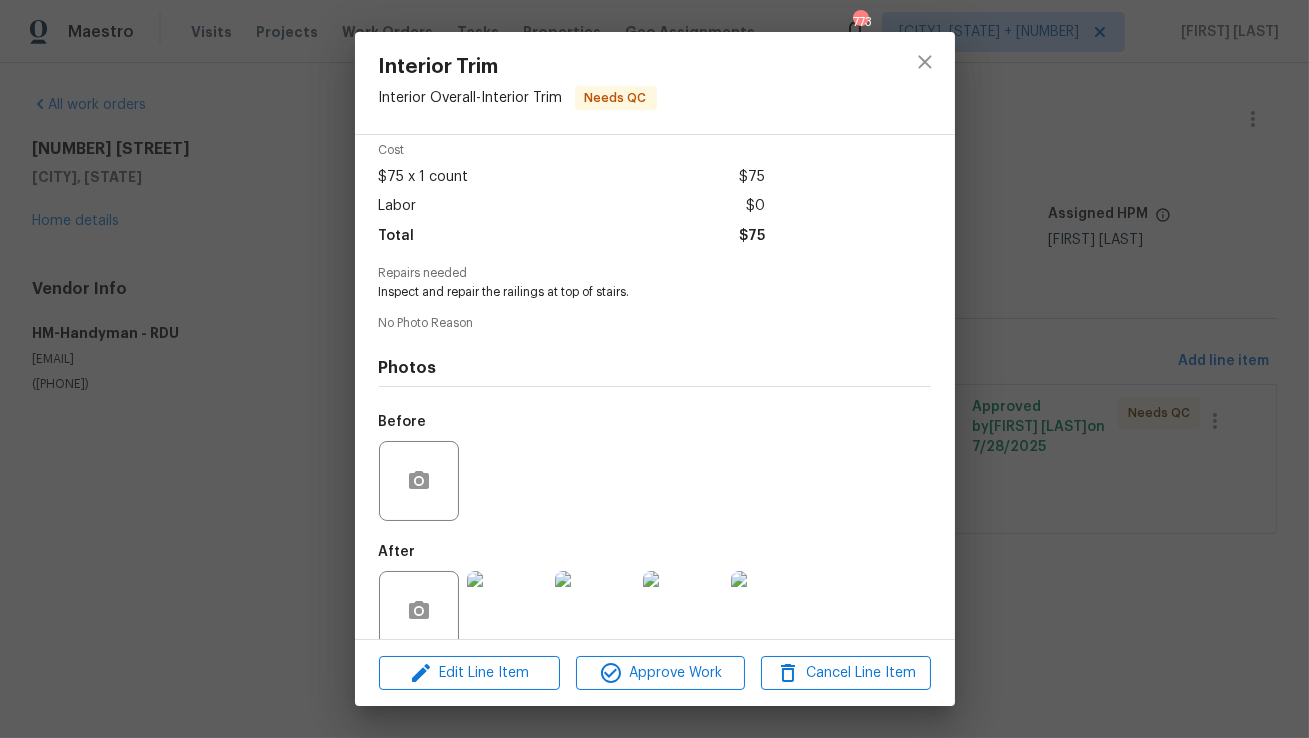 scroll, scrollTop: 45, scrollLeft: 0, axis: vertical 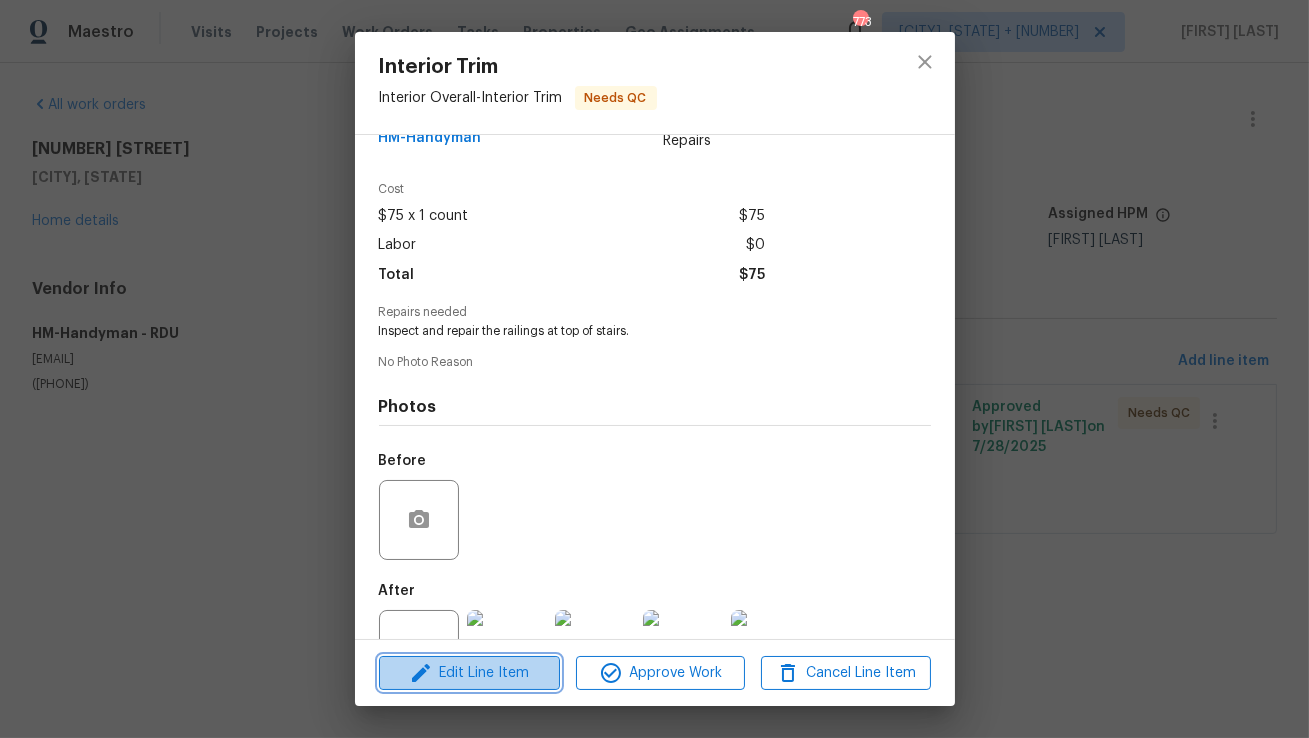 click on "Edit Line Item" at bounding box center (469, 673) 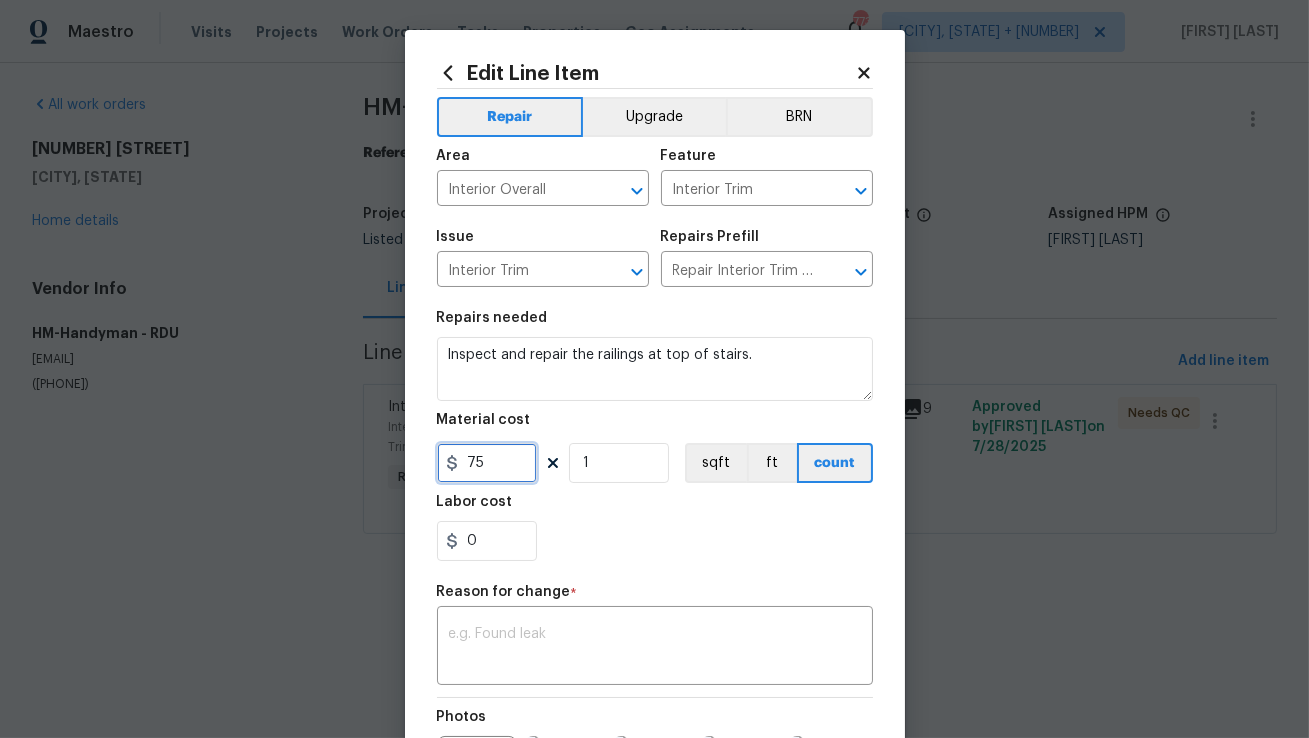 click on "75" at bounding box center (487, 463) 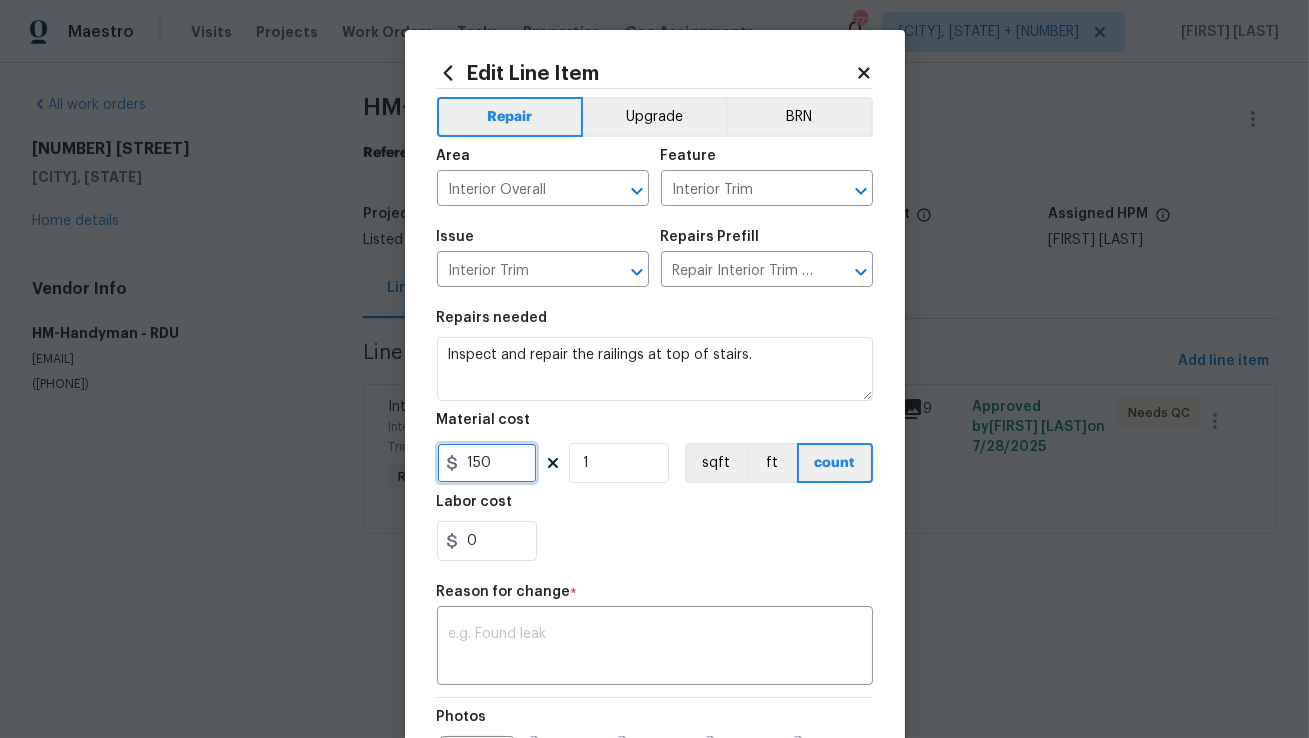 scroll, scrollTop: 70, scrollLeft: 0, axis: vertical 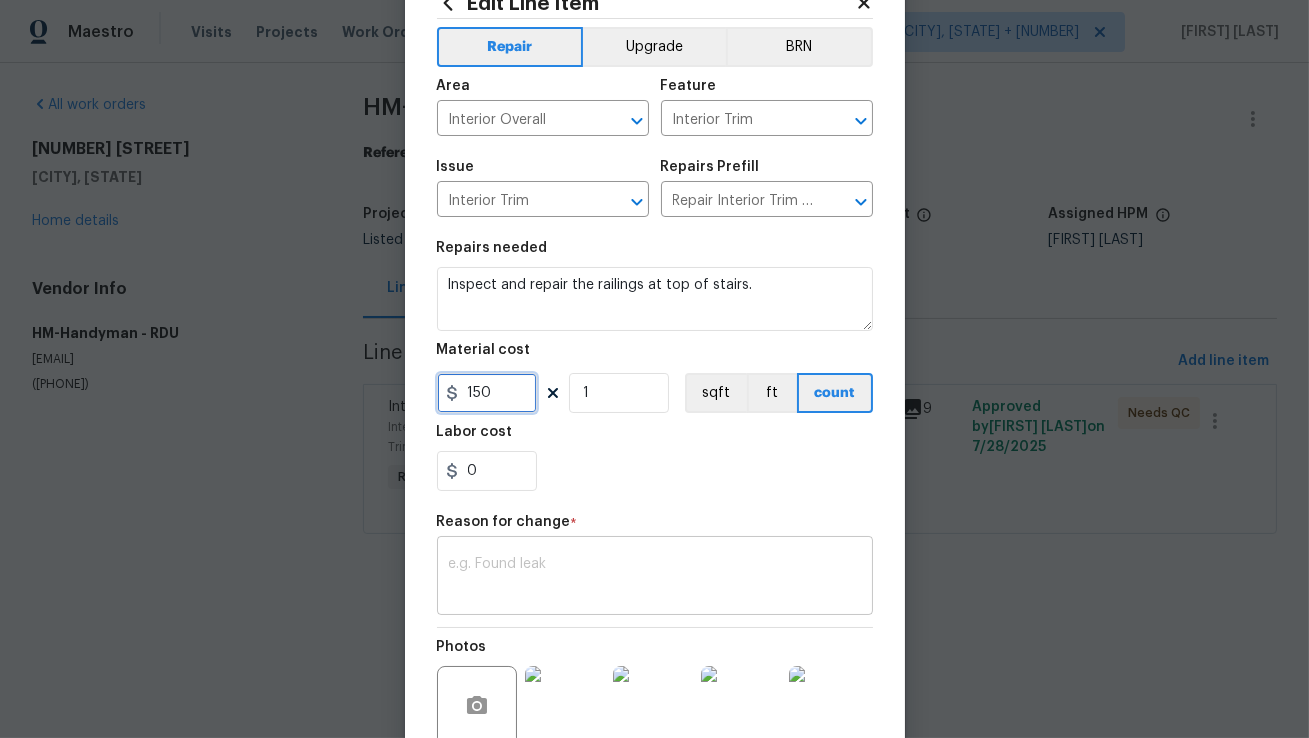 type on "150" 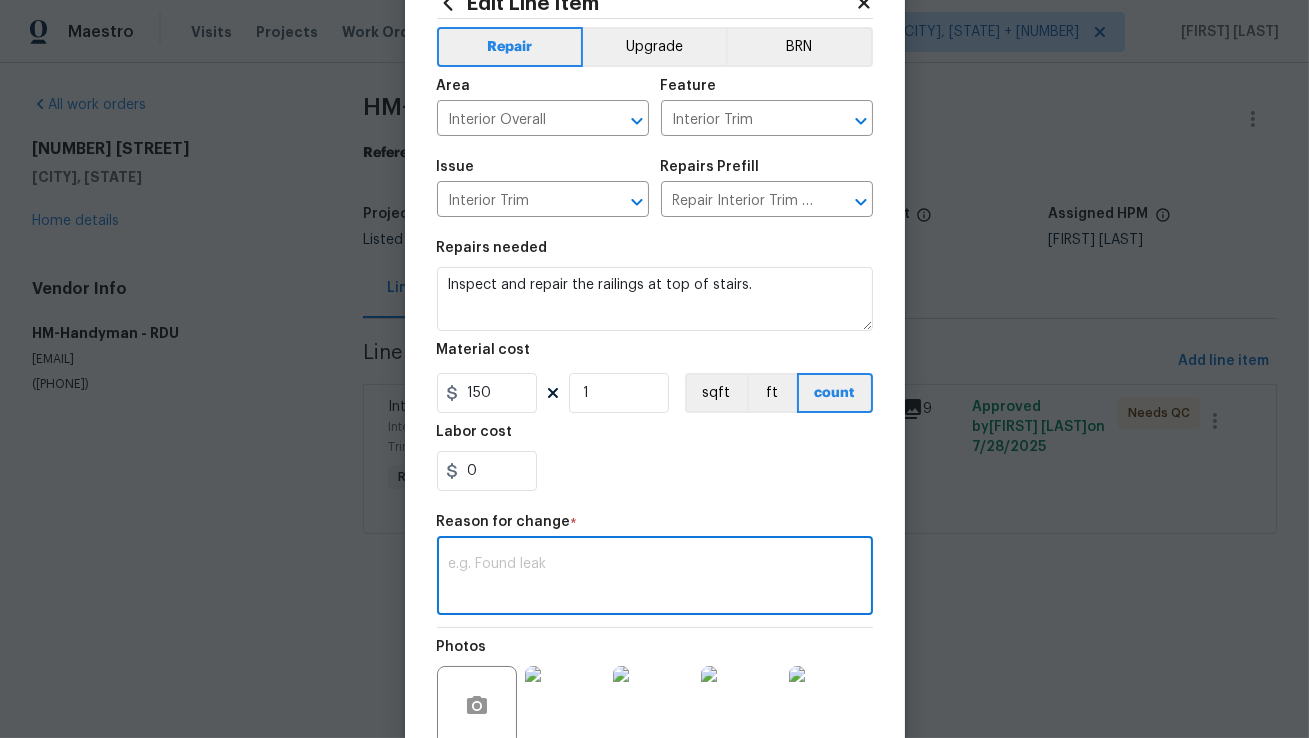 click at bounding box center (655, 578) 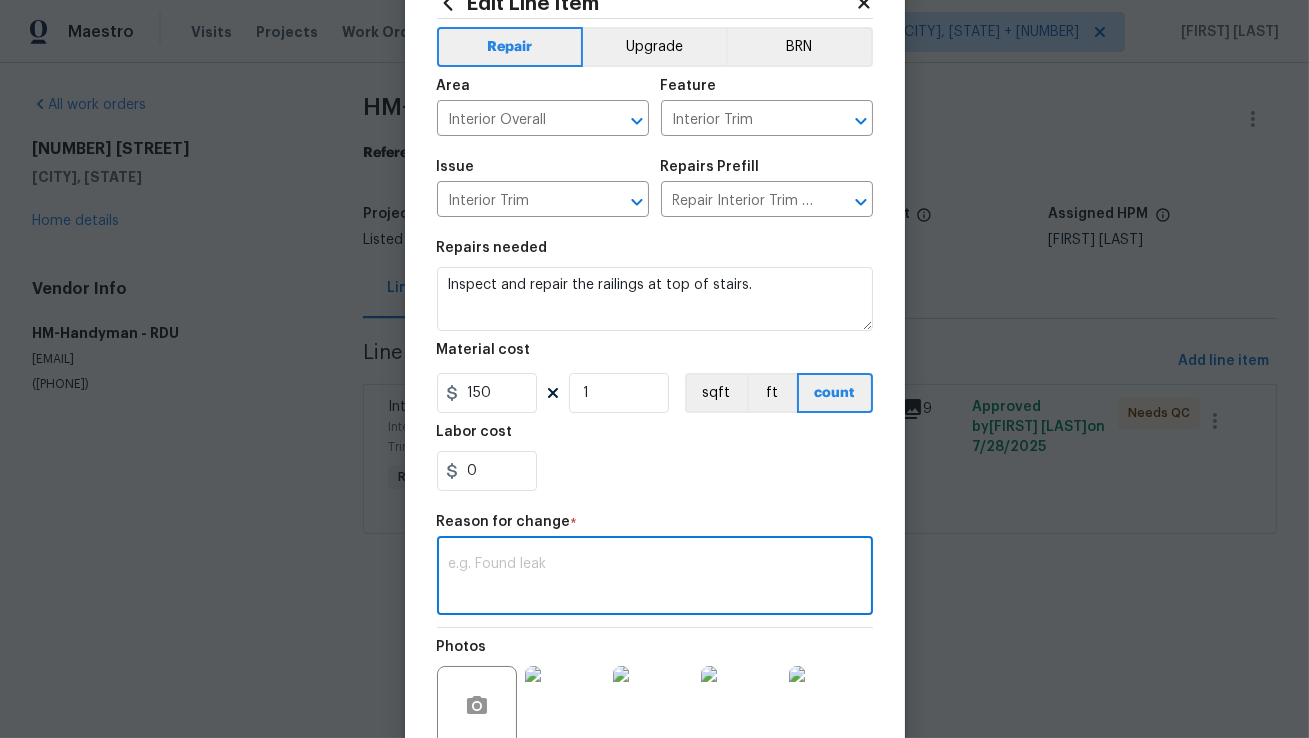 paste on "(AM) Updated per vendor’s final cost." 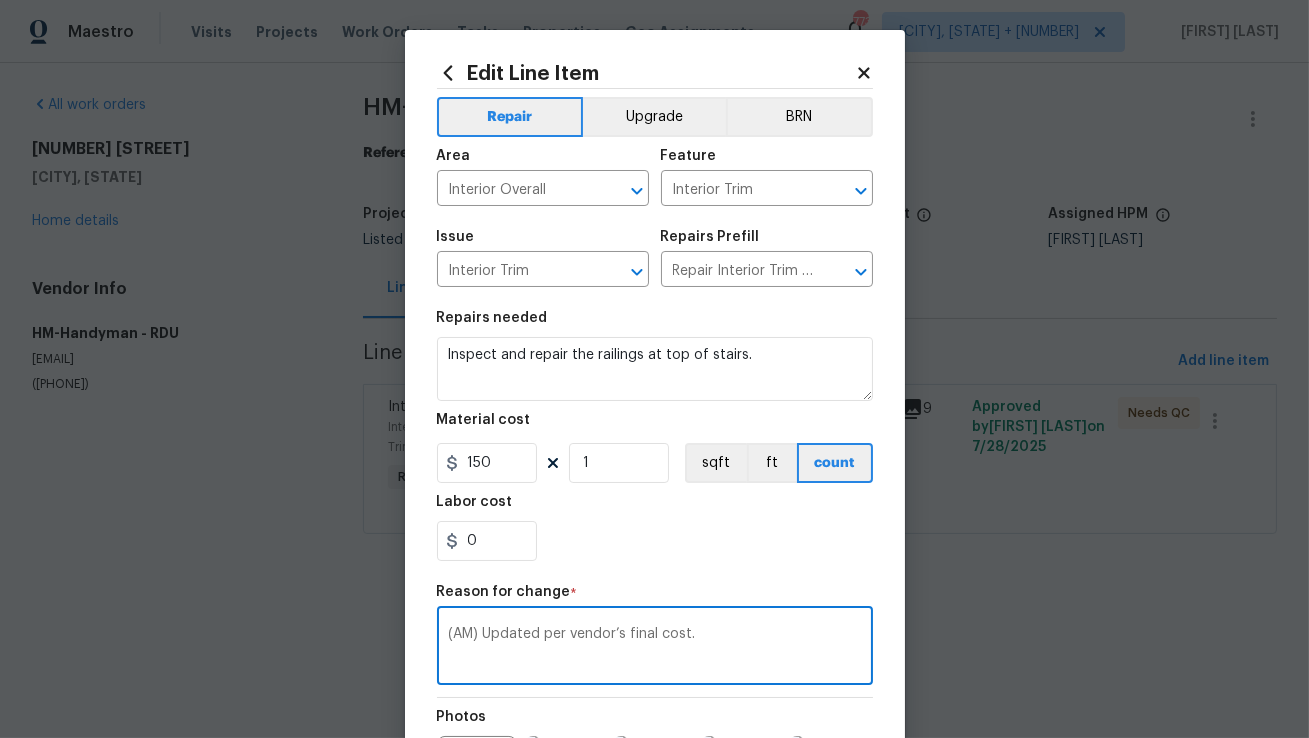 scroll, scrollTop: 267, scrollLeft: 0, axis: vertical 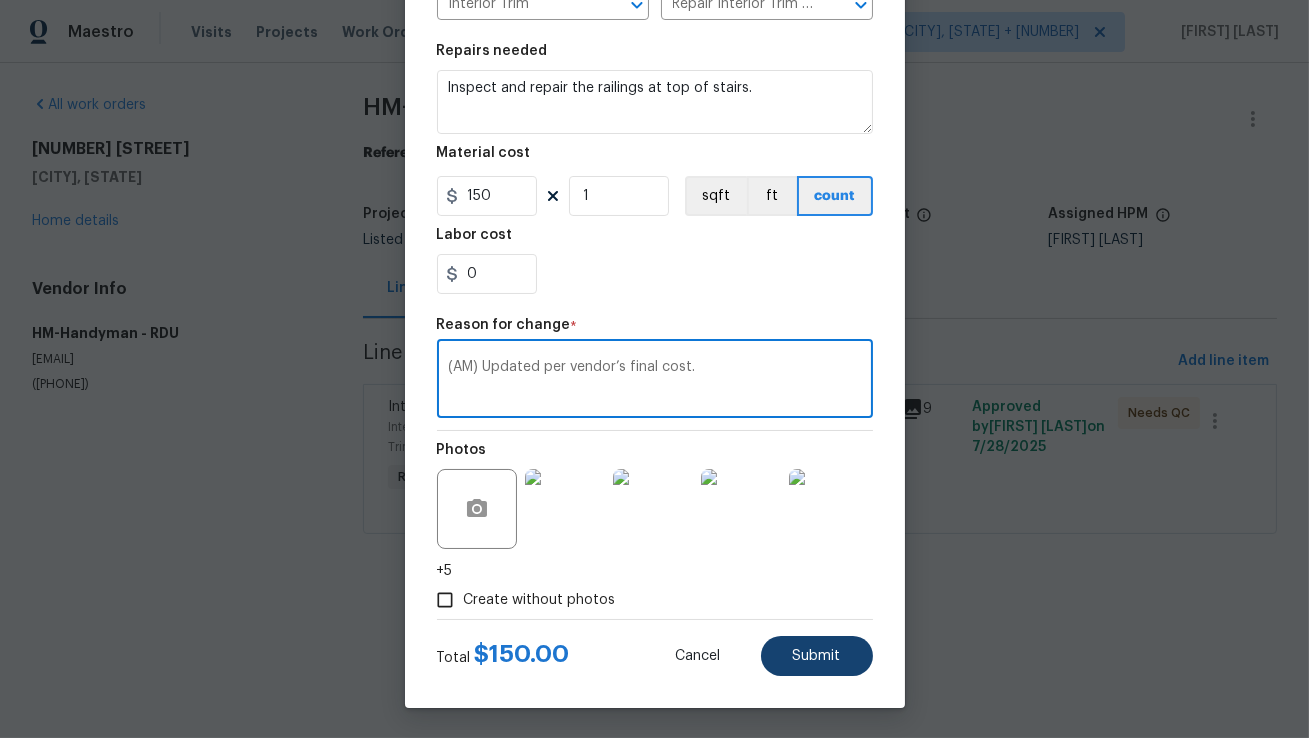 type on "(AM) Updated per vendor’s final cost." 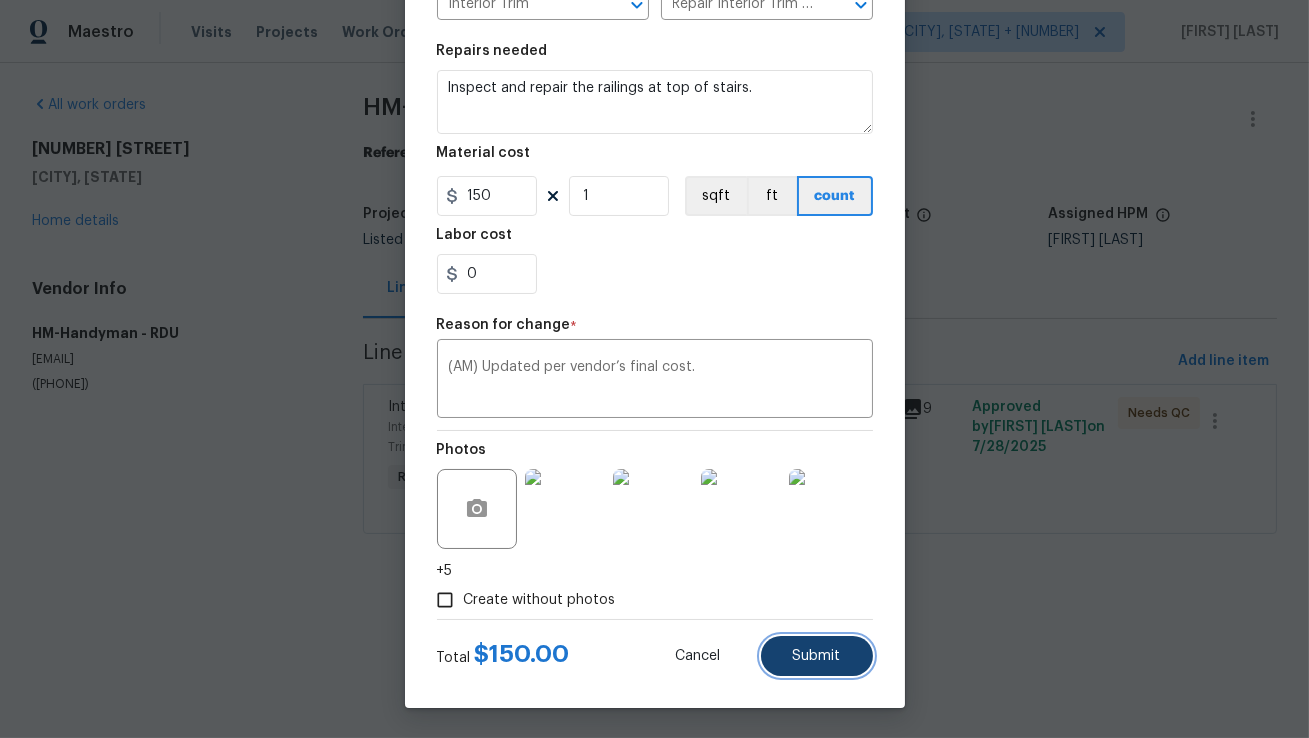 click on "Submit" at bounding box center (817, 656) 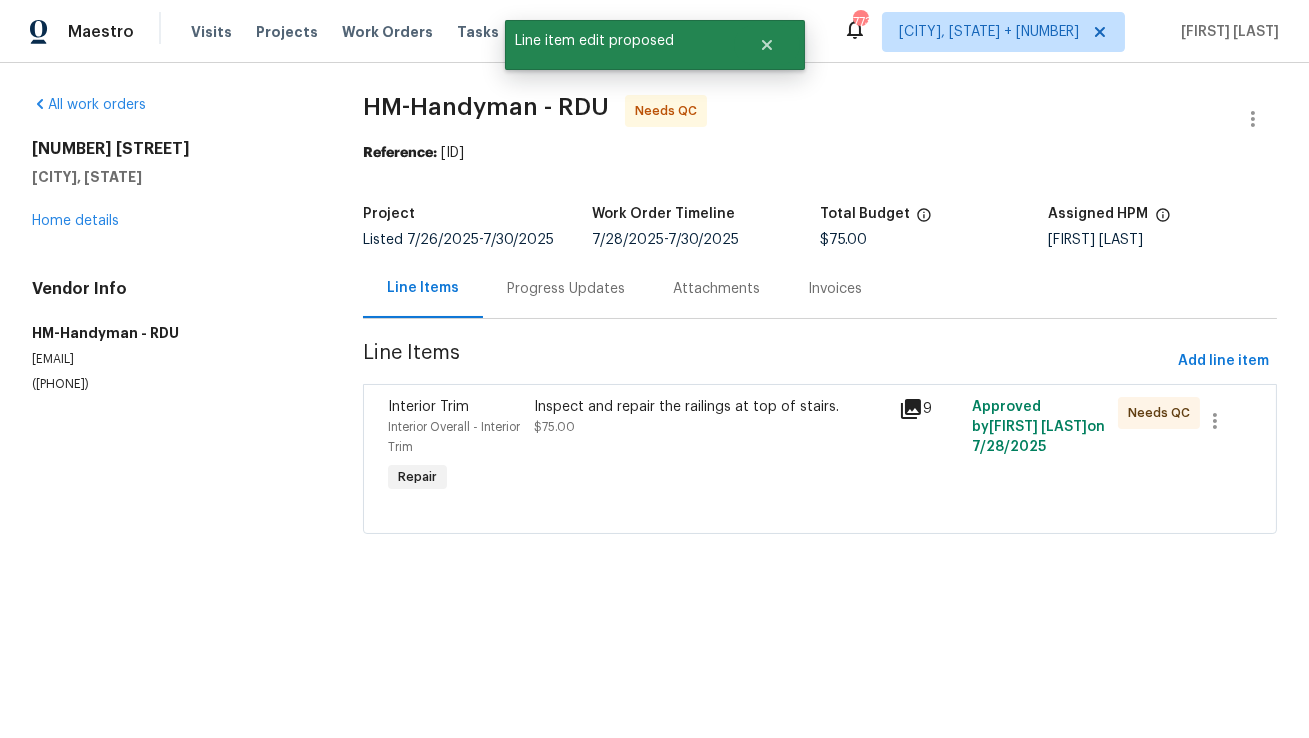 scroll, scrollTop: 0, scrollLeft: 0, axis: both 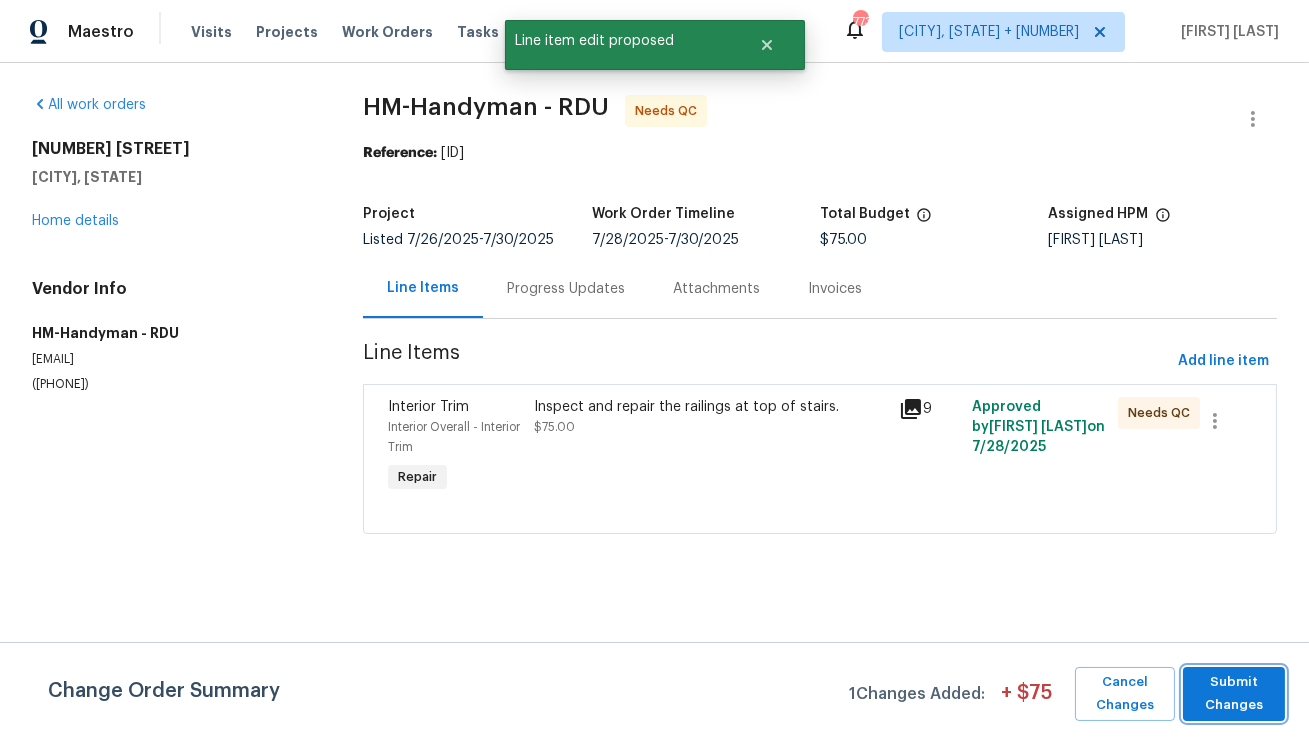 click on "Submit Changes" at bounding box center [1234, 694] 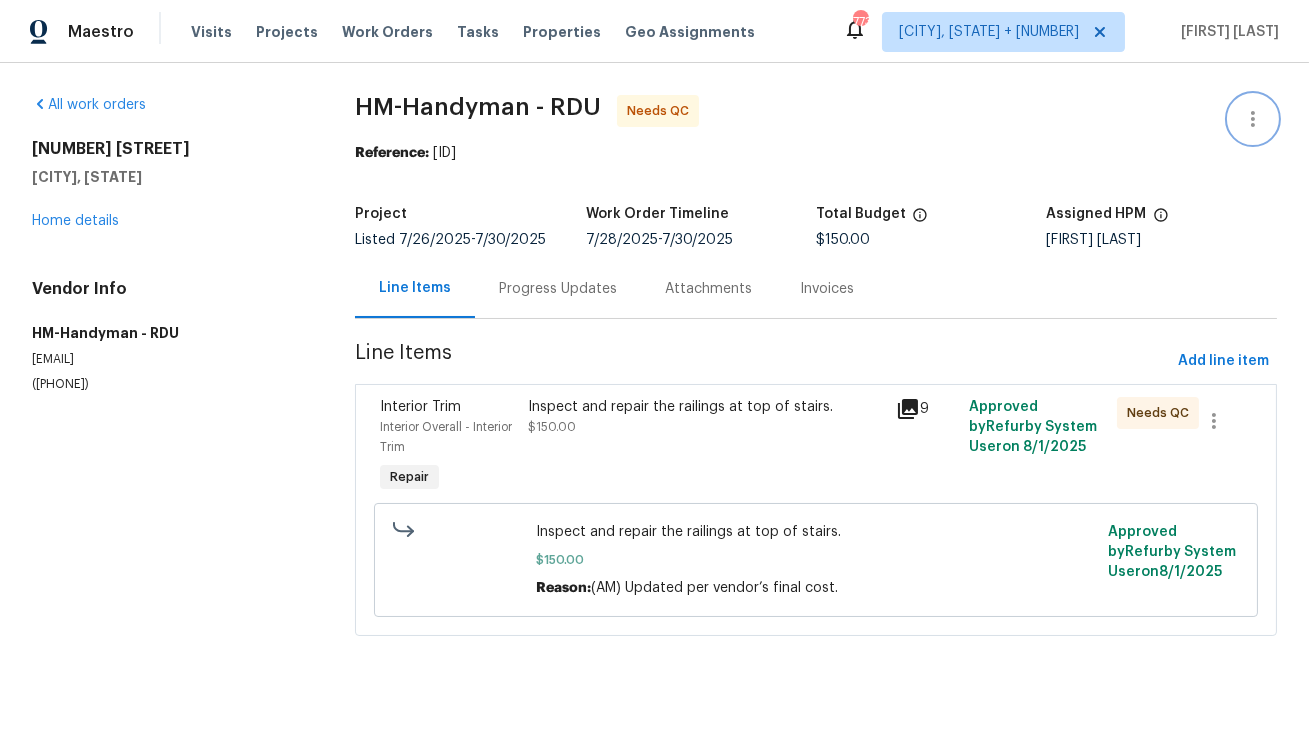 click 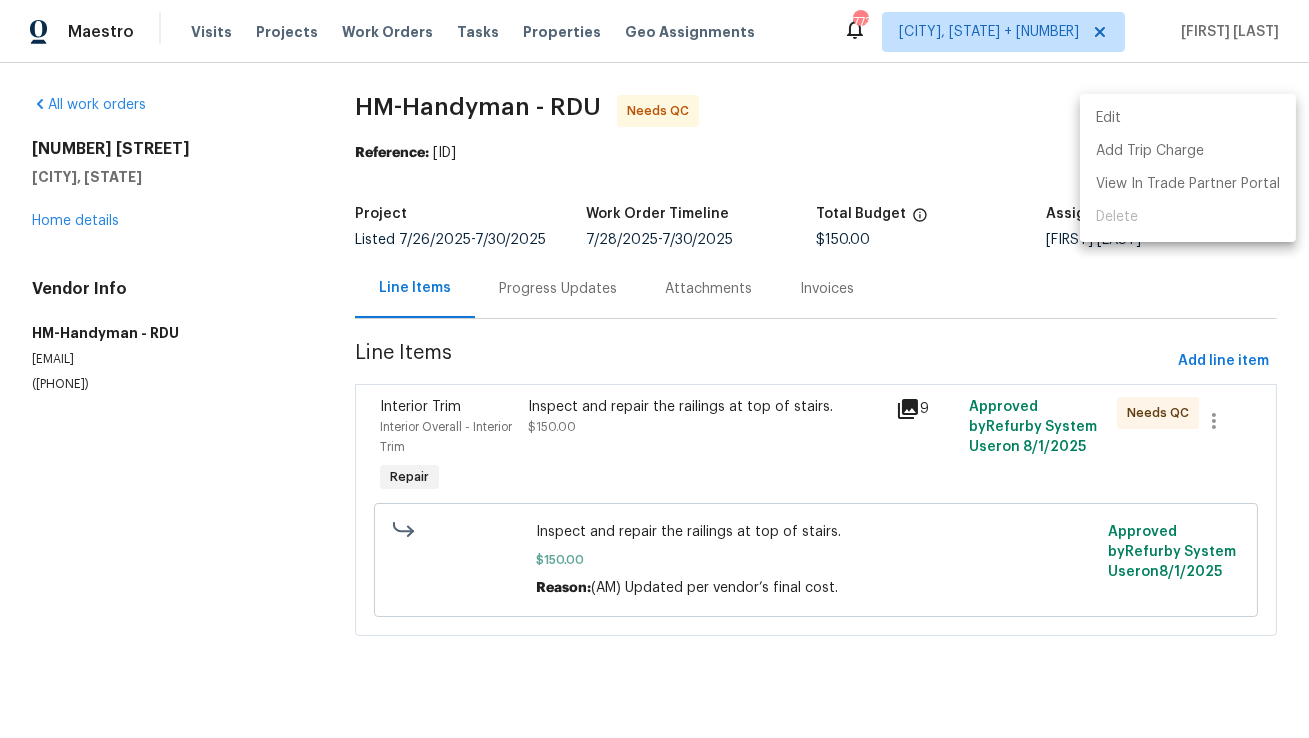 click on "Edit" at bounding box center (1188, 118) 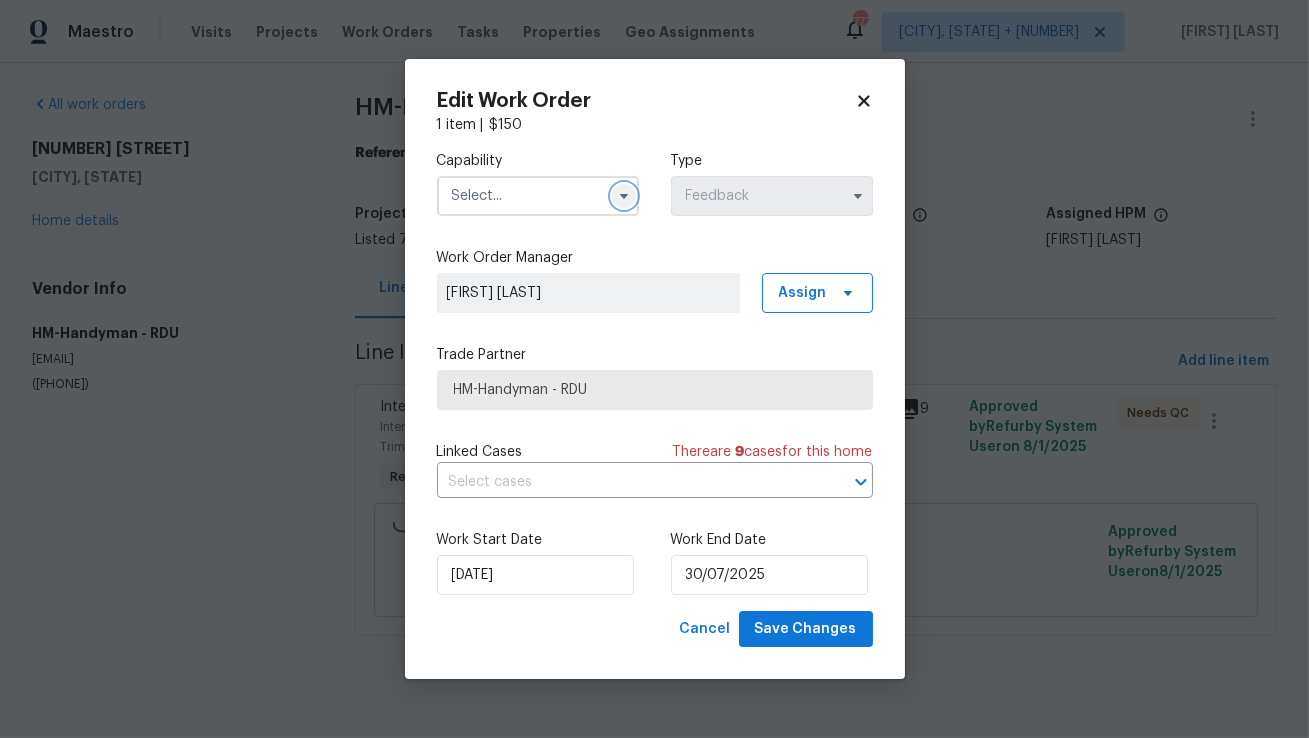 click at bounding box center (624, 196) 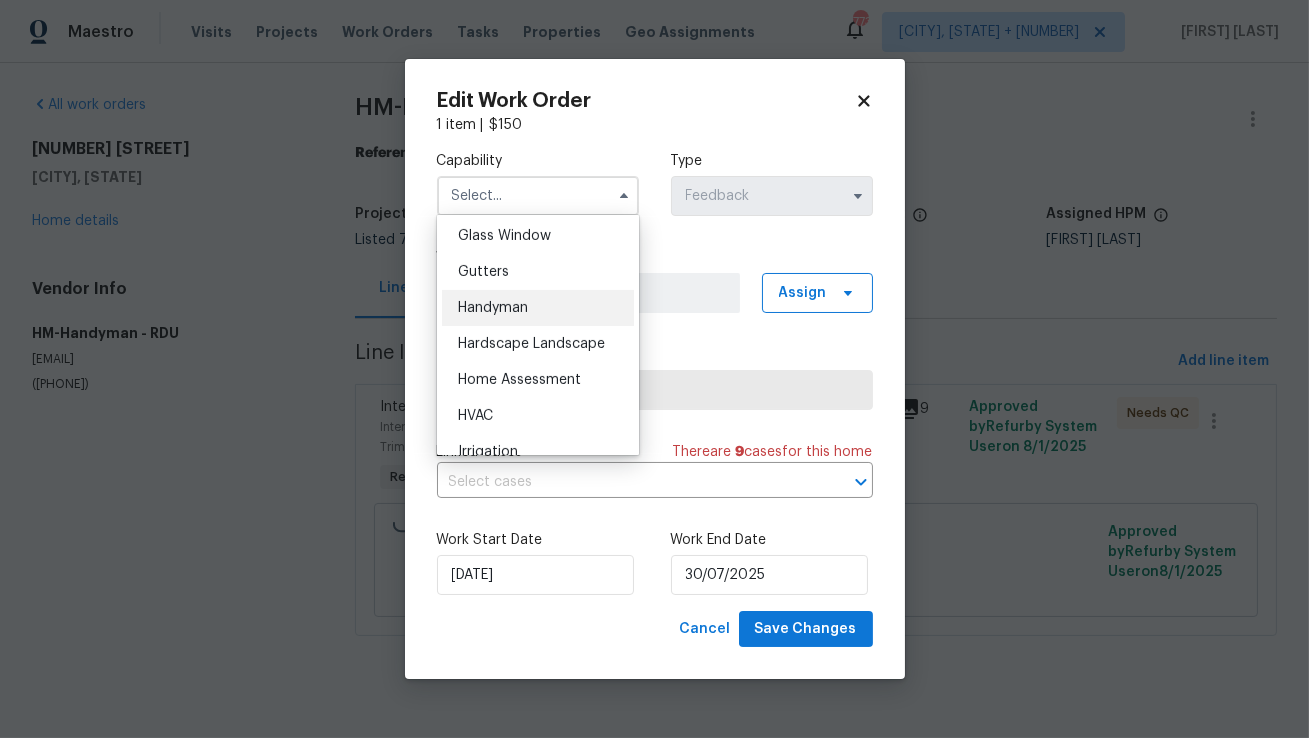scroll, scrollTop: 1034, scrollLeft: 0, axis: vertical 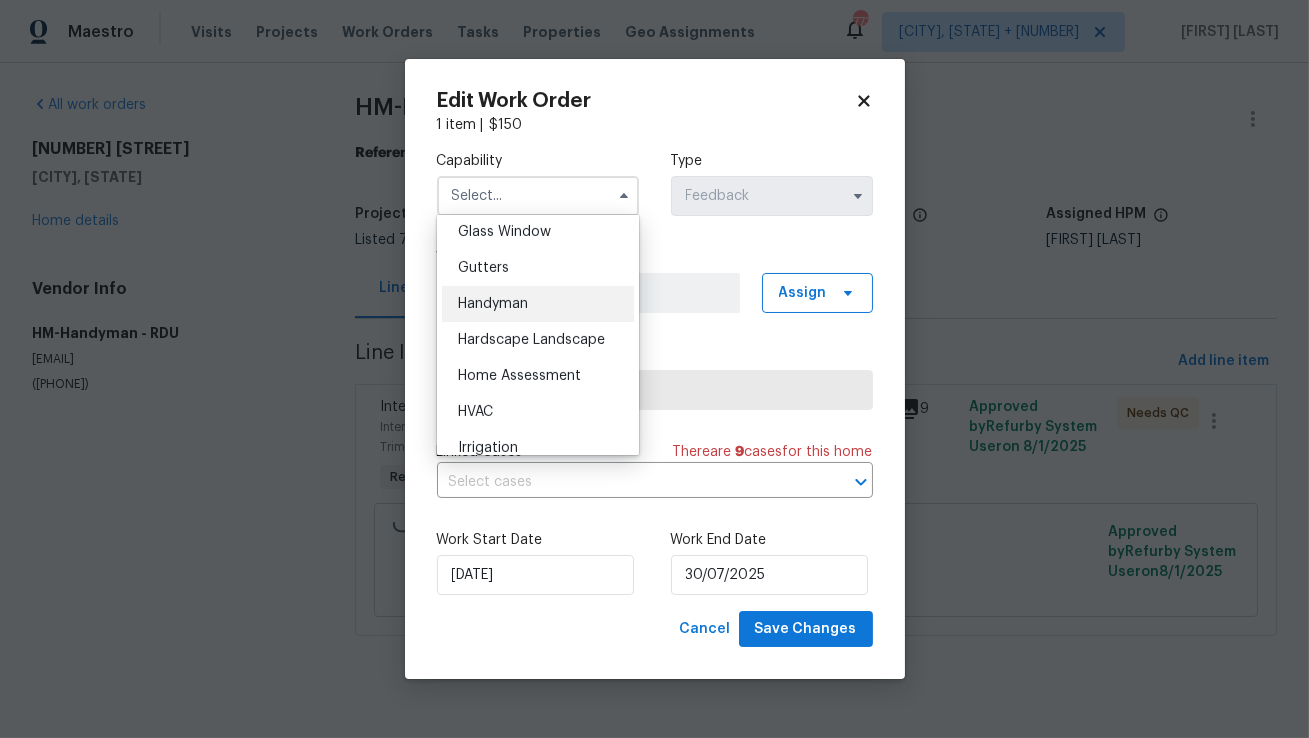 click on "Handyman" at bounding box center (538, 304) 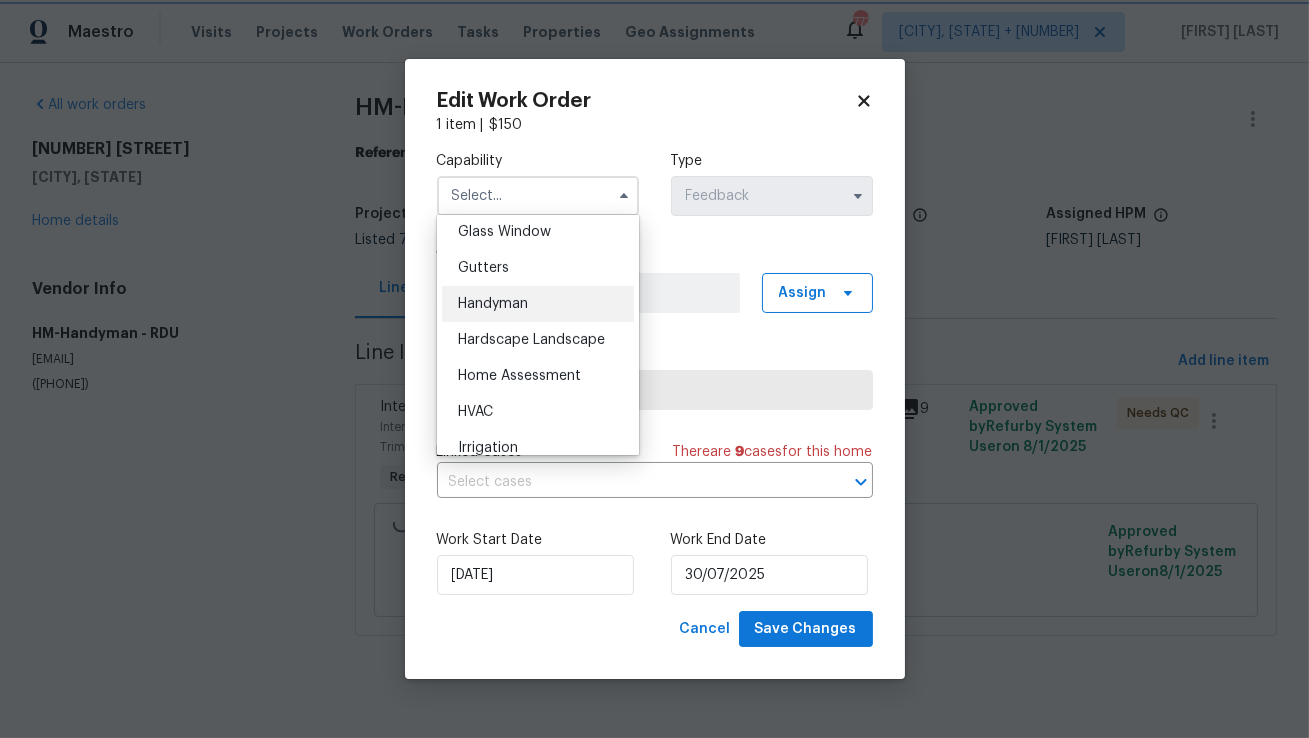 type on "Handyman" 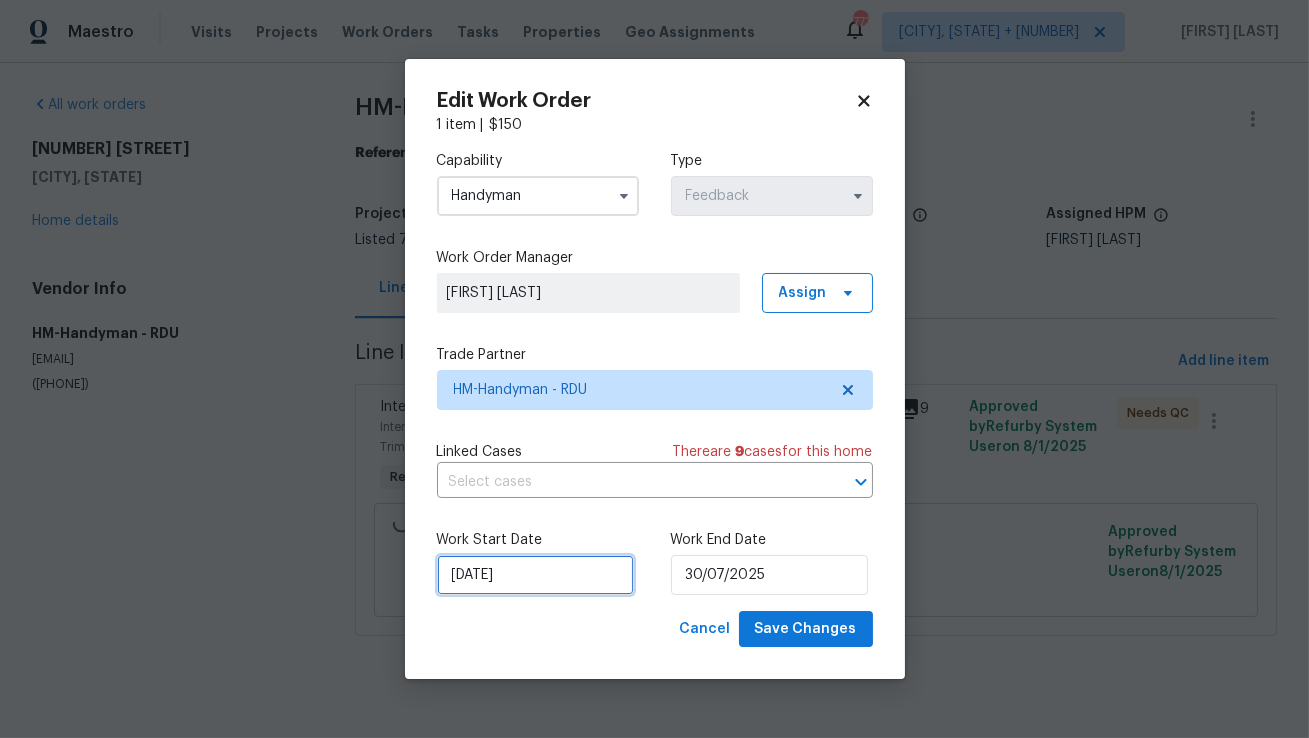 click on "28/07/2025" at bounding box center (535, 575) 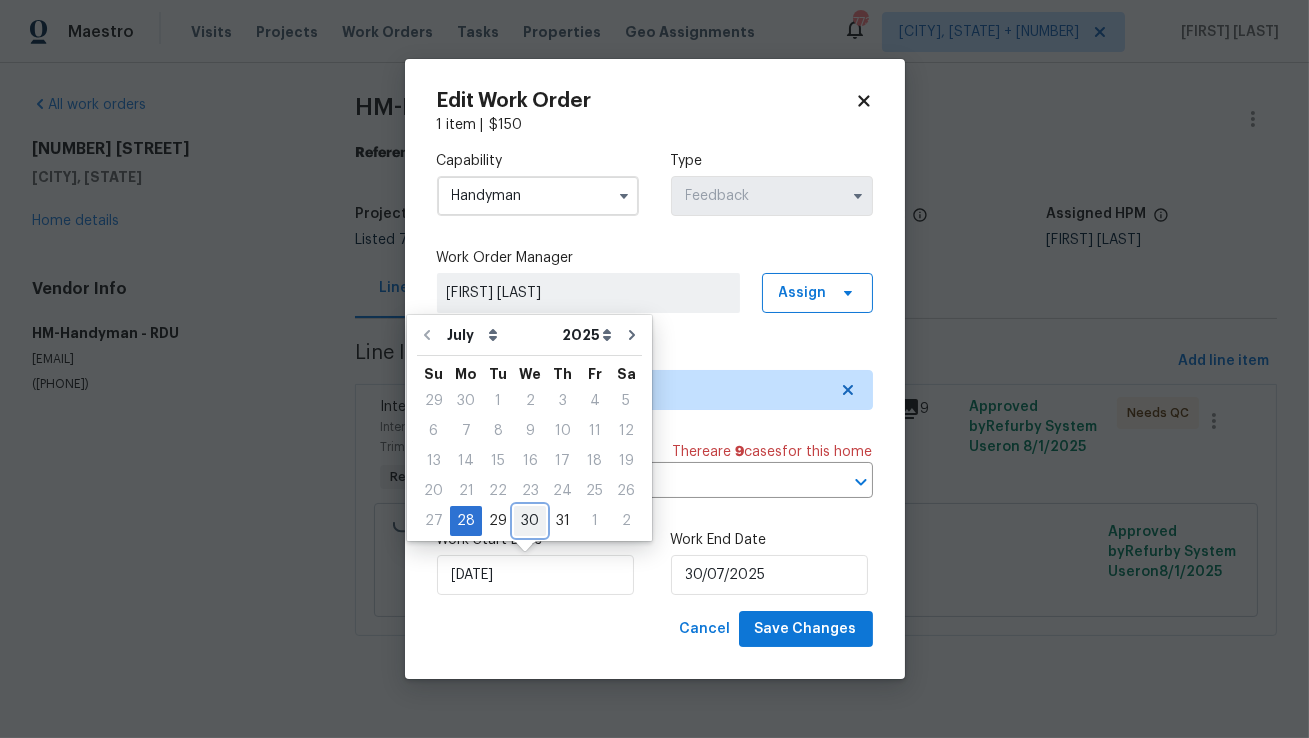 click on "30" at bounding box center (530, 521) 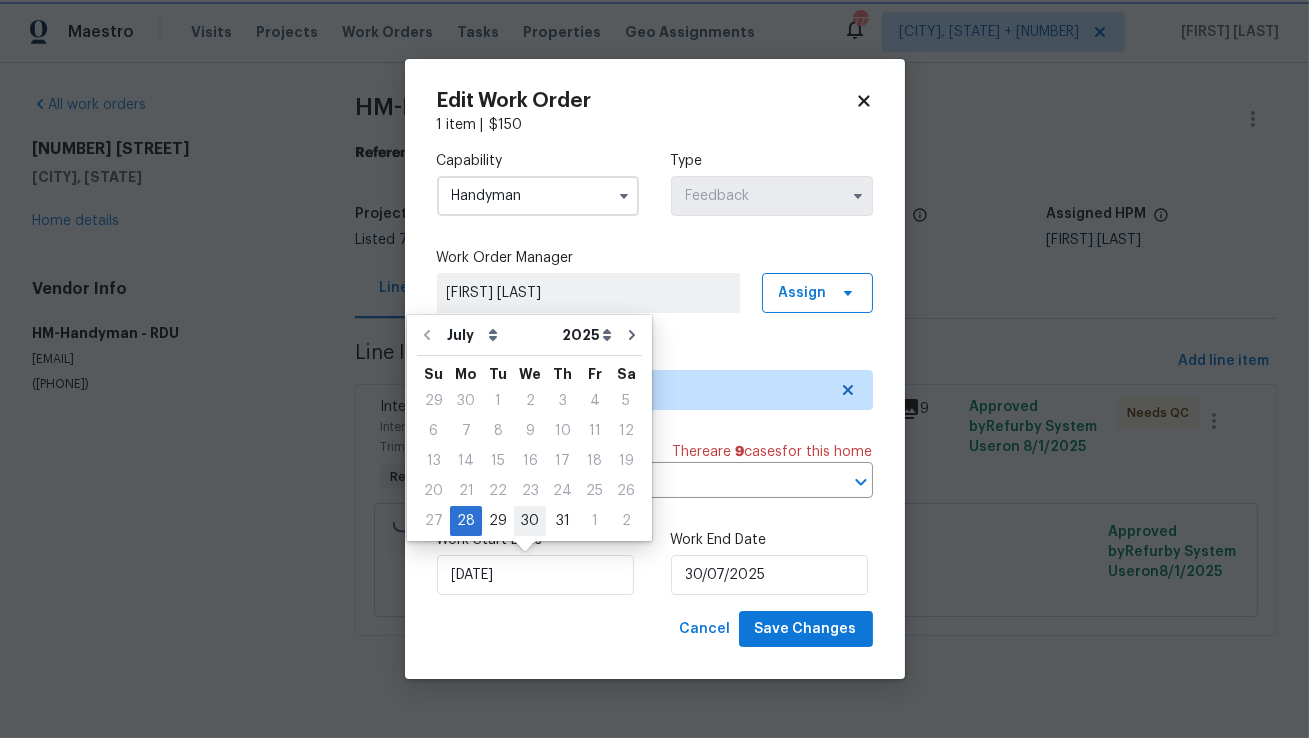 type on "30/07/2025" 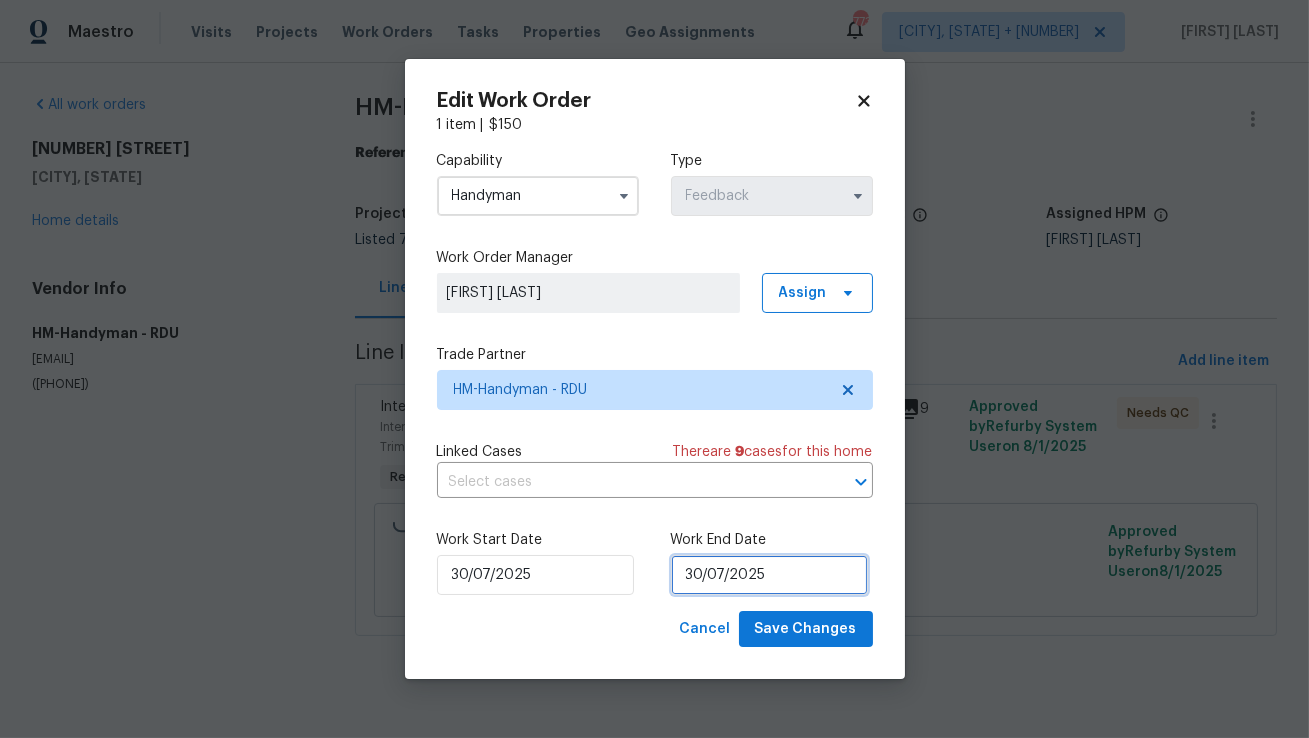 click on "30/07/2025" at bounding box center [769, 575] 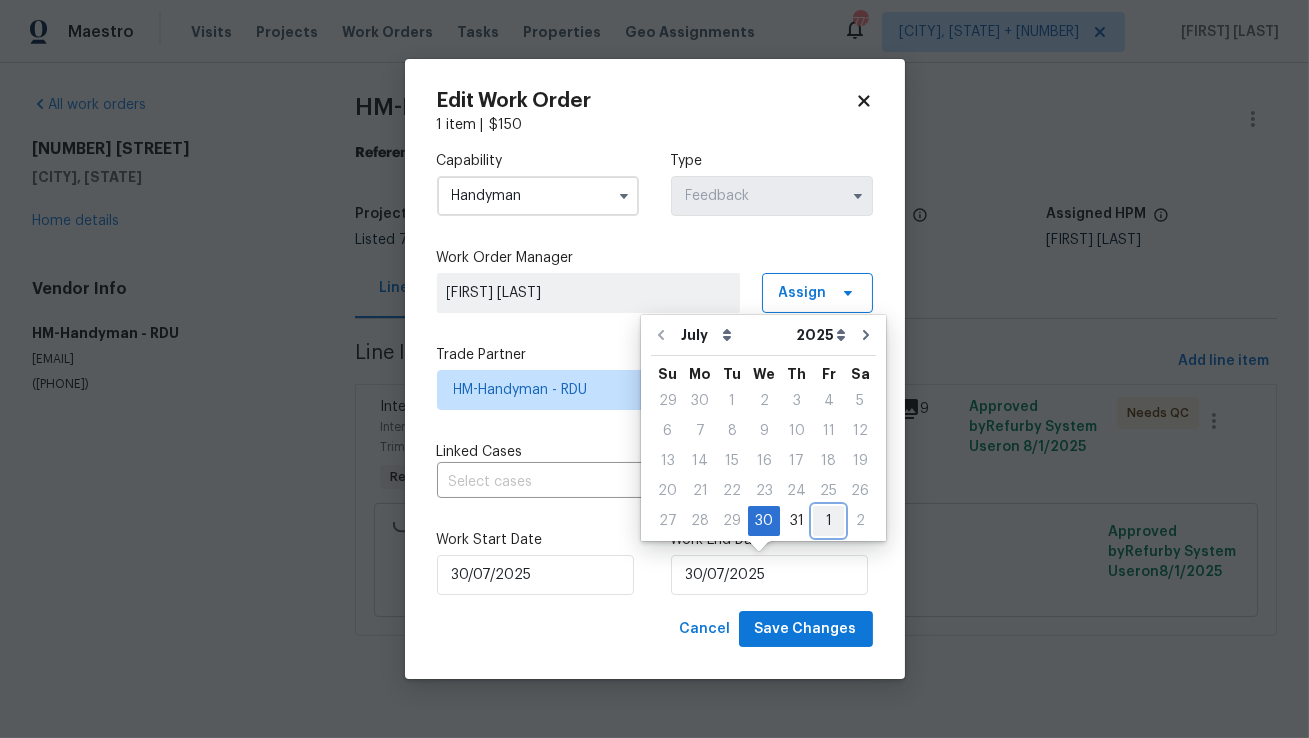 click on "1" at bounding box center [828, 521] 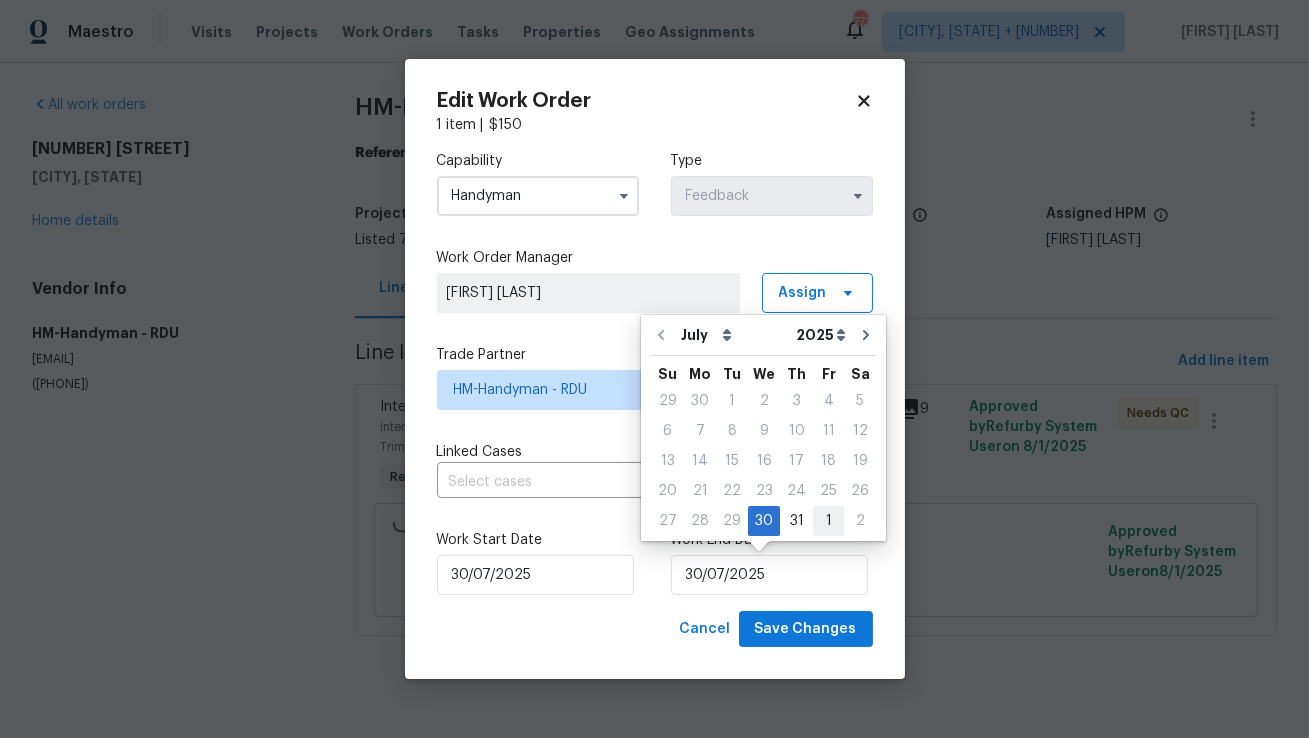 type on "01/08/2025" 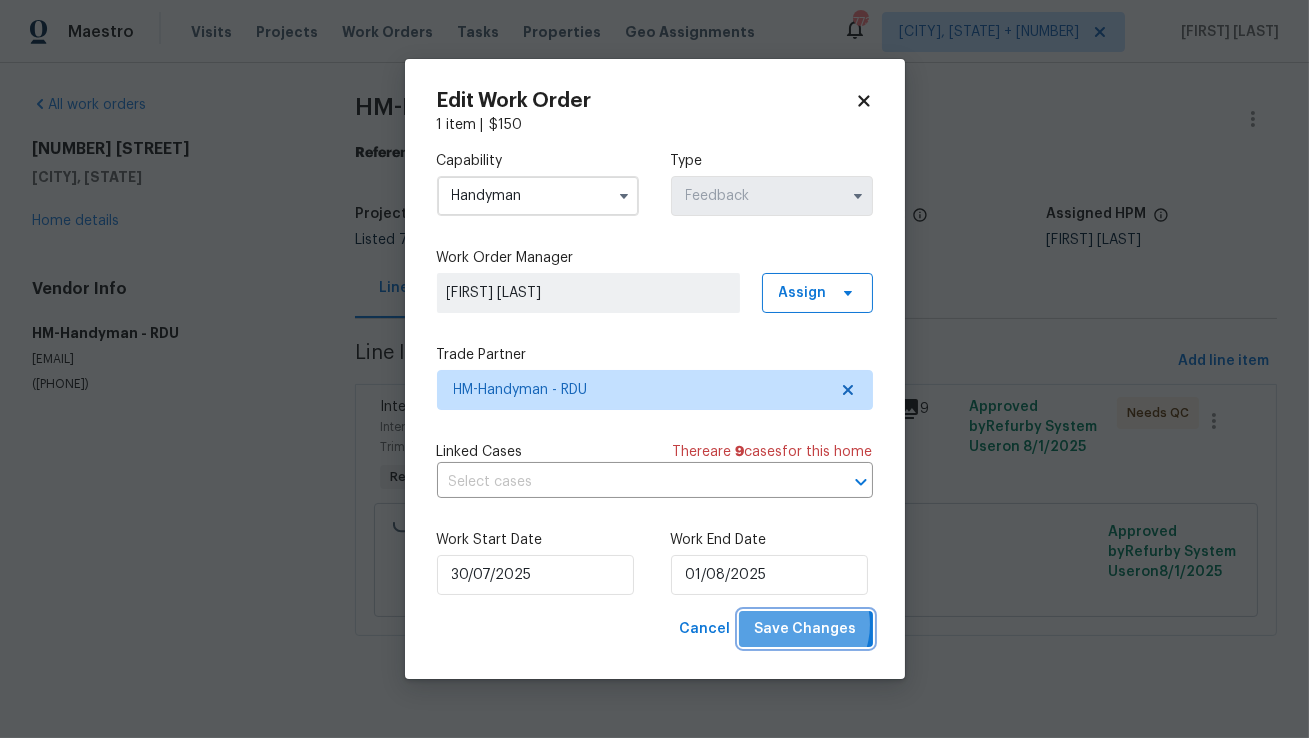 click on "Save Changes" at bounding box center (806, 629) 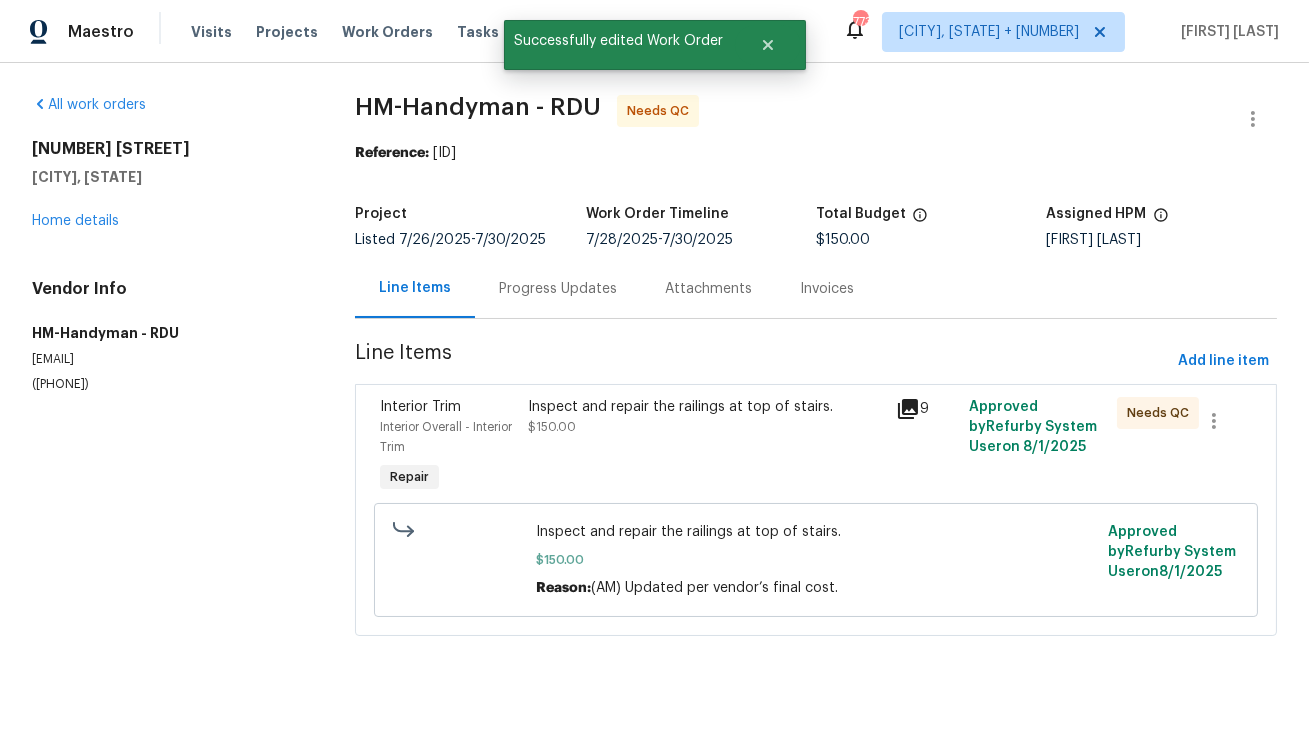click on "Progress Updates" at bounding box center (558, 289) 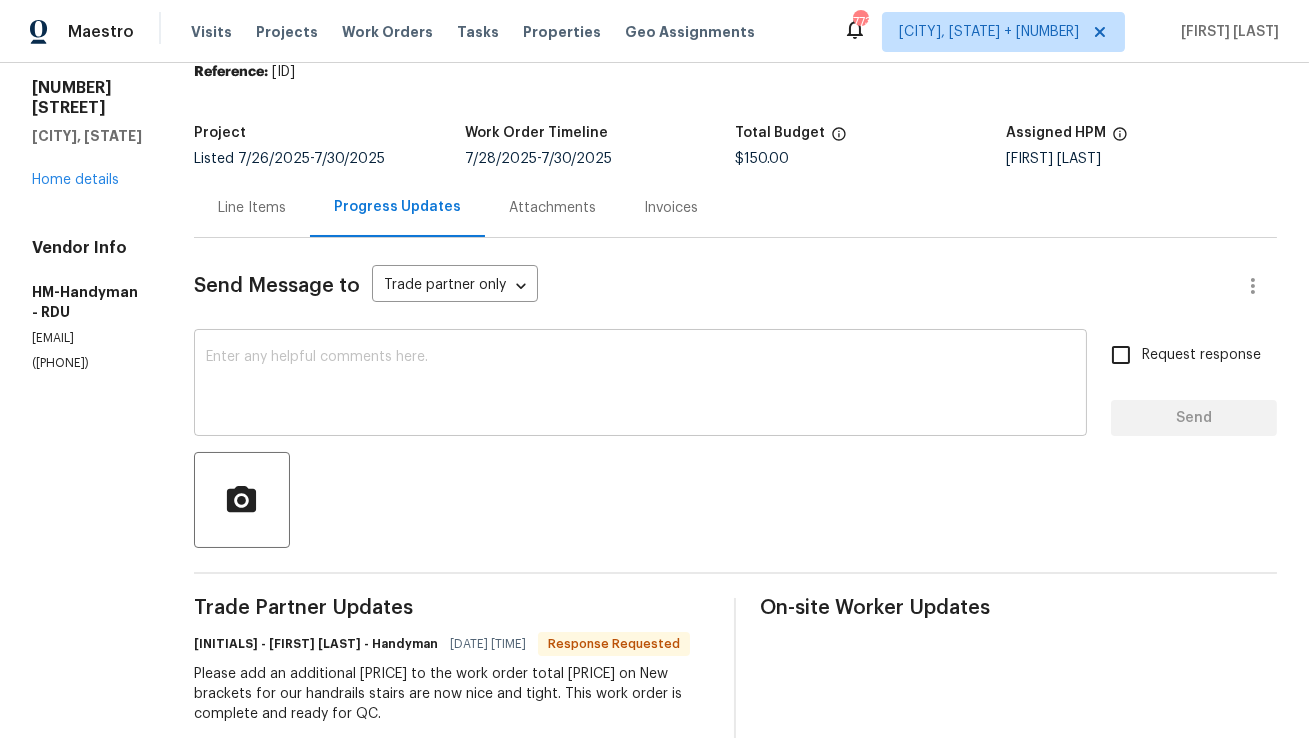 scroll, scrollTop: 37, scrollLeft: 0, axis: vertical 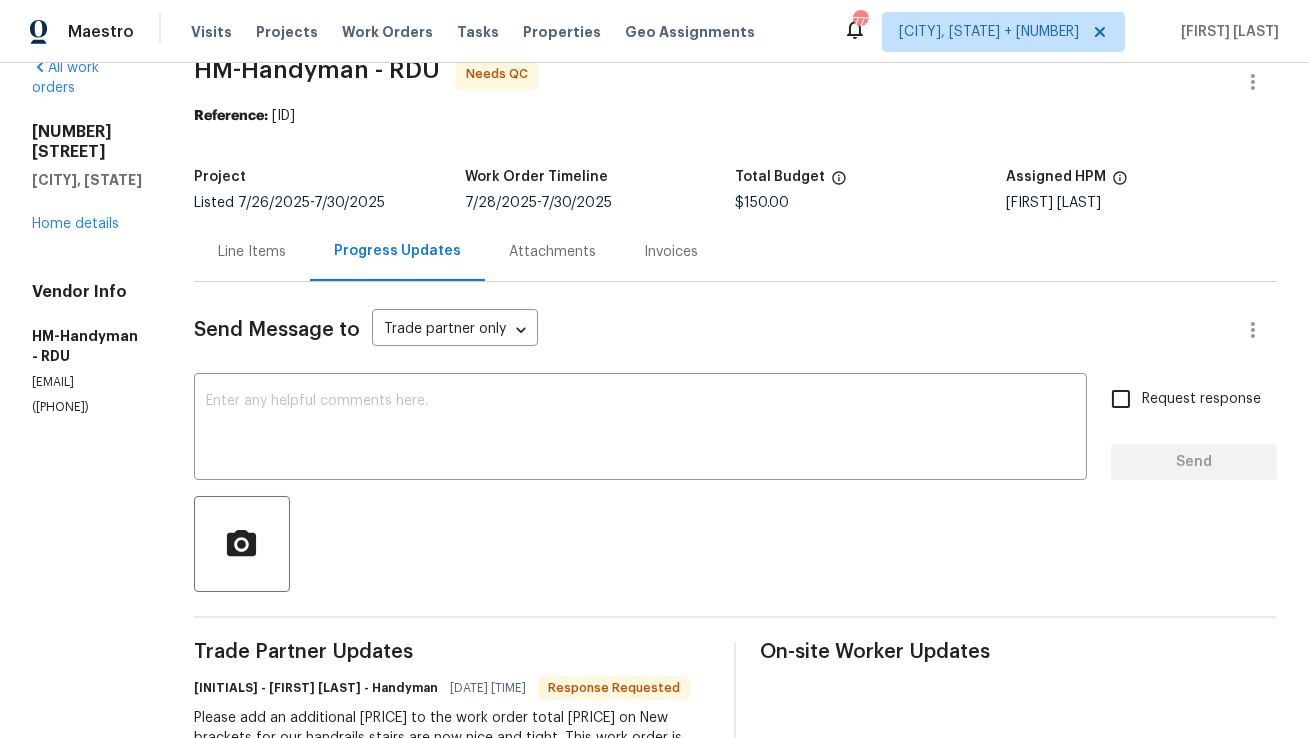 click on "Line Items" at bounding box center (252, 252) 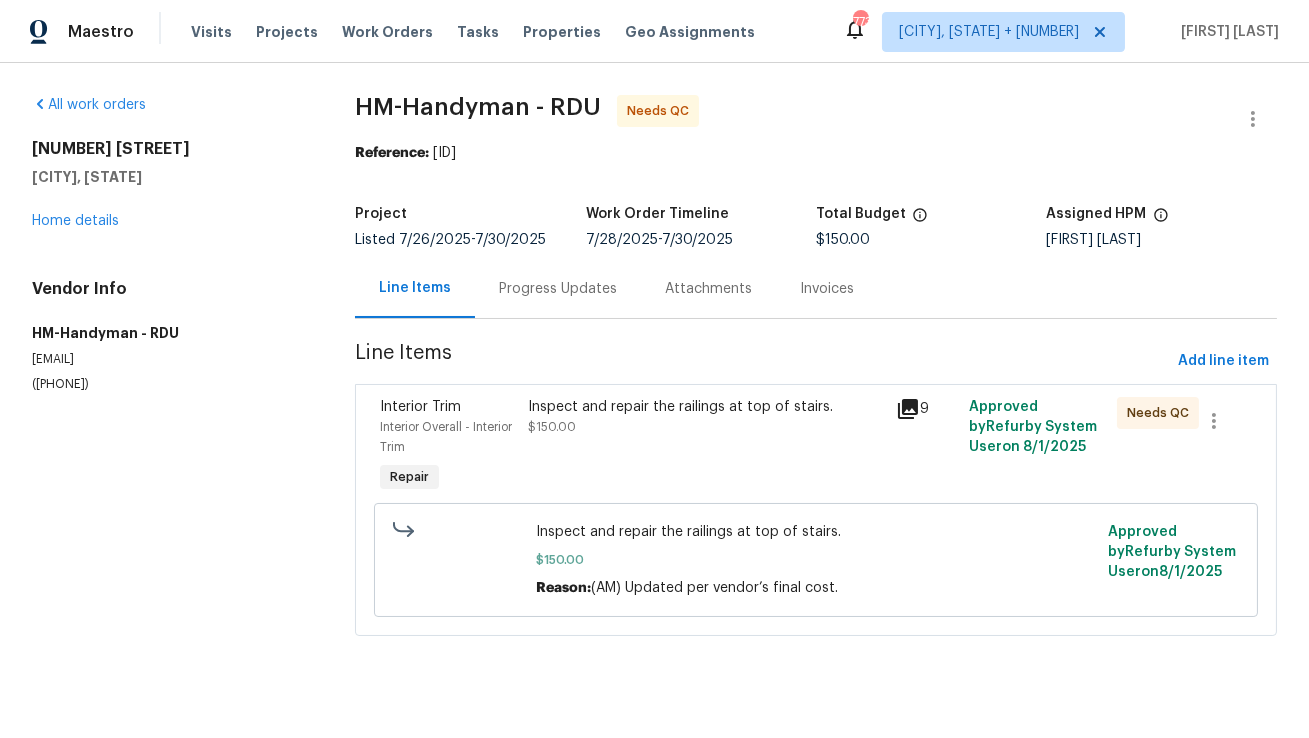 scroll, scrollTop: 0, scrollLeft: 0, axis: both 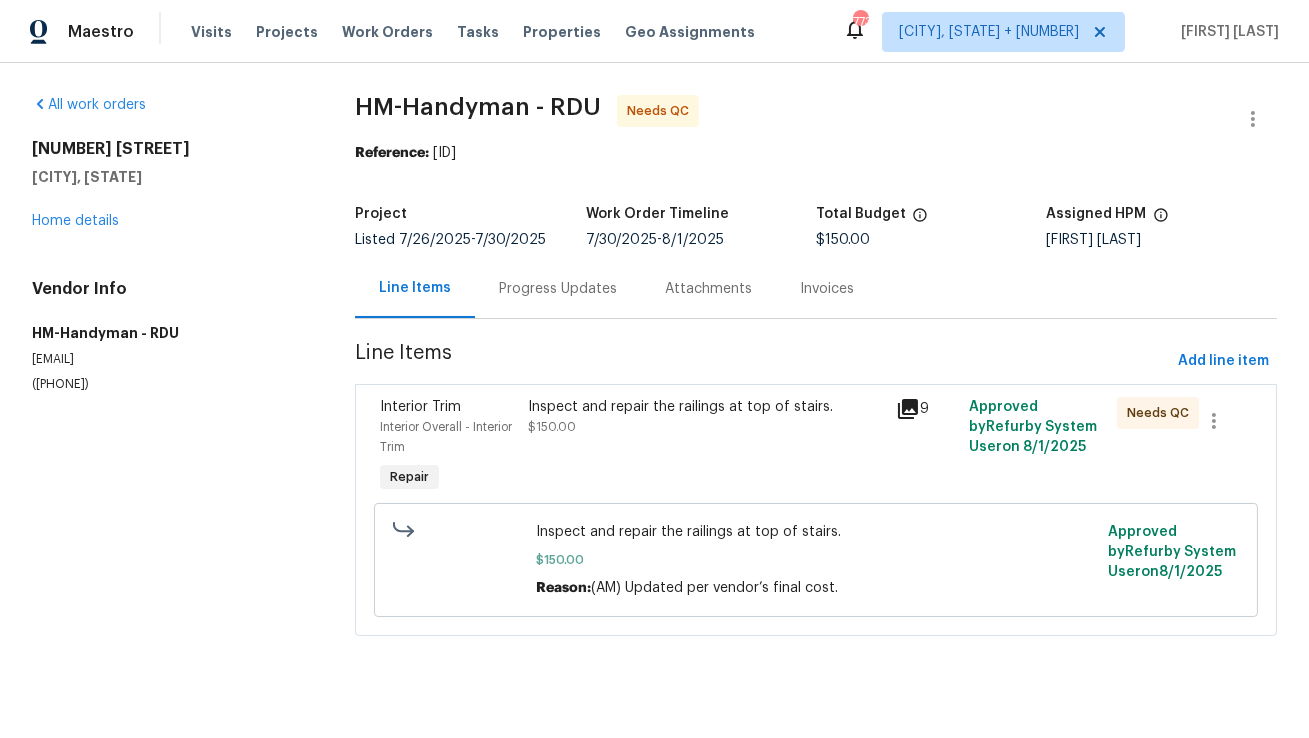 click on "Inspect and repair the railings at top of stairs." at bounding box center [706, 407] 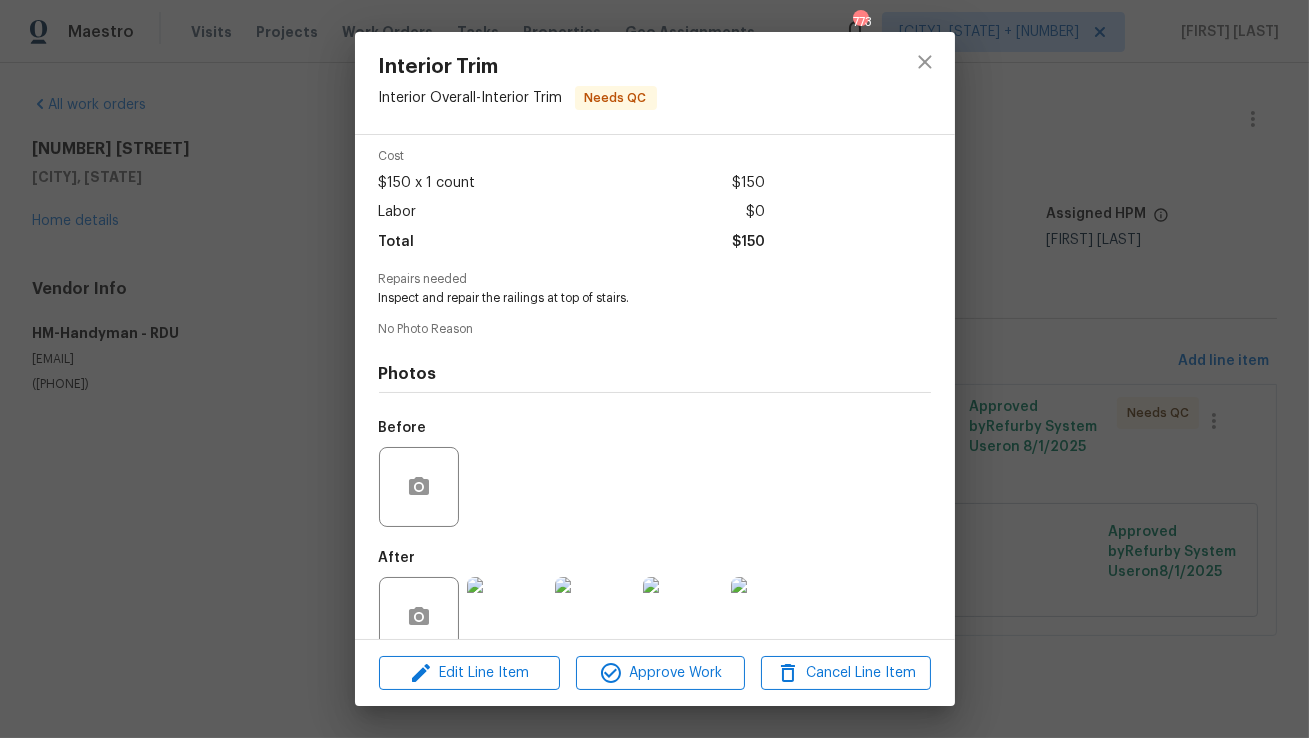 scroll, scrollTop: 117, scrollLeft: 0, axis: vertical 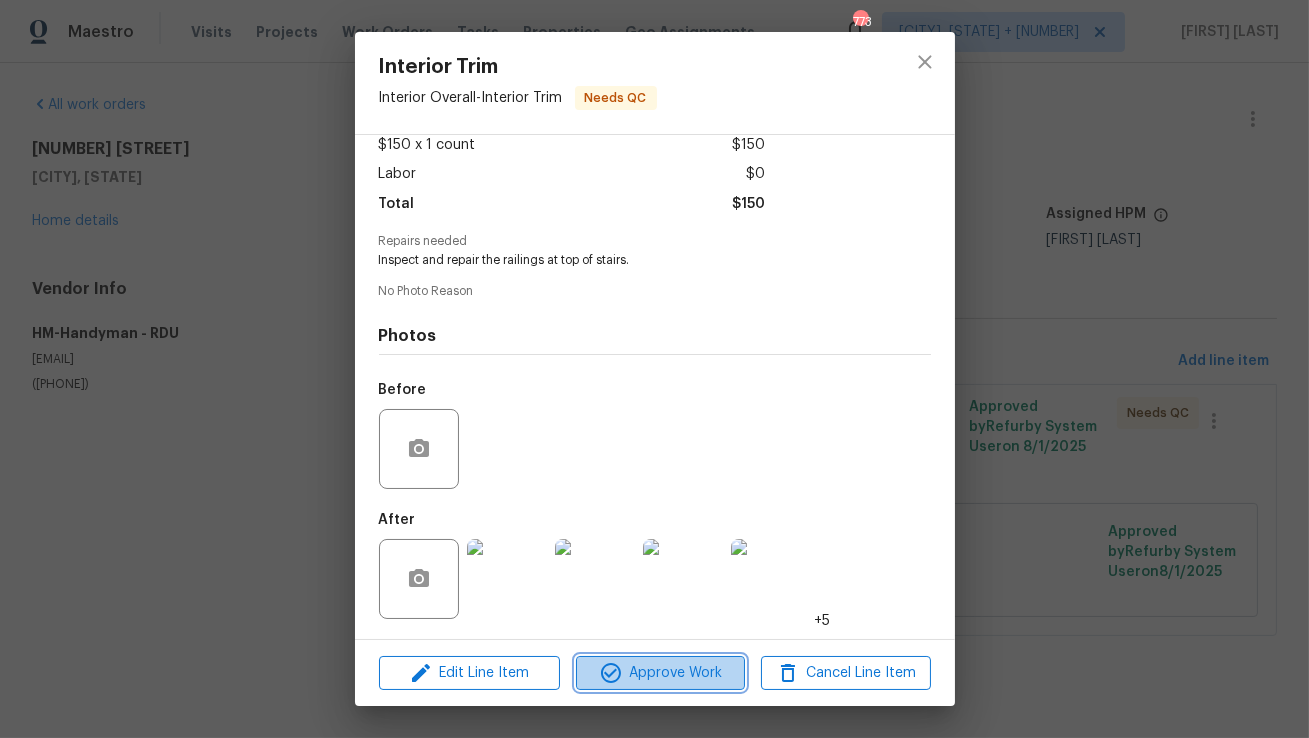 click on "Approve Work" at bounding box center (660, 673) 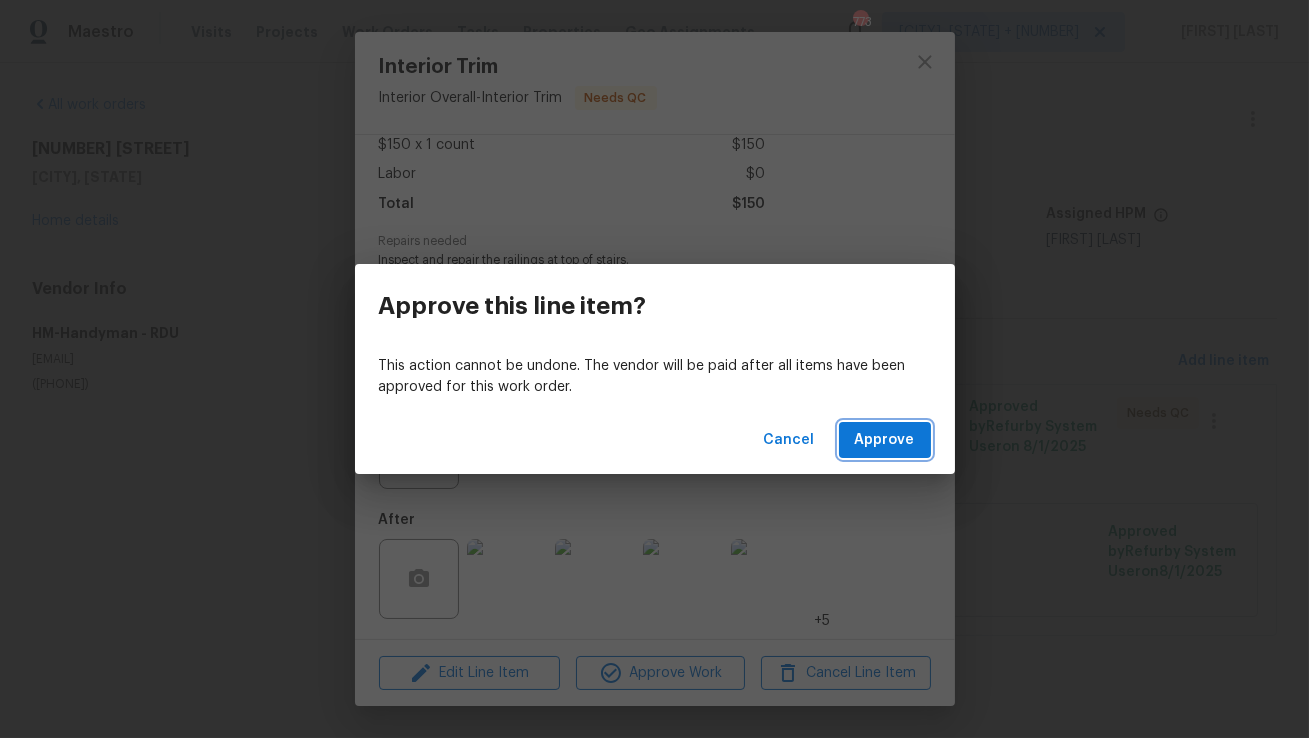 click on "Approve" at bounding box center (885, 440) 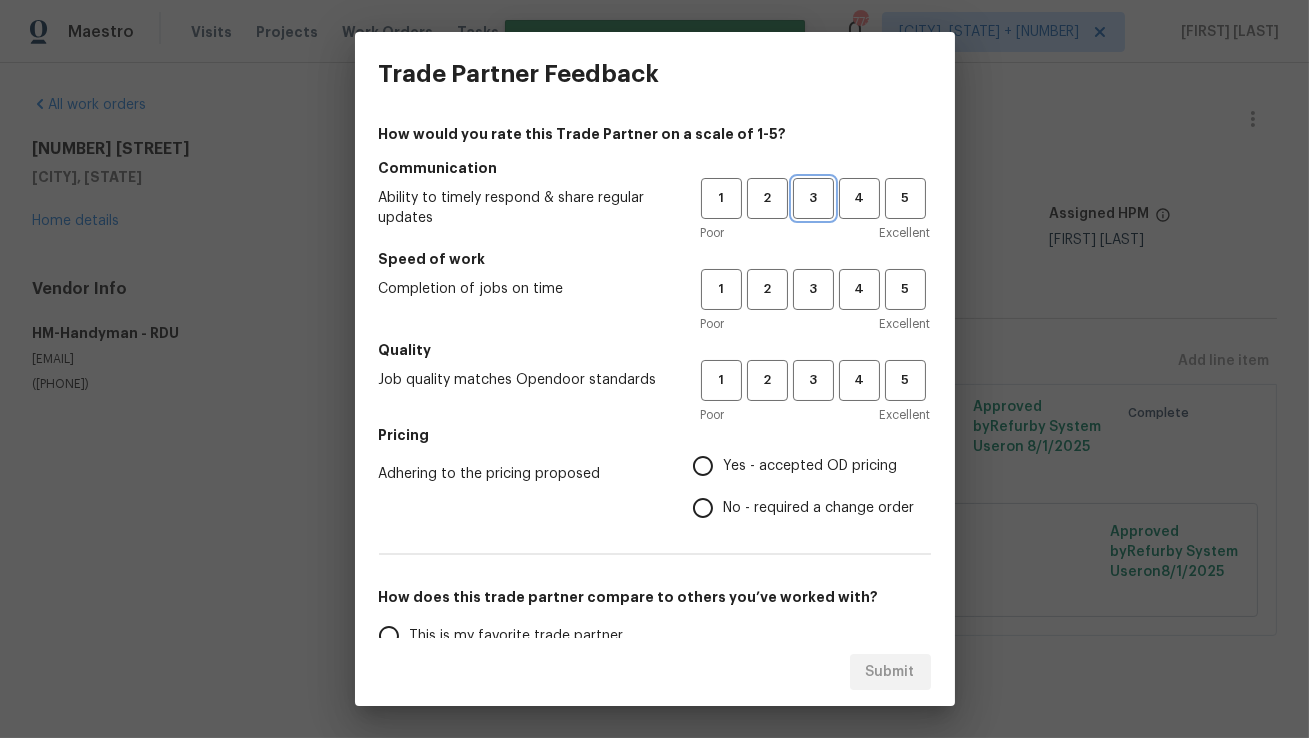 click on "3" at bounding box center [813, 198] 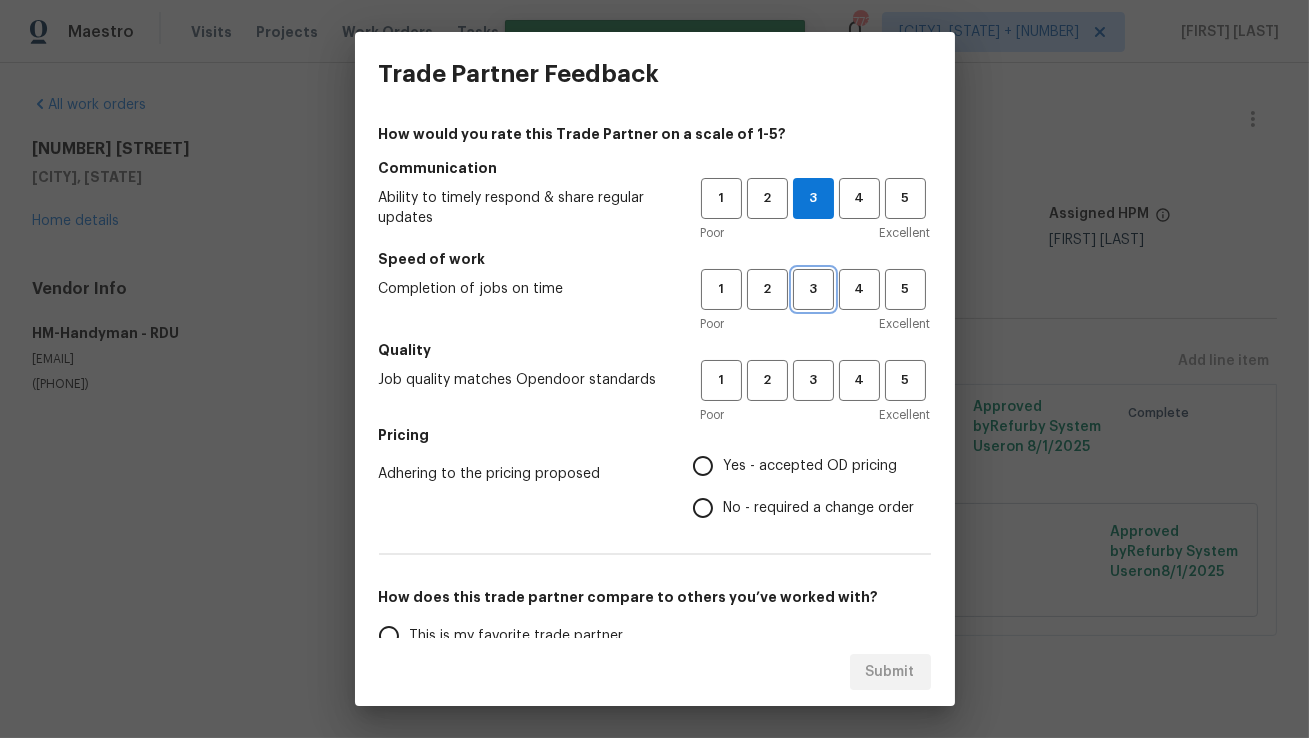 click on "3" at bounding box center (813, 289) 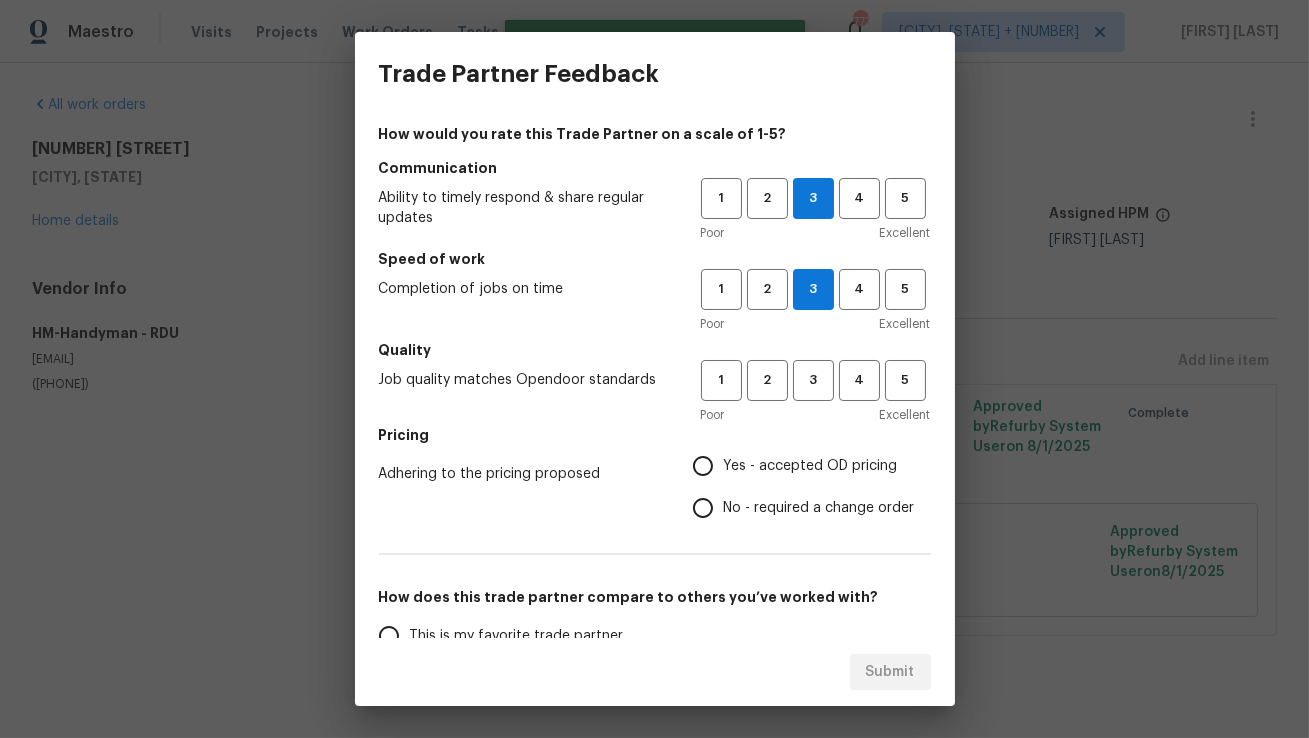 click on "Quality" at bounding box center [655, 350] 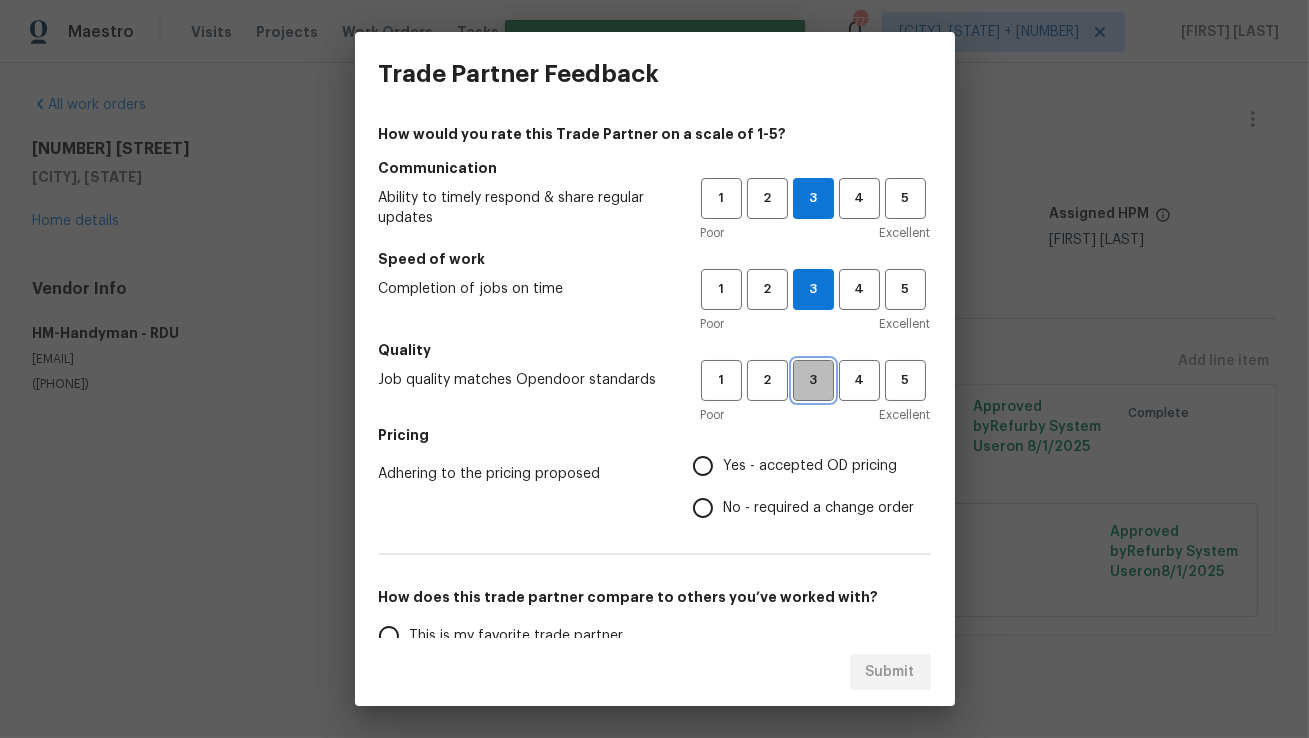 click on "3" at bounding box center (813, 380) 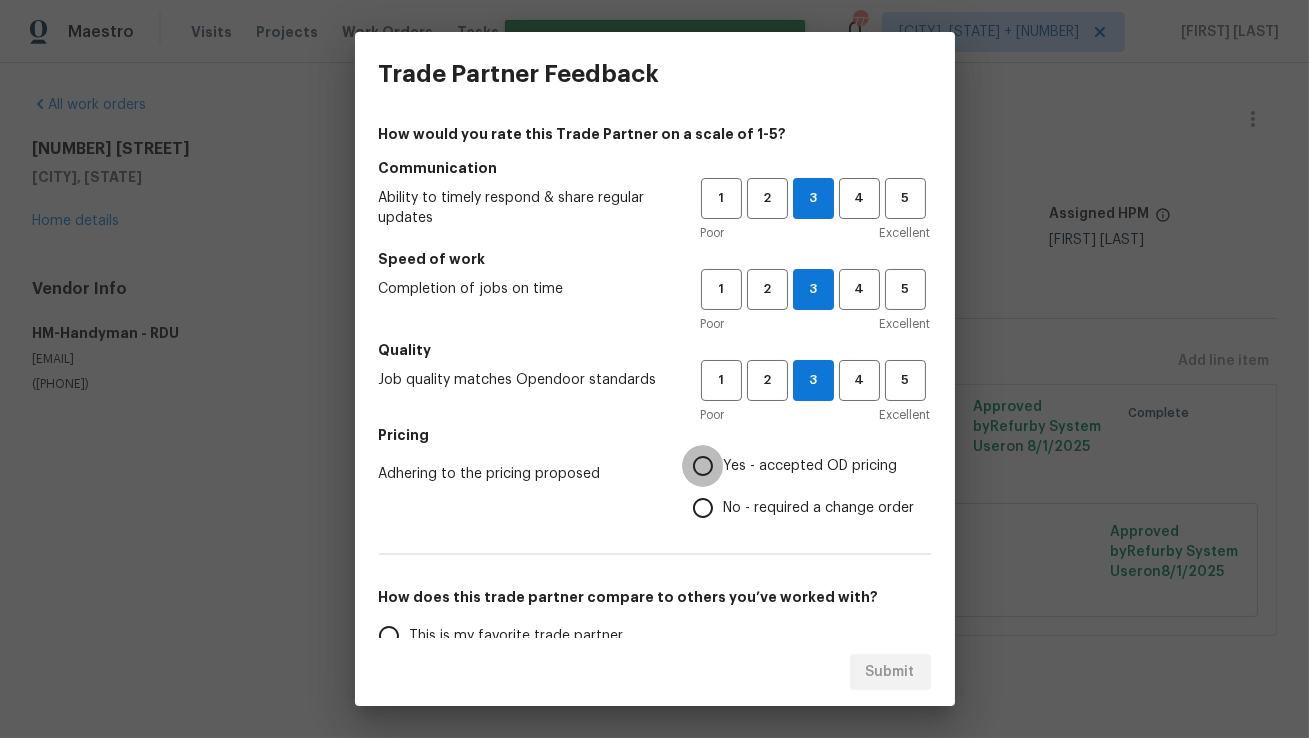 click on "Yes - accepted OD pricing" at bounding box center (703, 466) 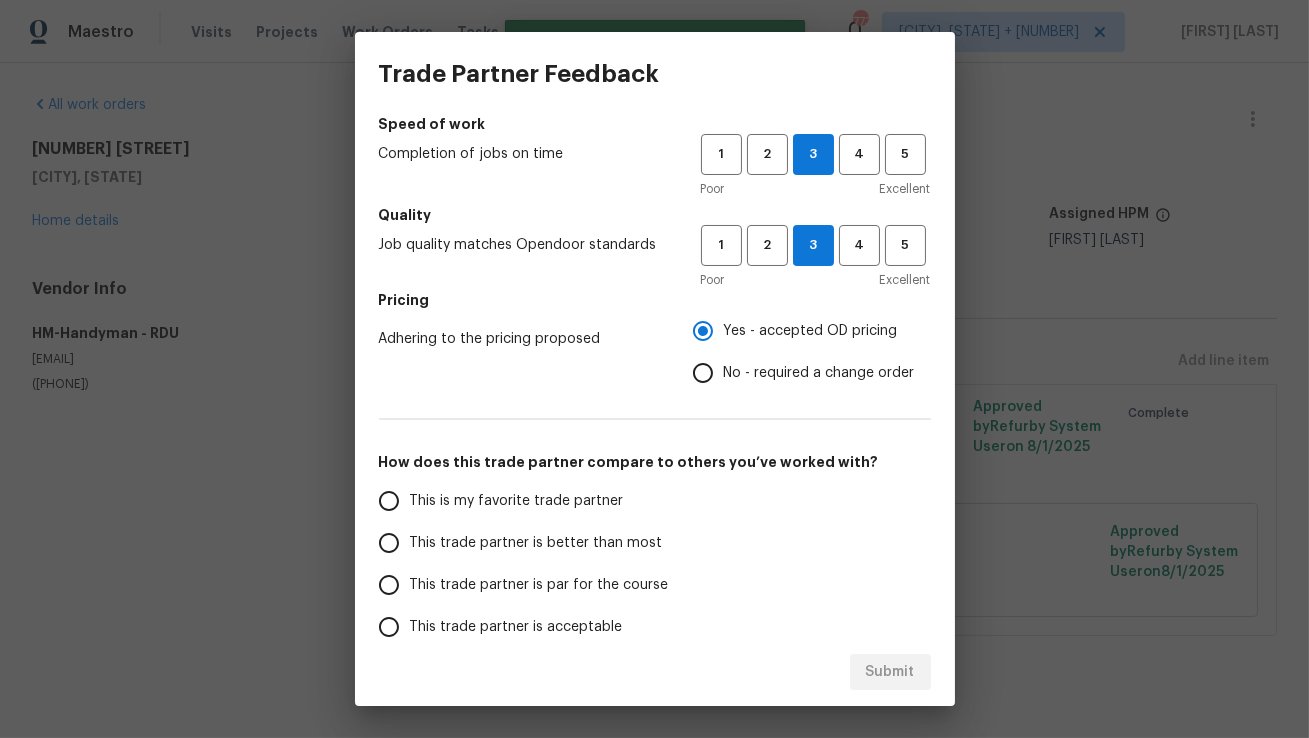 scroll, scrollTop: 186, scrollLeft: 0, axis: vertical 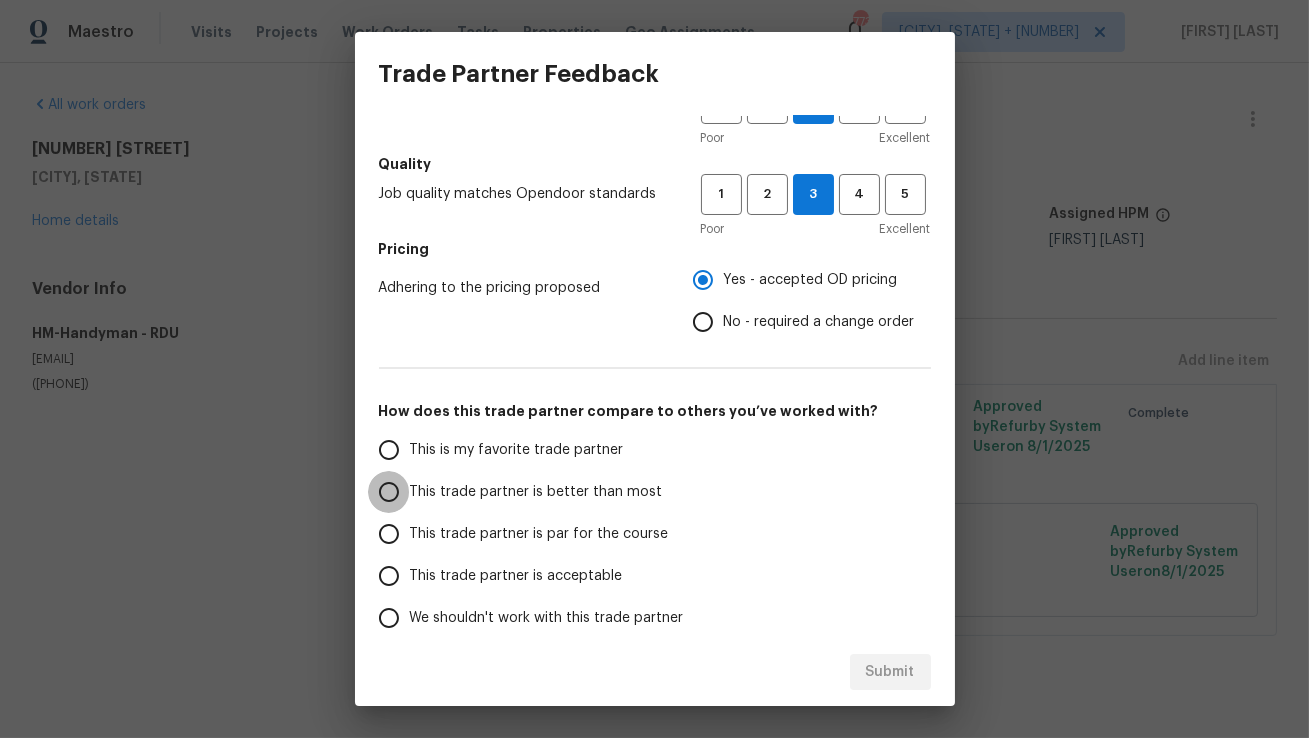 click on "This trade partner is better than most" at bounding box center [389, 492] 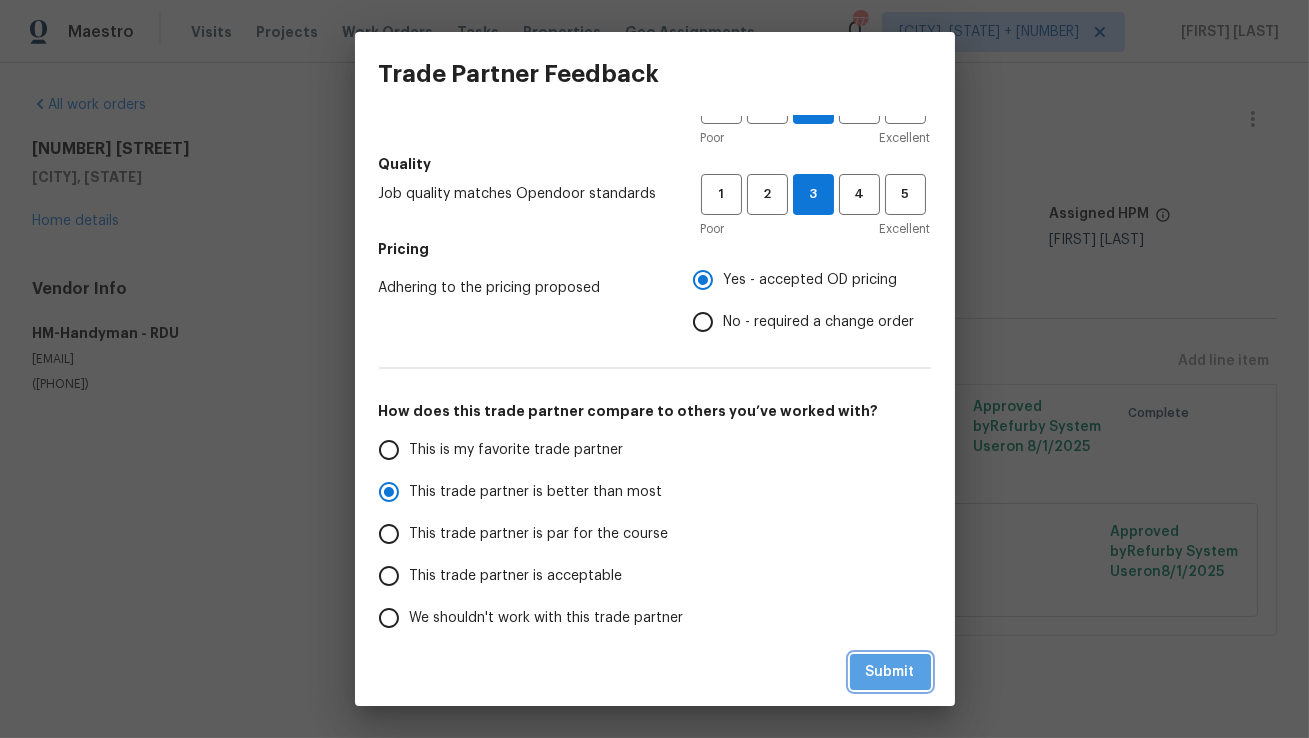 click on "Submit" at bounding box center [890, 672] 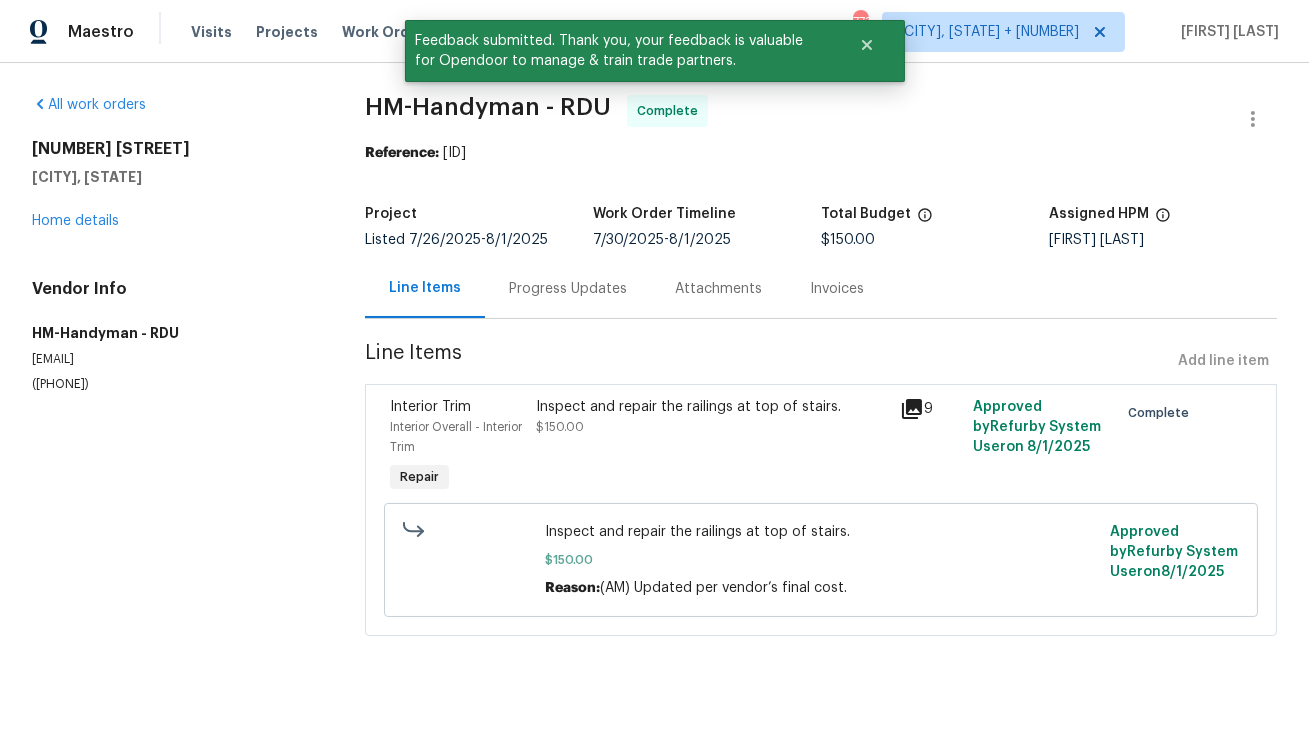 click on "Progress Updates" at bounding box center (568, 289) 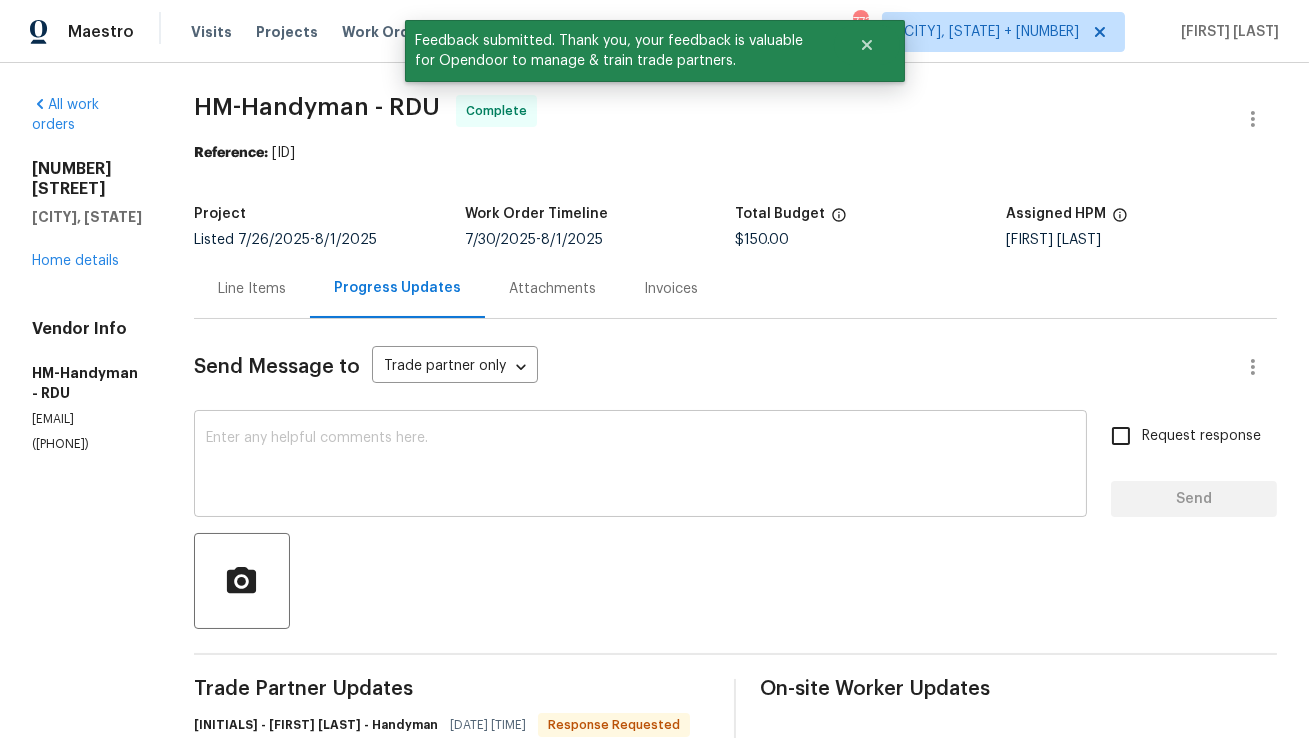 click at bounding box center (640, 466) 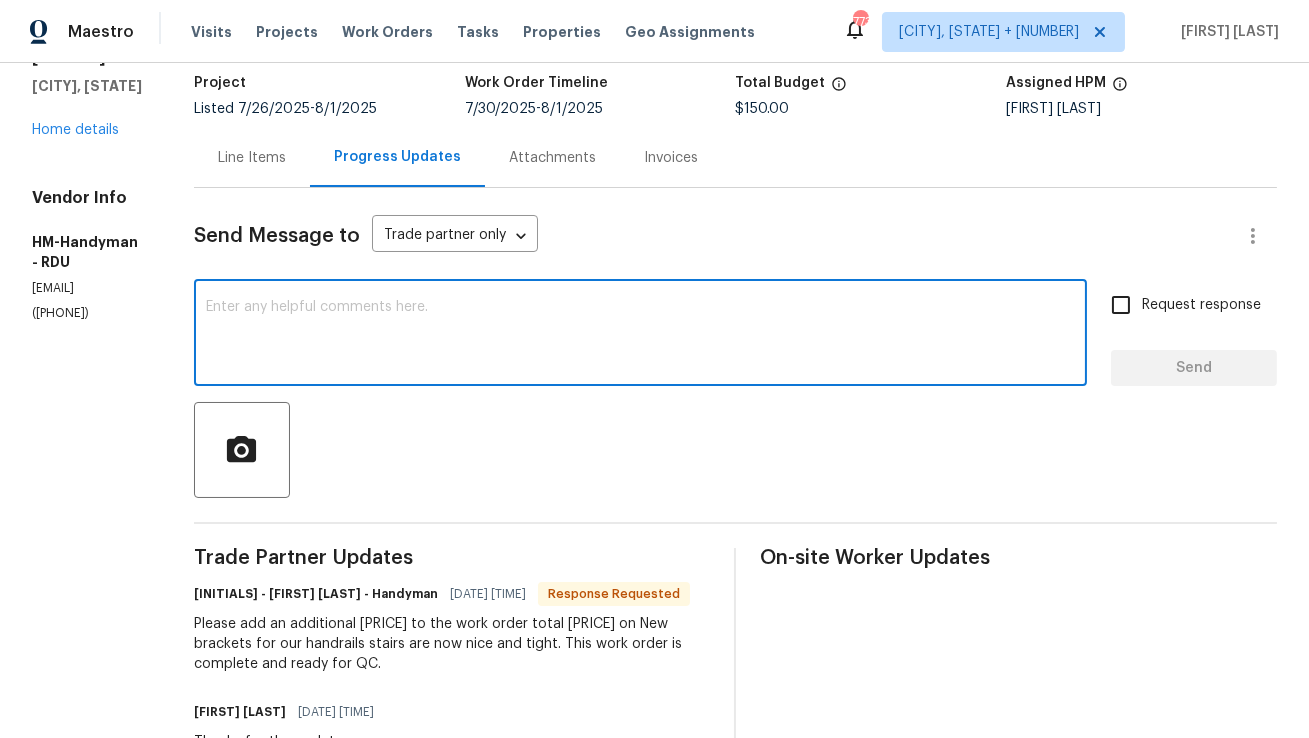 scroll, scrollTop: 122, scrollLeft: 0, axis: vertical 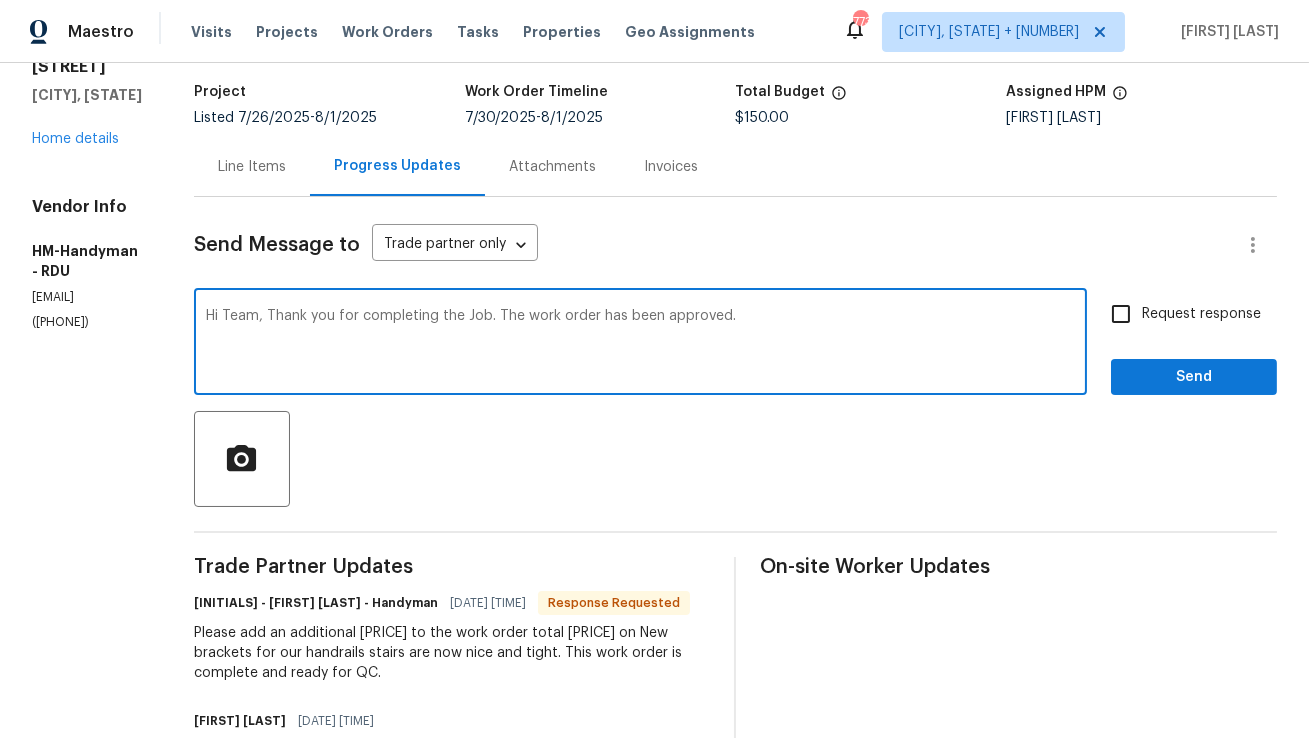 type on "Hi Team, Thank you for completing the Job. The work order has been approved." 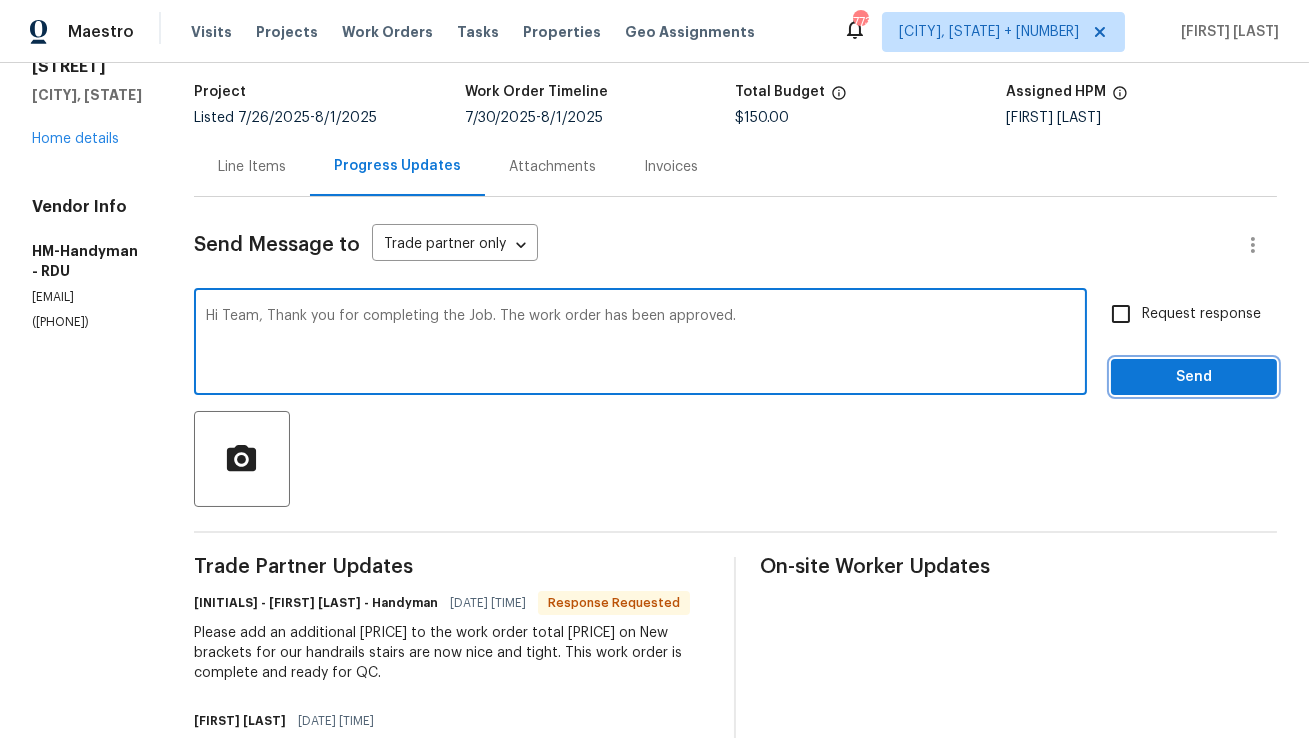 click on "Send" at bounding box center (1194, 377) 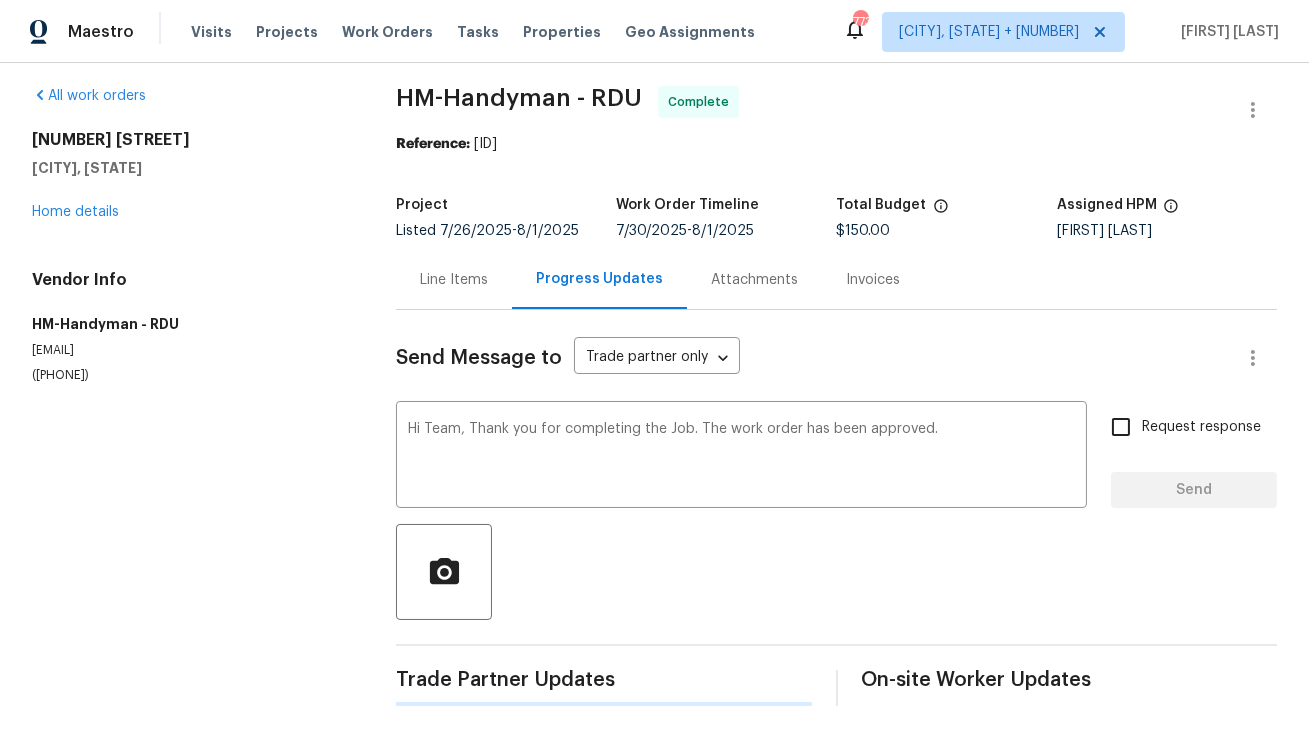 scroll, scrollTop: 9, scrollLeft: 0, axis: vertical 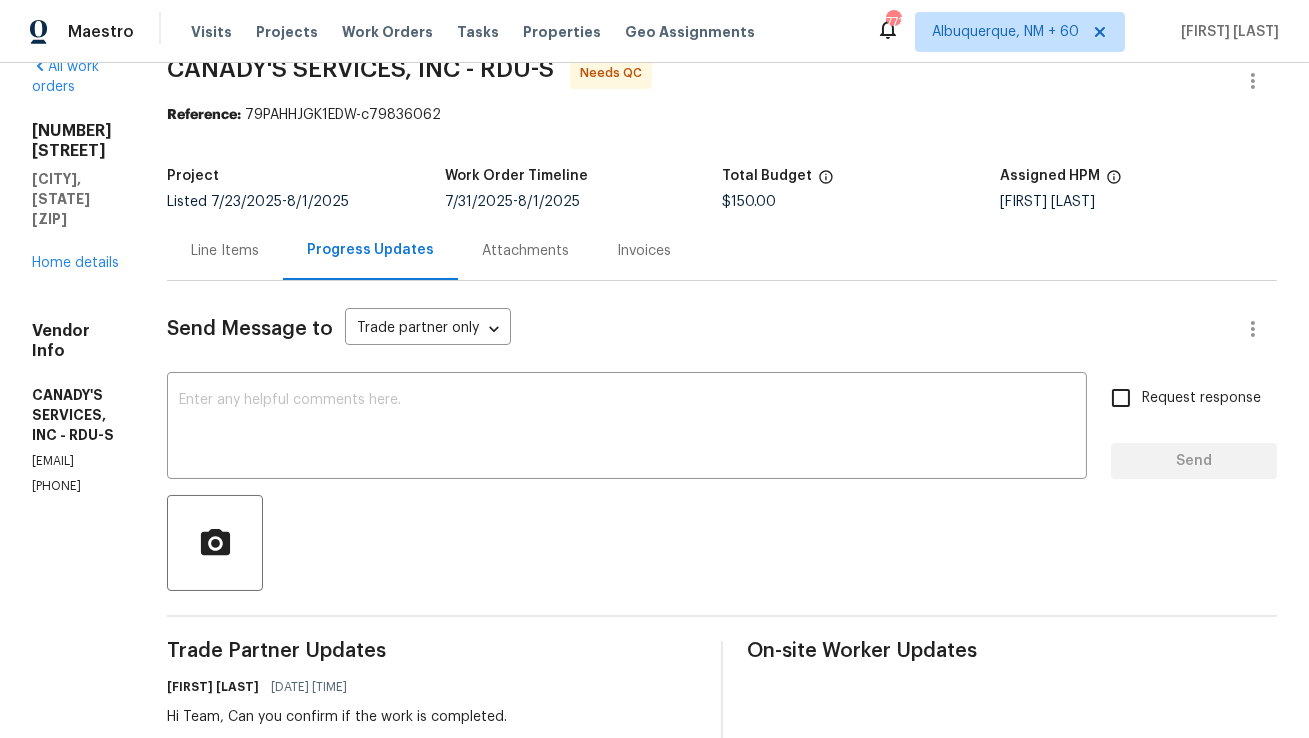 click on "[EMAIL]" at bounding box center [75, 461] 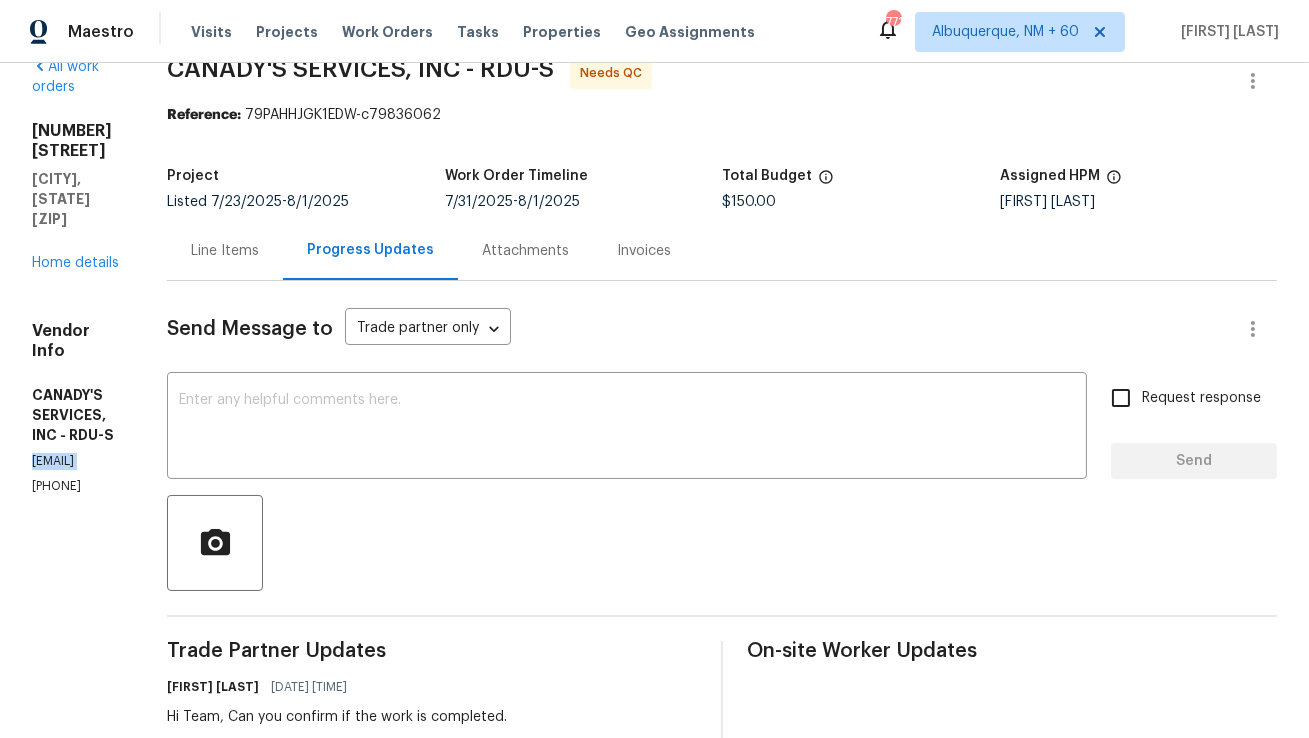 click on "angela.canadyspest@gmail.com" at bounding box center (75, 461) 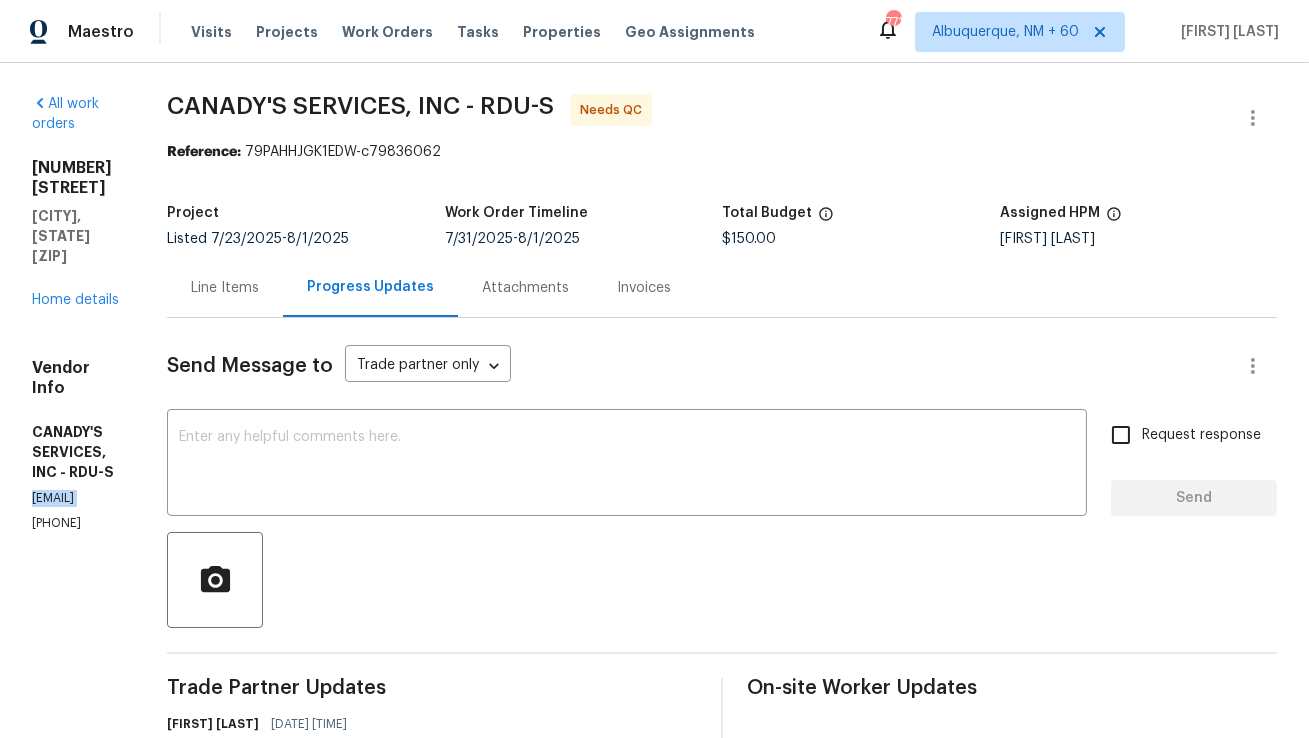 scroll, scrollTop: 0, scrollLeft: 0, axis: both 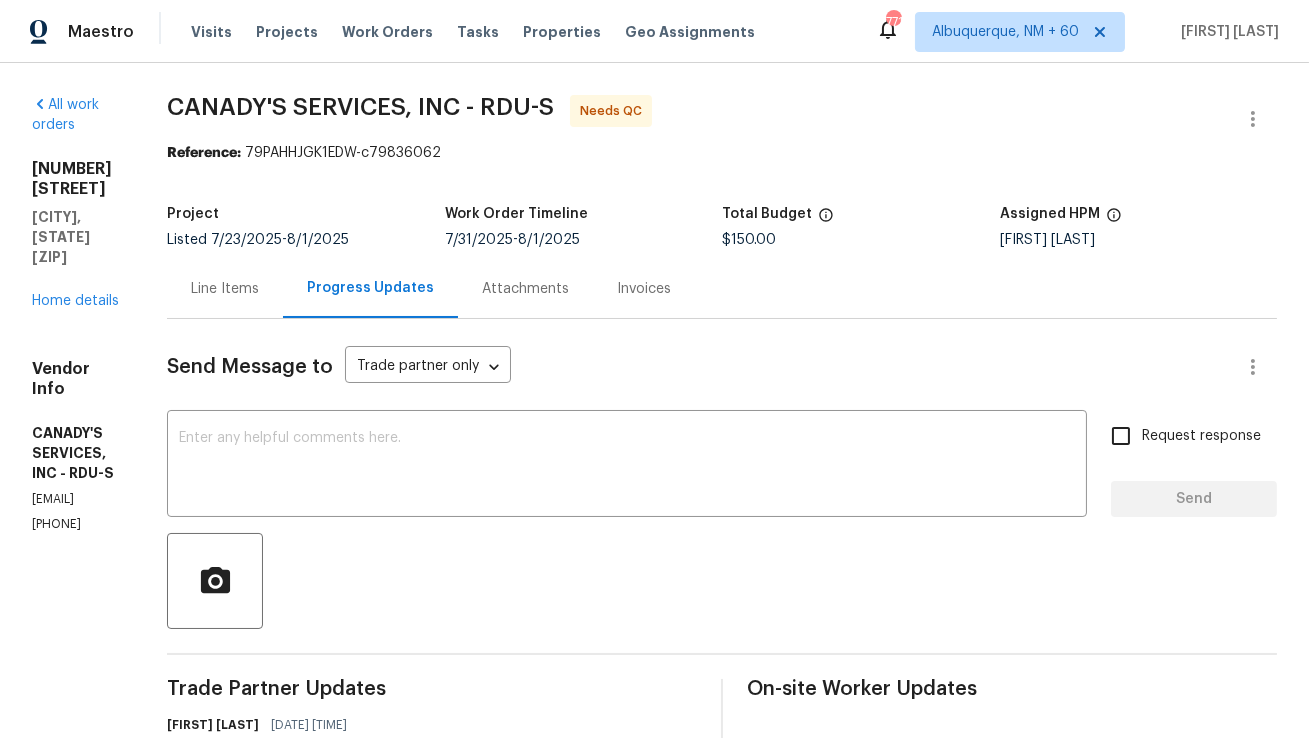 click on "Line Items" at bounding box center (225, 288) 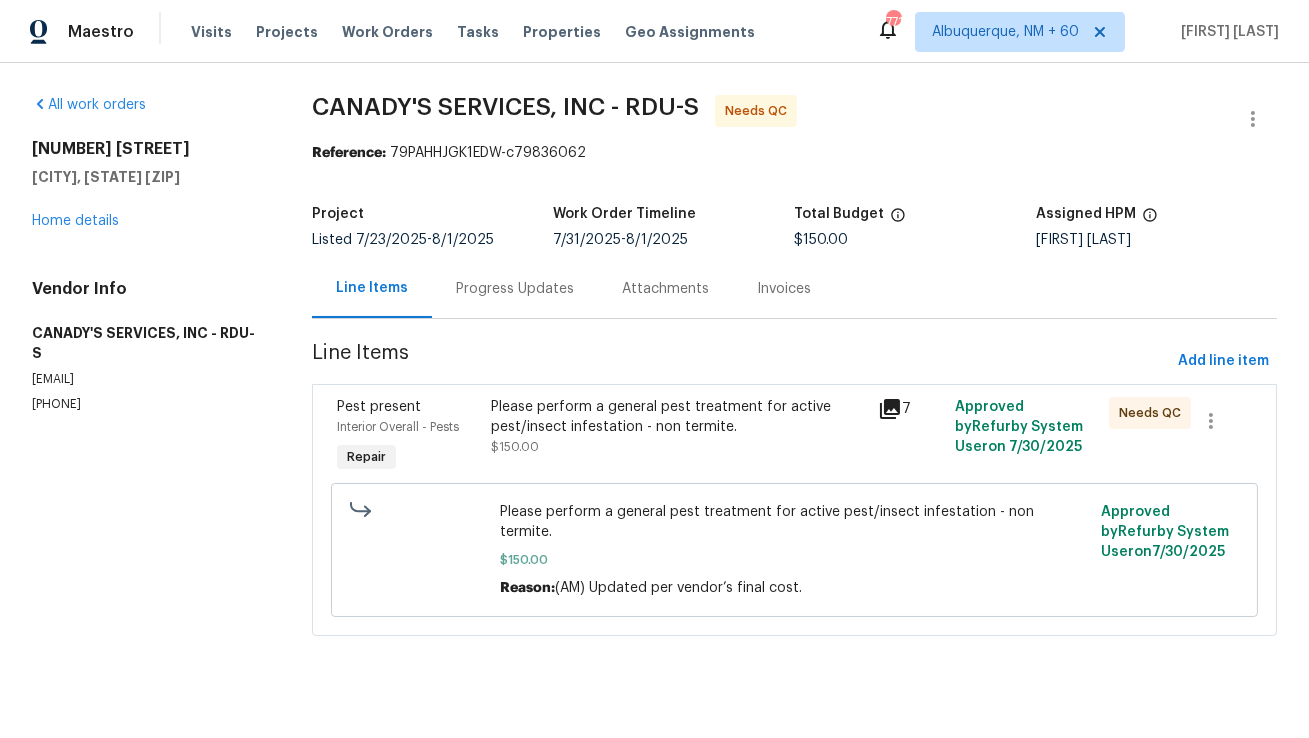 click on "Progress Updates" at bounding box center (515, 289) 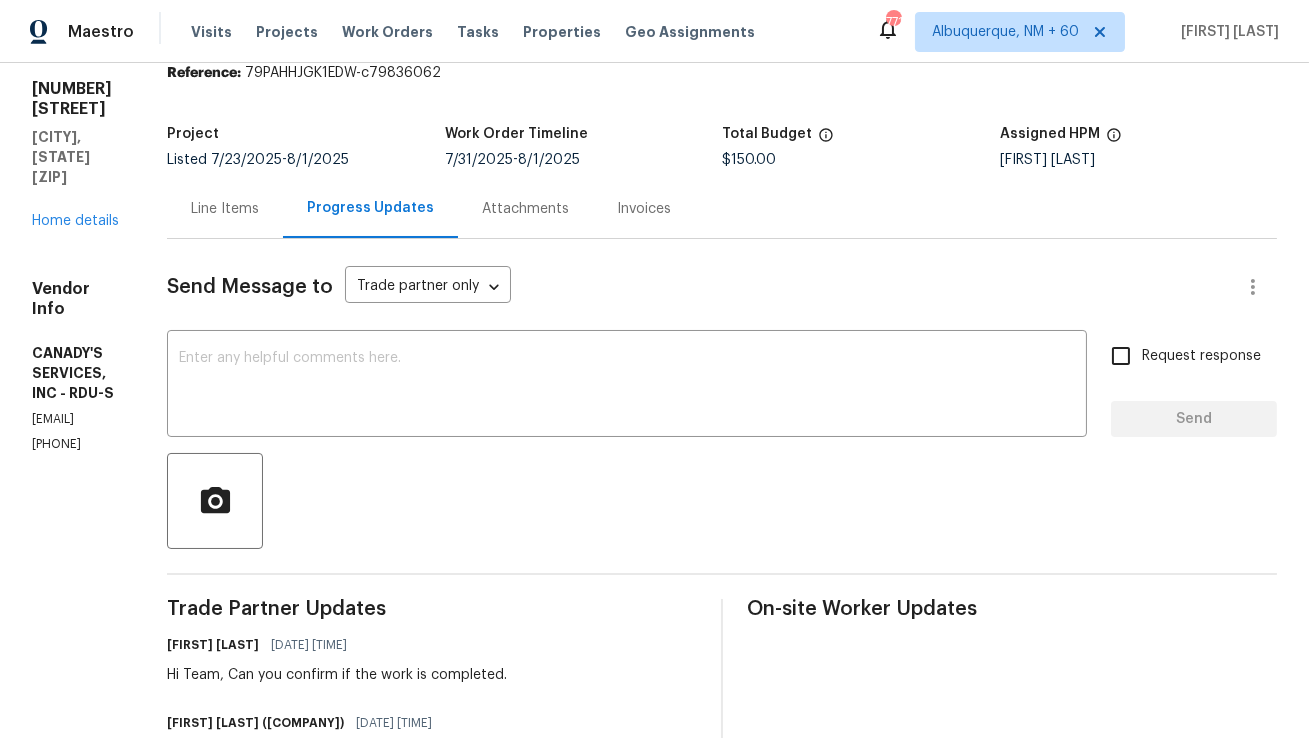 scroll, scrollTop: 0, scrollLeft: 0, axis: both 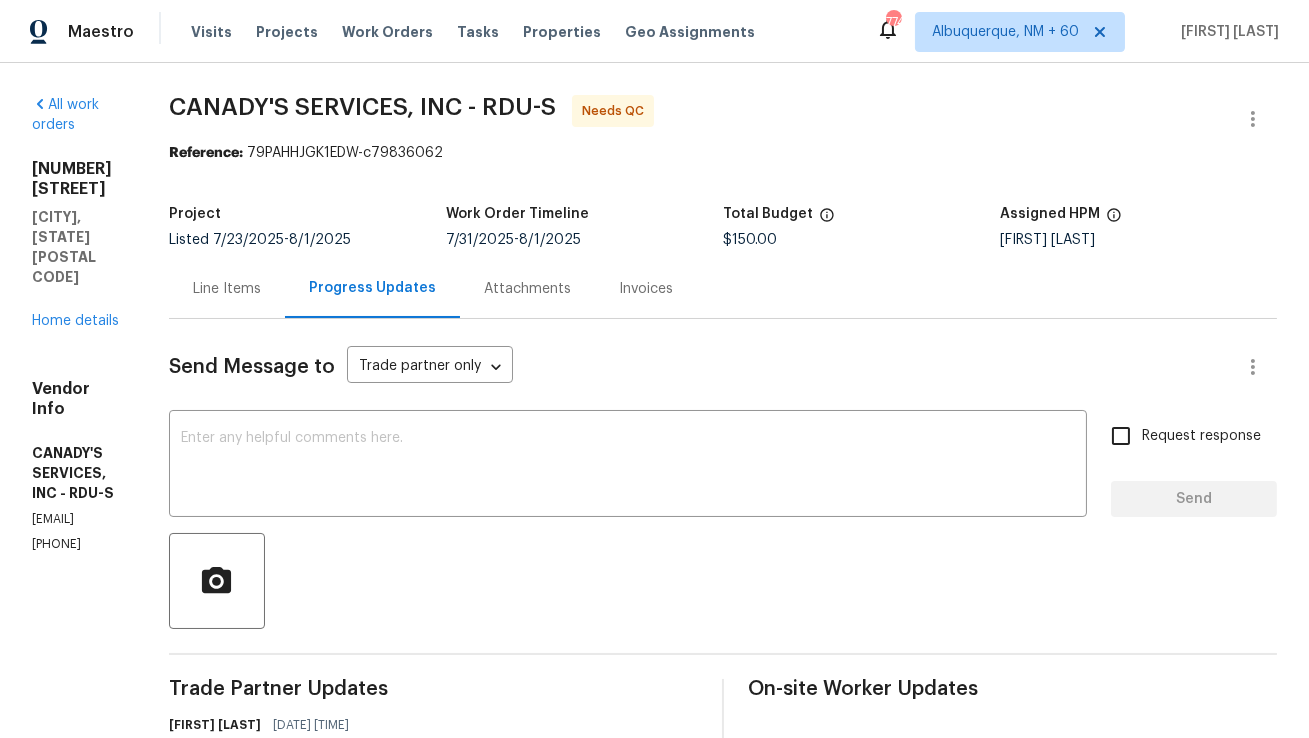 click on "Line Items" at bounding box center [227, 288] 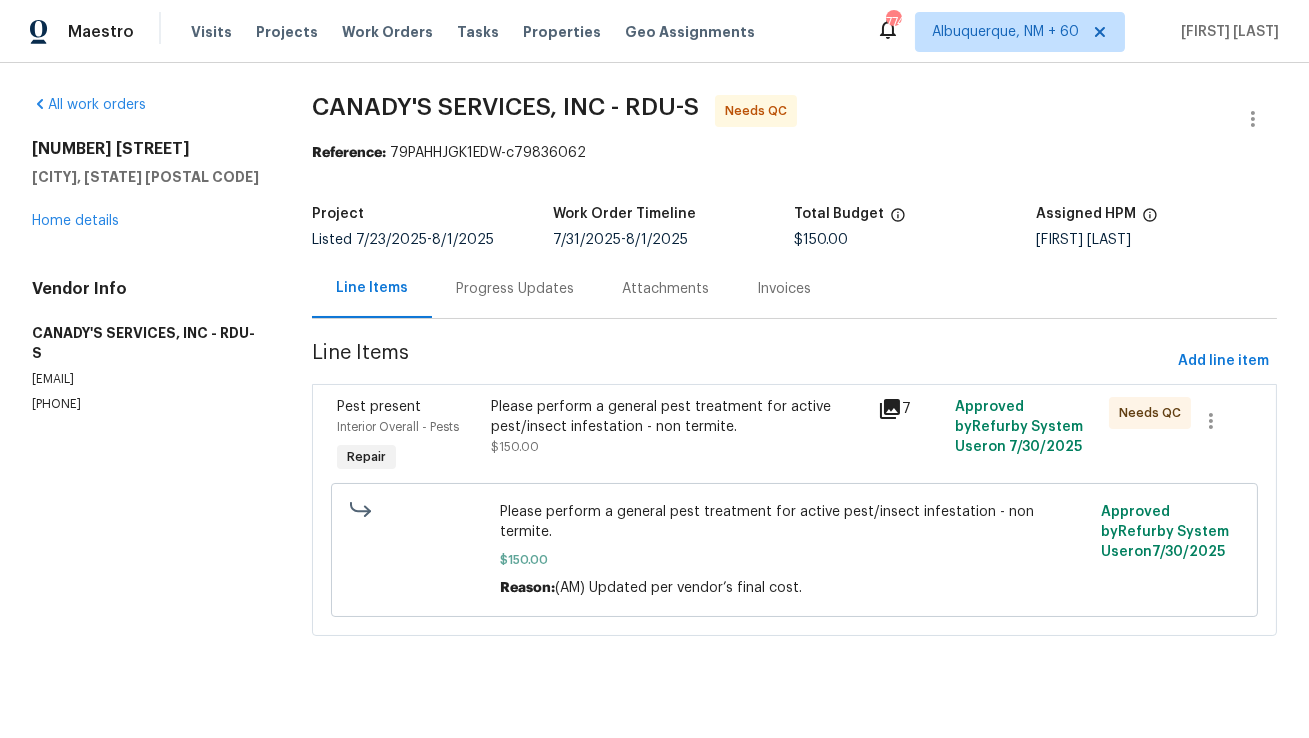 click on "Progress Updates" at bounding box center (515, 288) 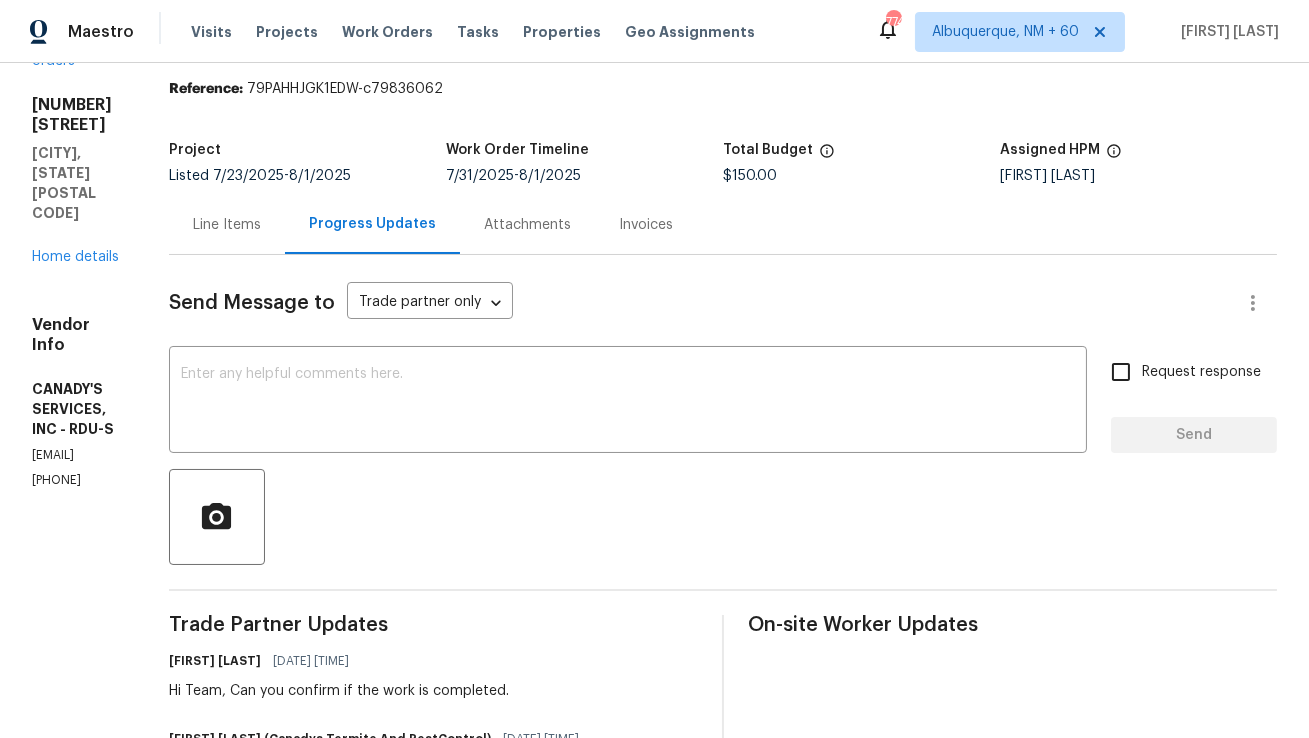 scroll, scrollTop: 0, scrollLeft: 0, axis: both 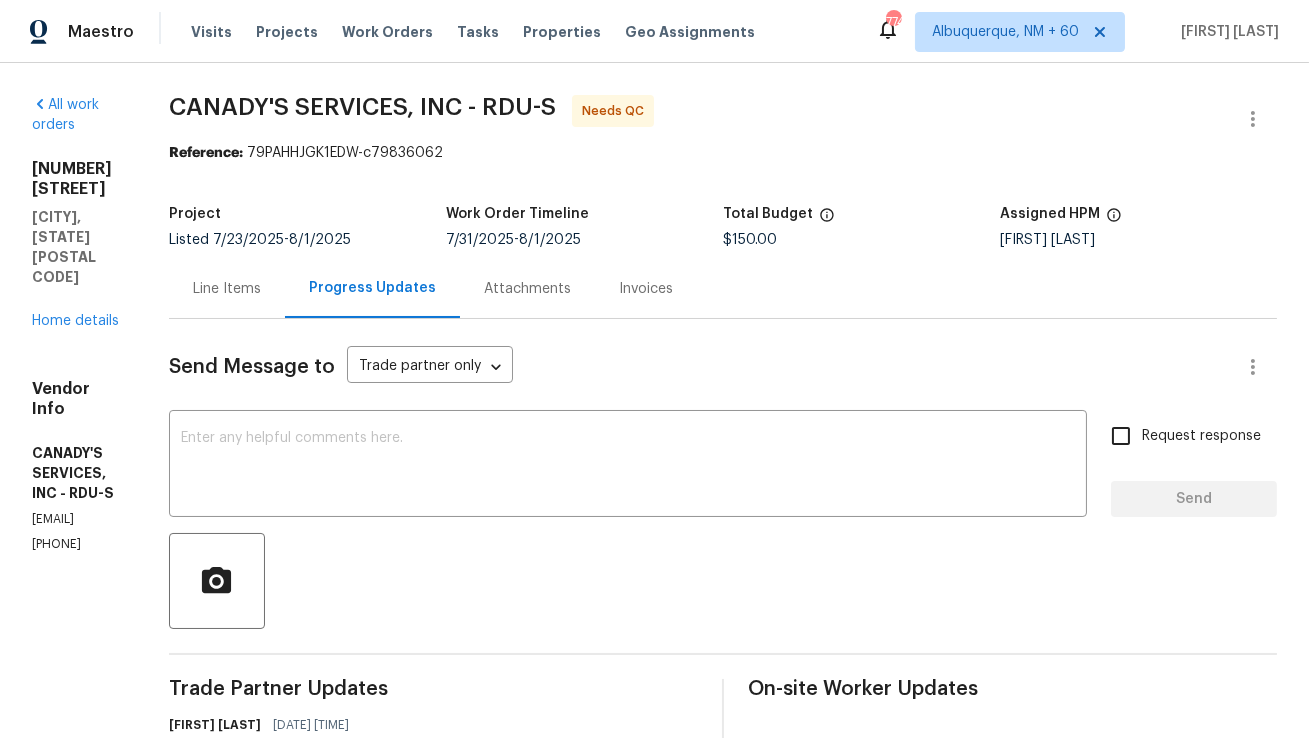 click on "Line Items" at bounding box center [227, 289] 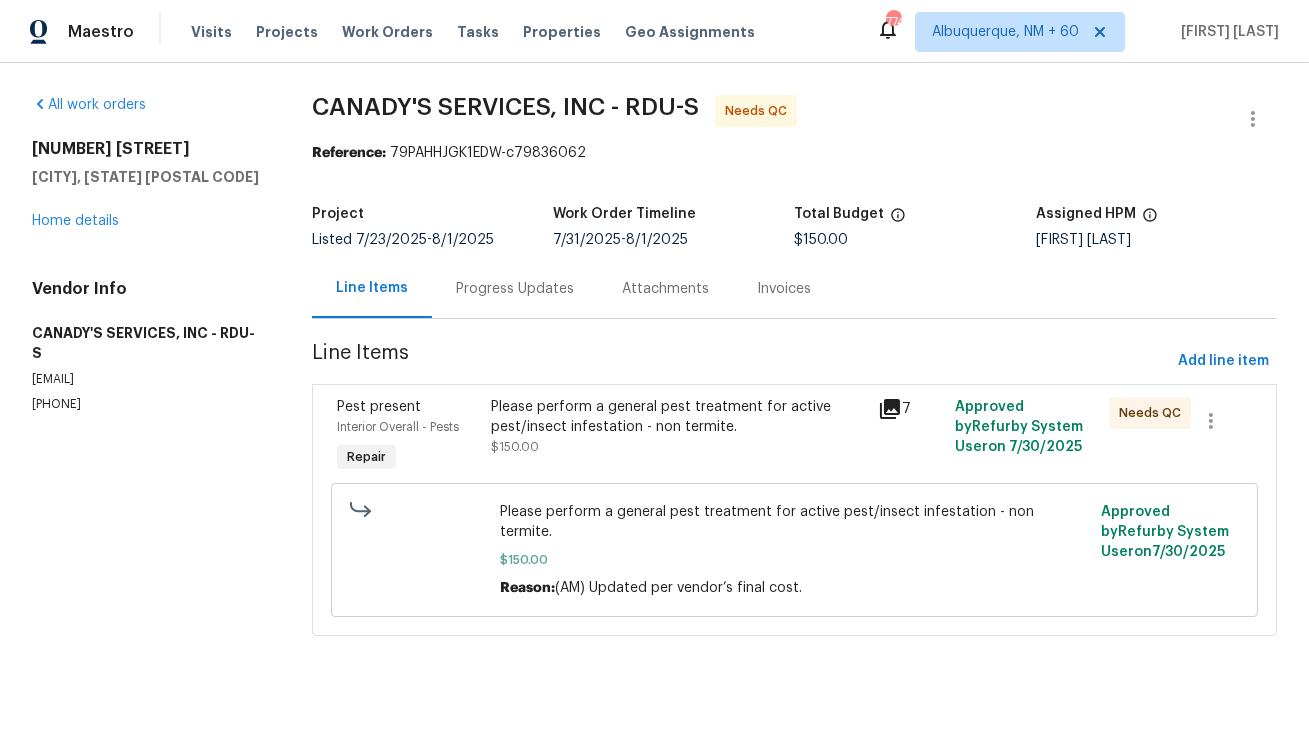 click on "Please perform a general pest treatment for active pest/insect infestation - non termite." at bounding box center (678, 417) 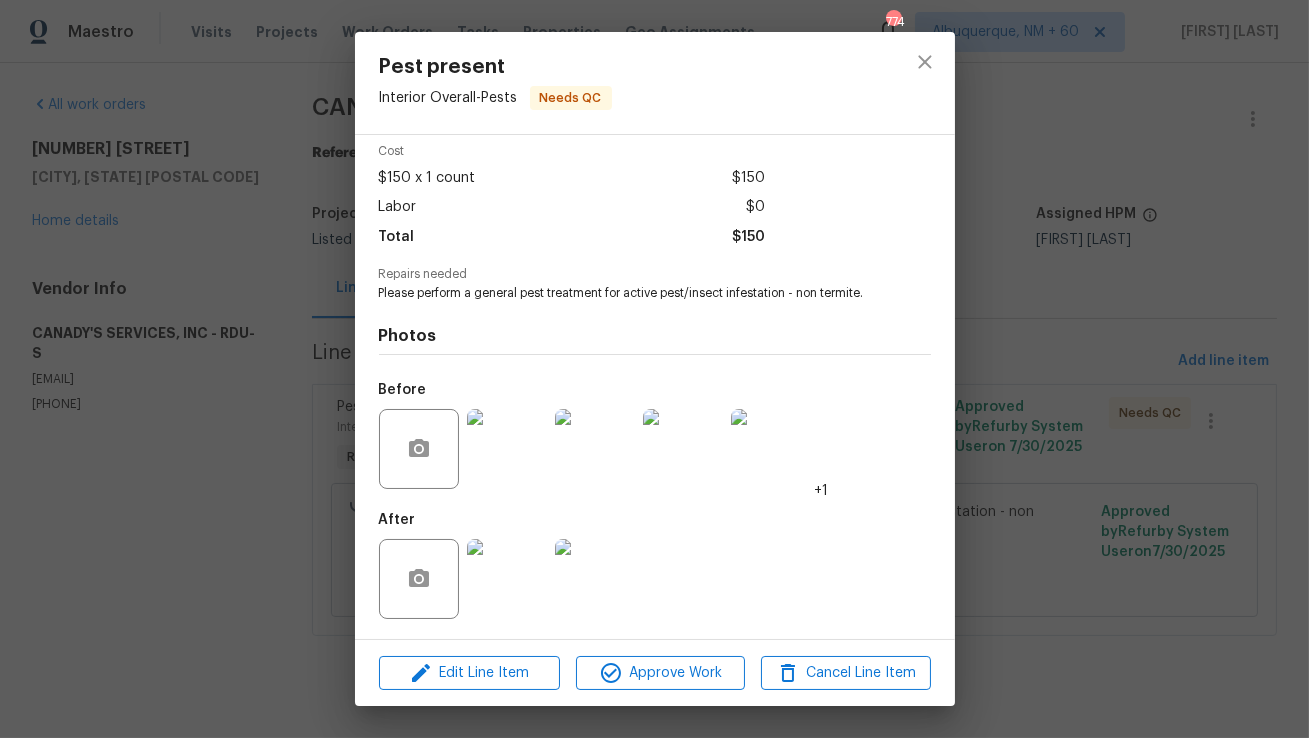 scroll, scrollTop: 0, scrollLeft: 0, axis: both 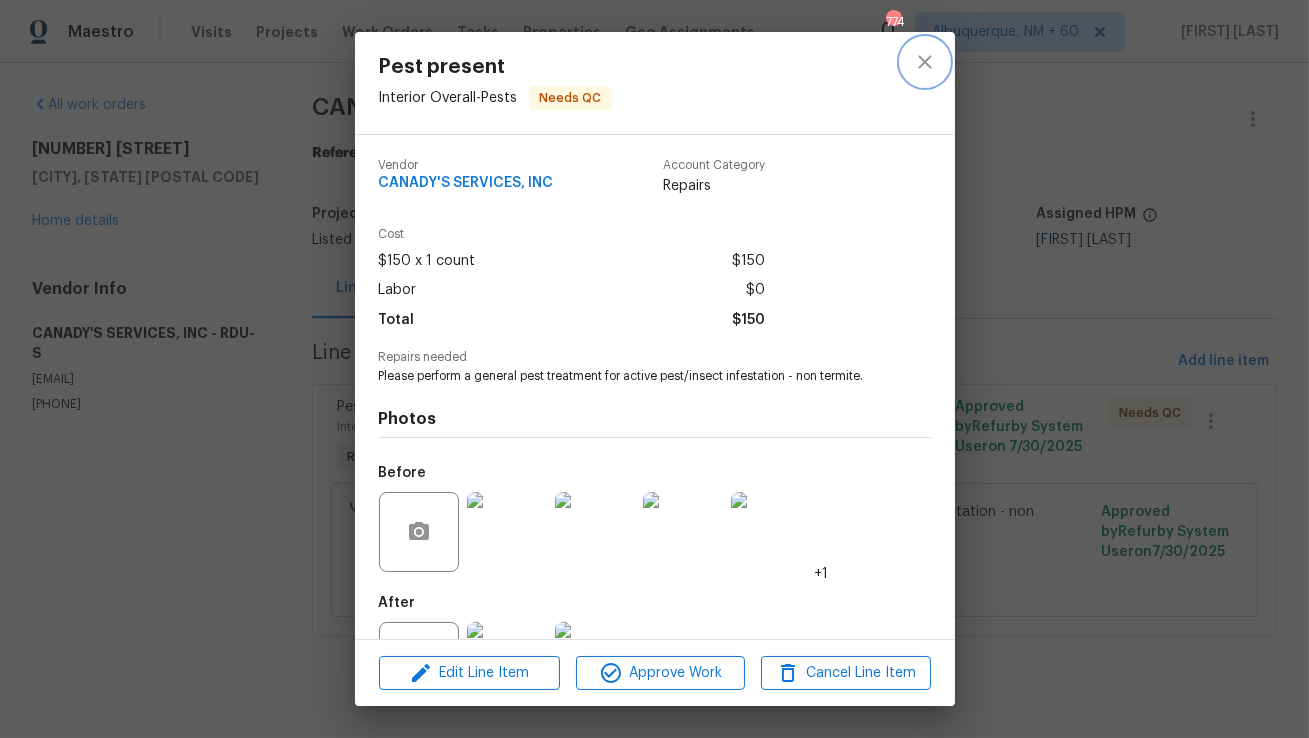 click 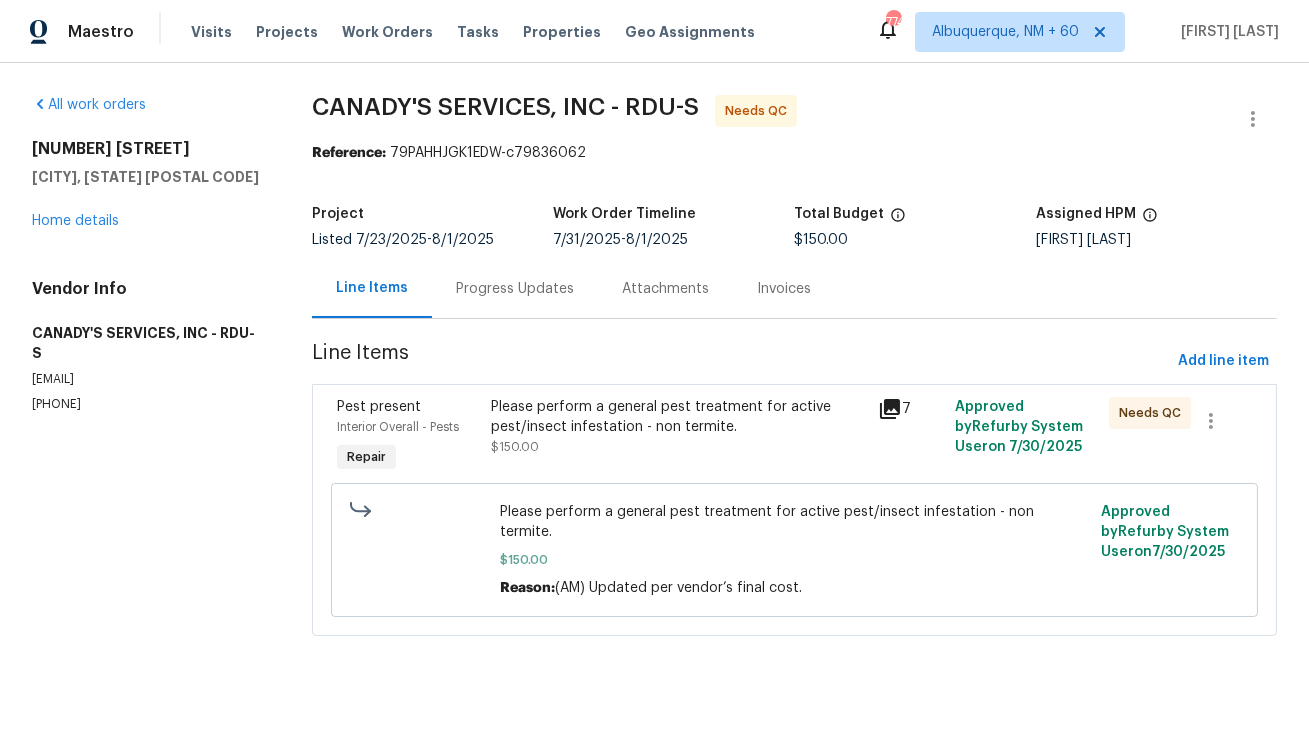 click on "Please perform a general pest treatment for active pest/insect infestation - non termite." at bounding box center (678, 417) 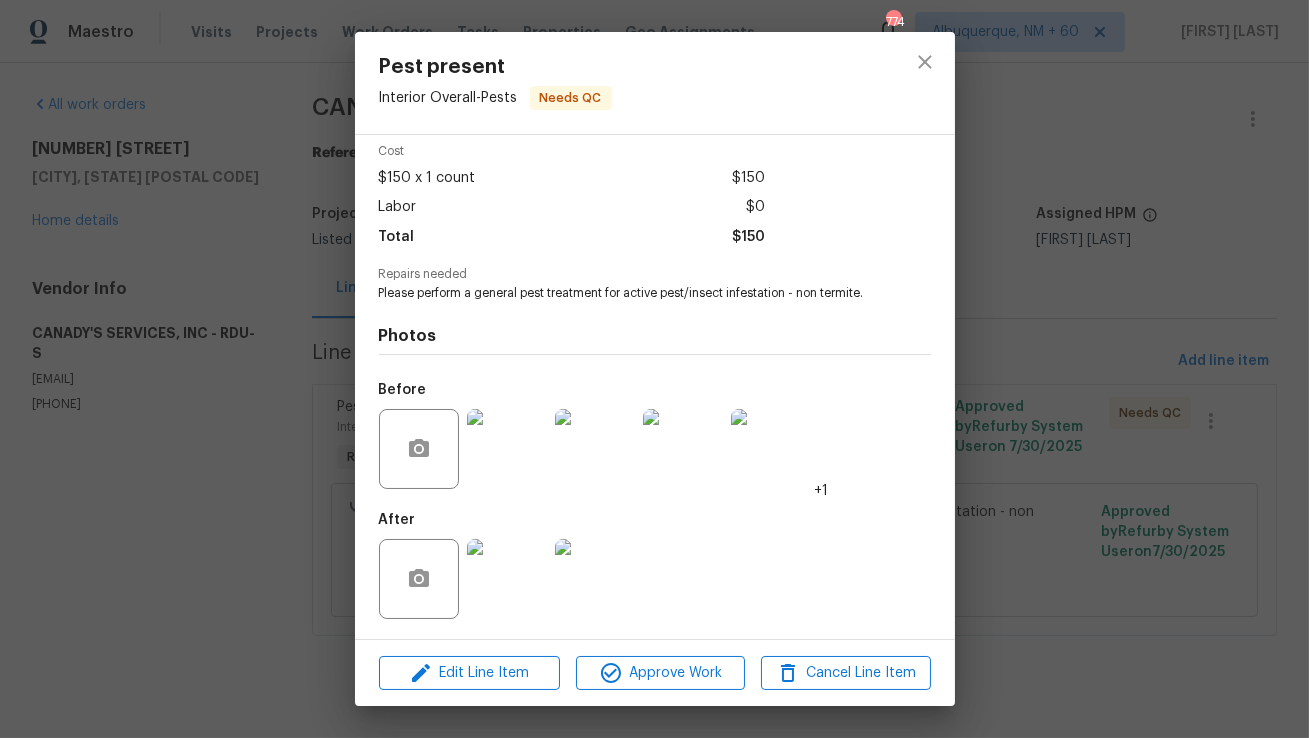 scroll, scrollTop: 0, scrollLeft: 0, axis: both 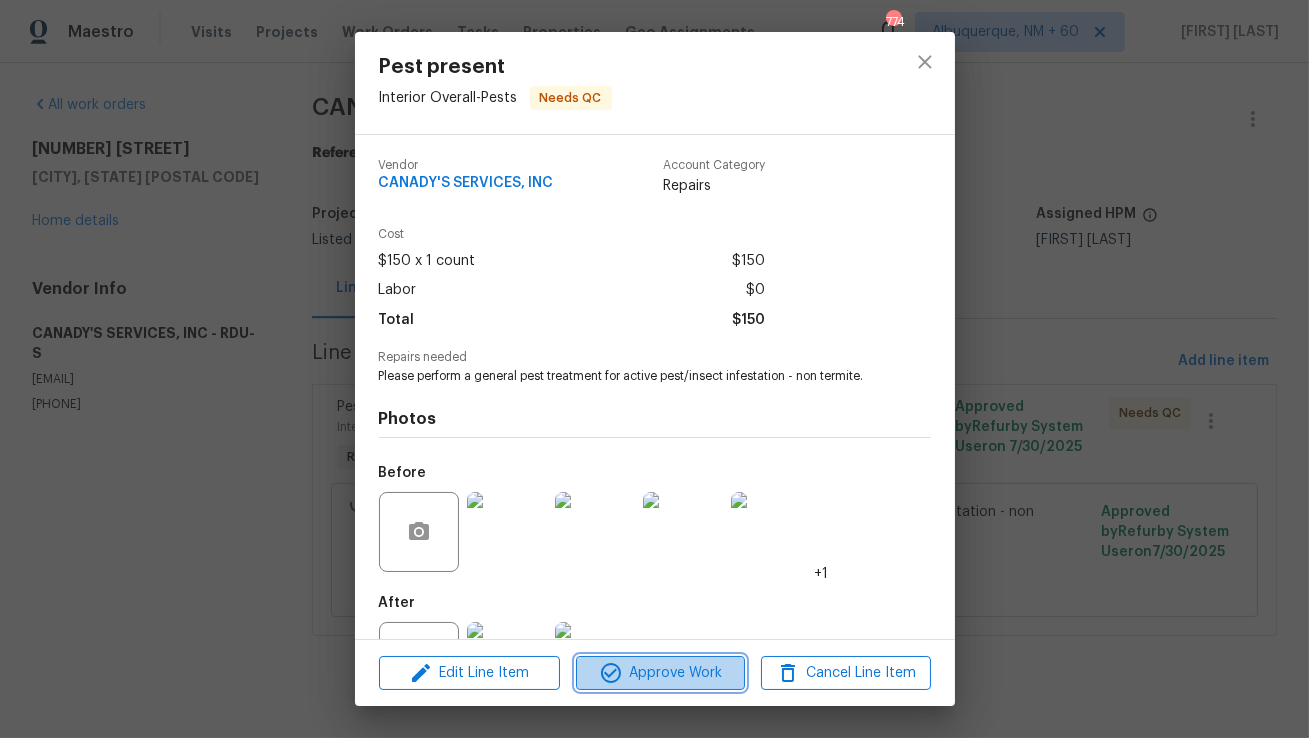 click 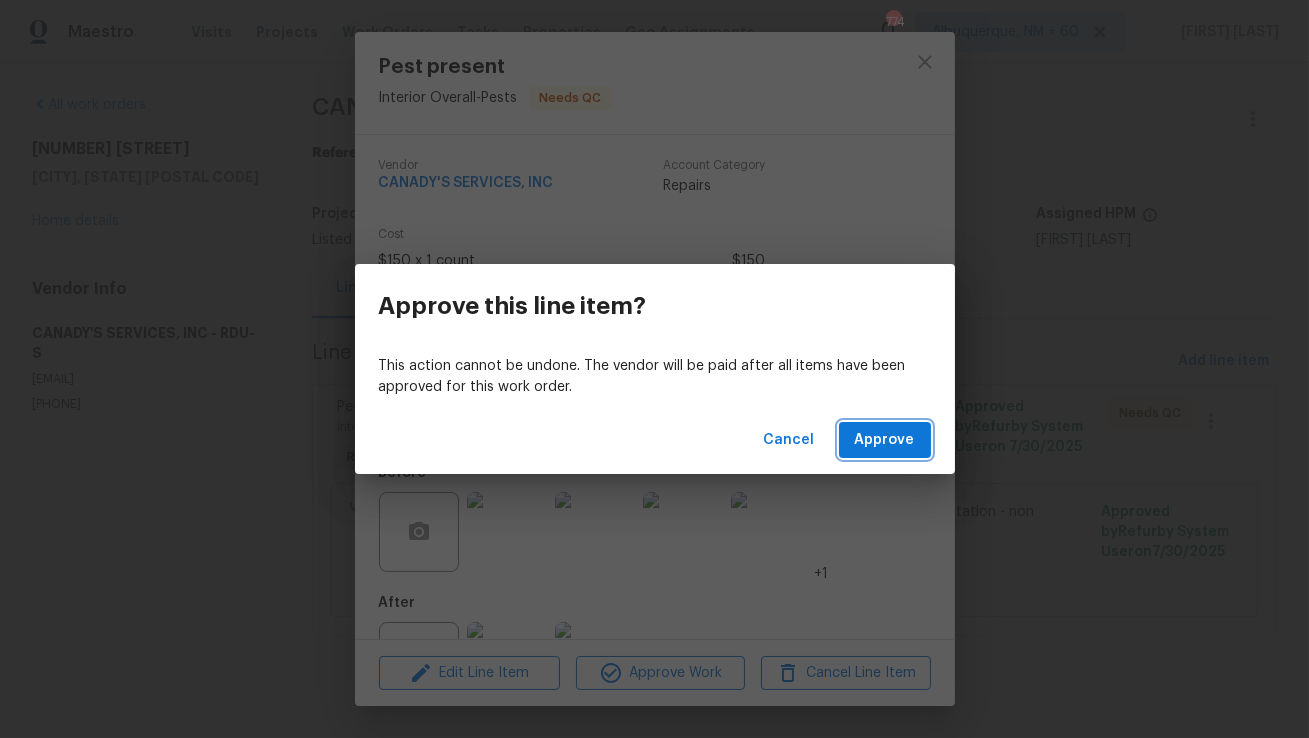 click on "Approve" at bounding box center [885, 440] 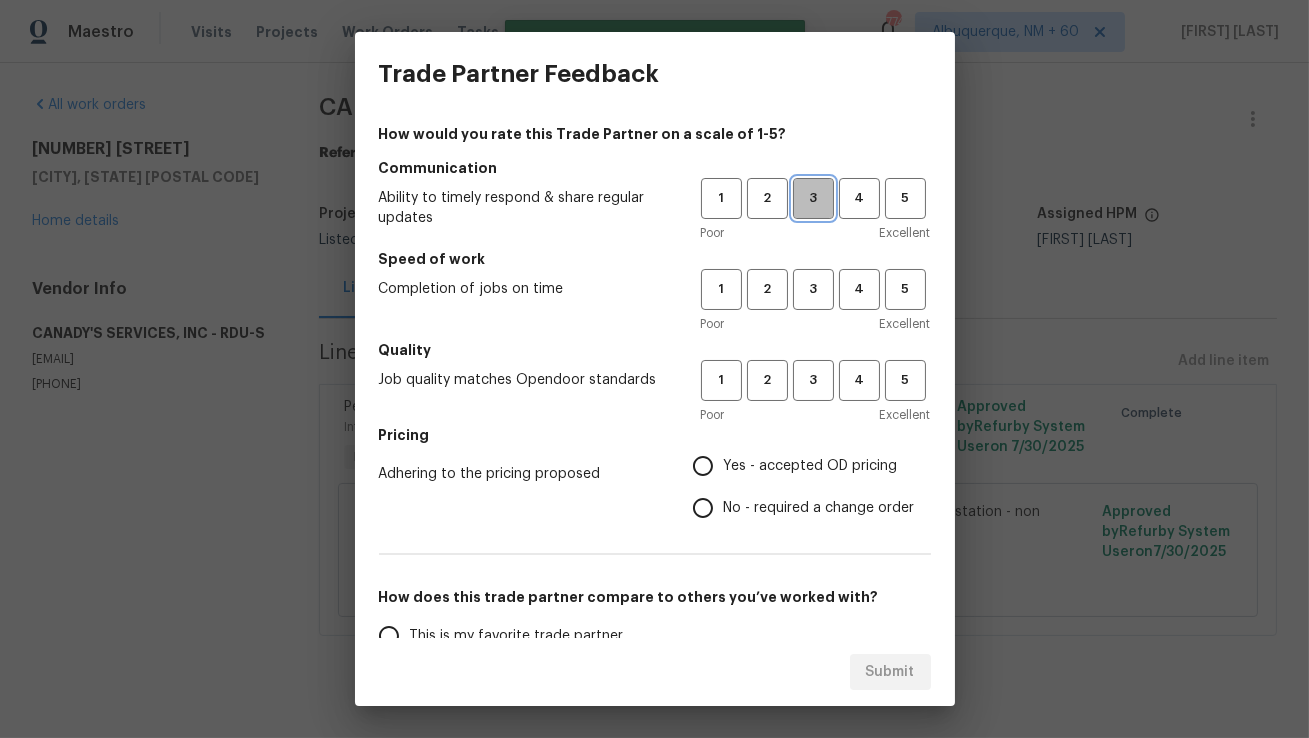 click on "3" at bounding box center (813, 198) 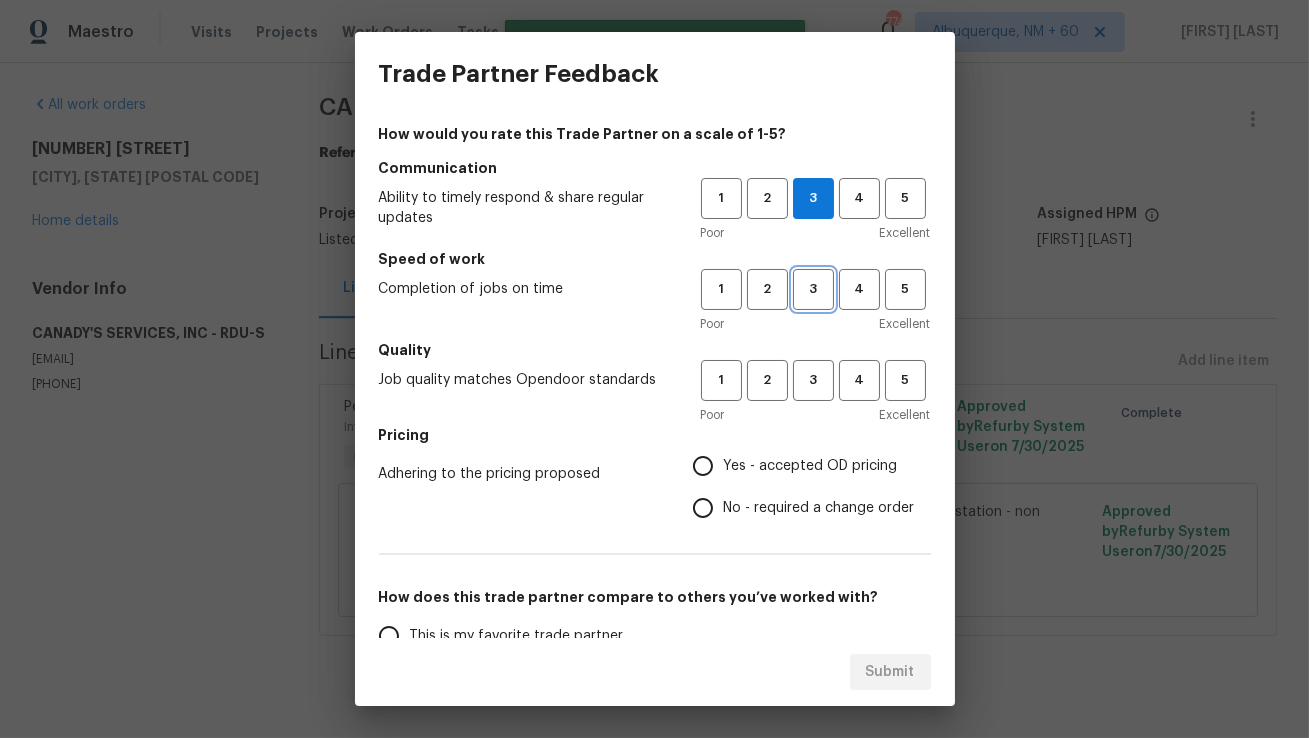 click on "3" at bounding box center (813, 289) 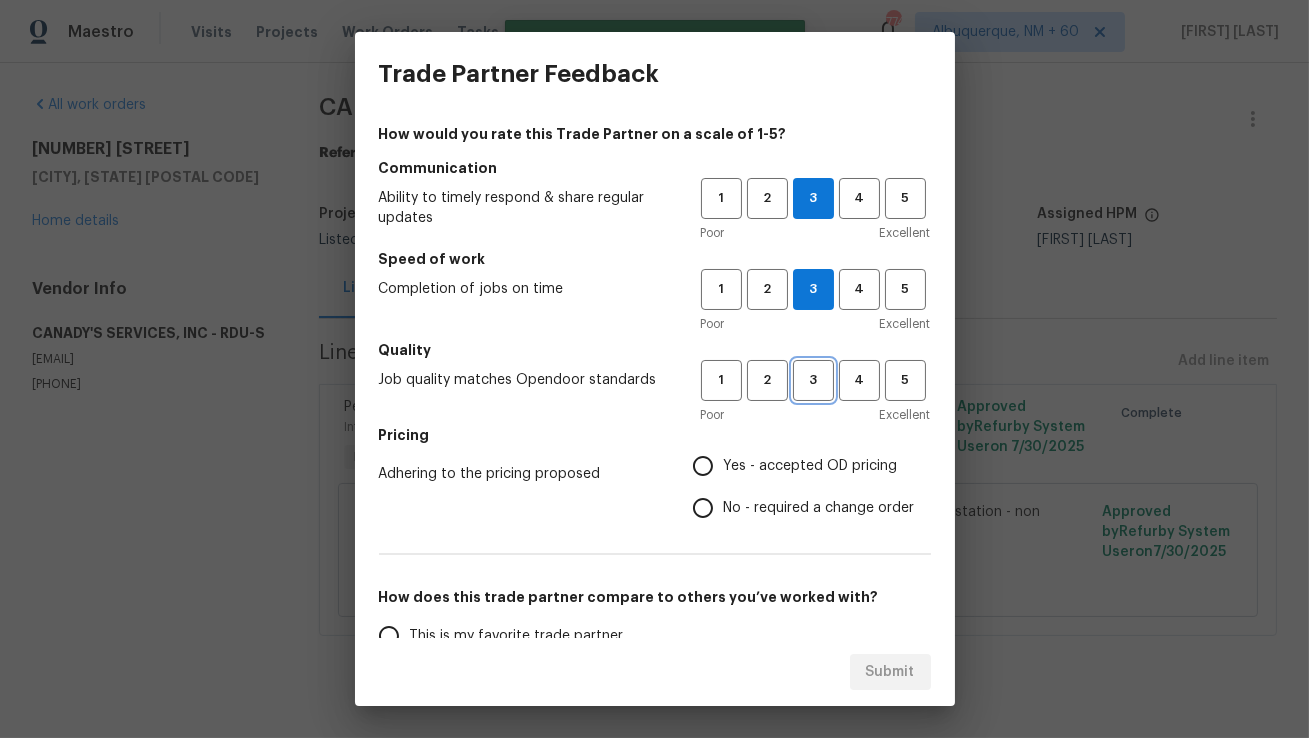 click on "3" at bounding box center [813, 380] 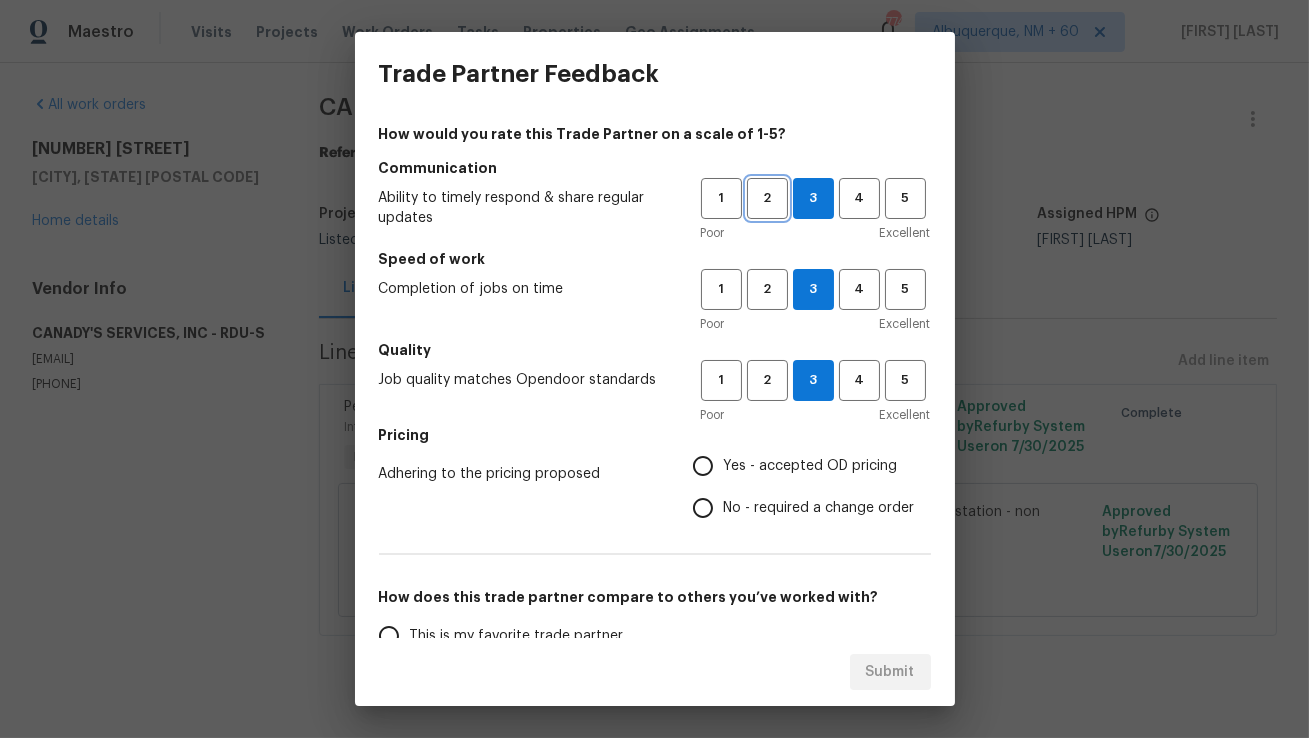 click on "2" at bounding box center (767, 198) 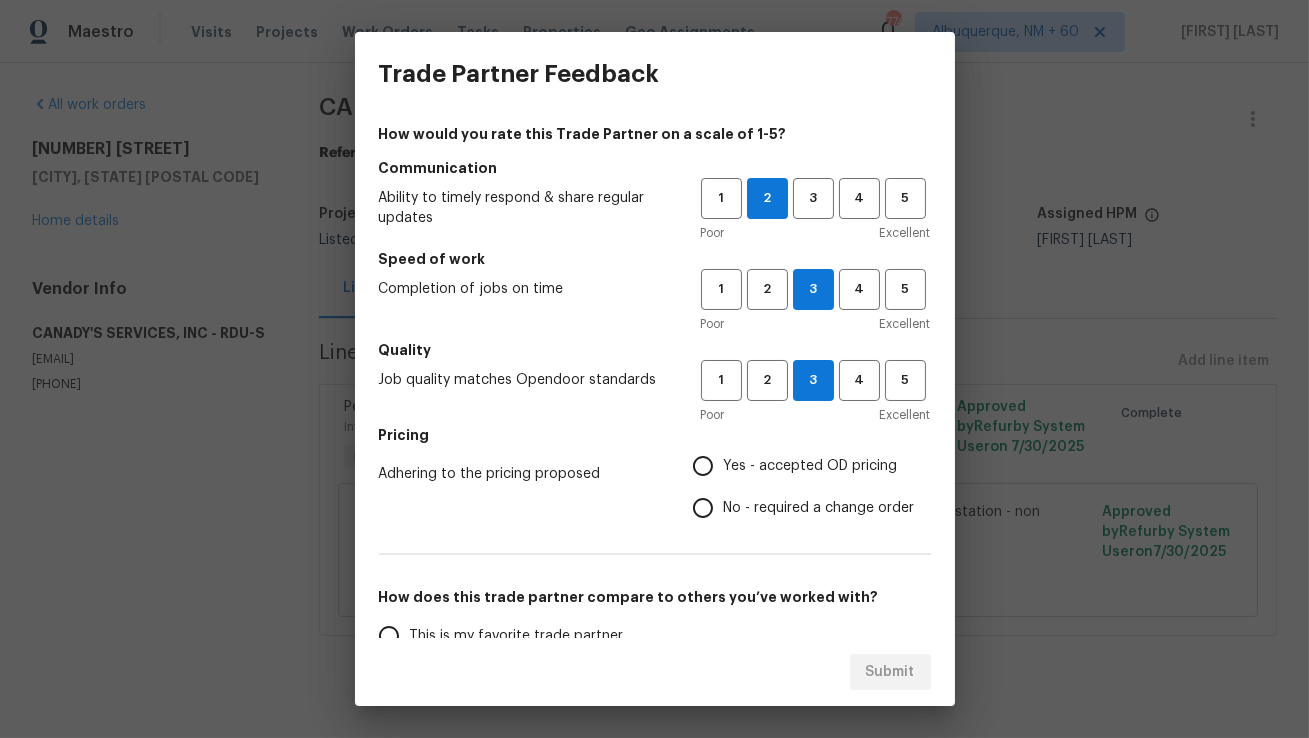 click on "No - required a change order" at bounding box center [703, 508] 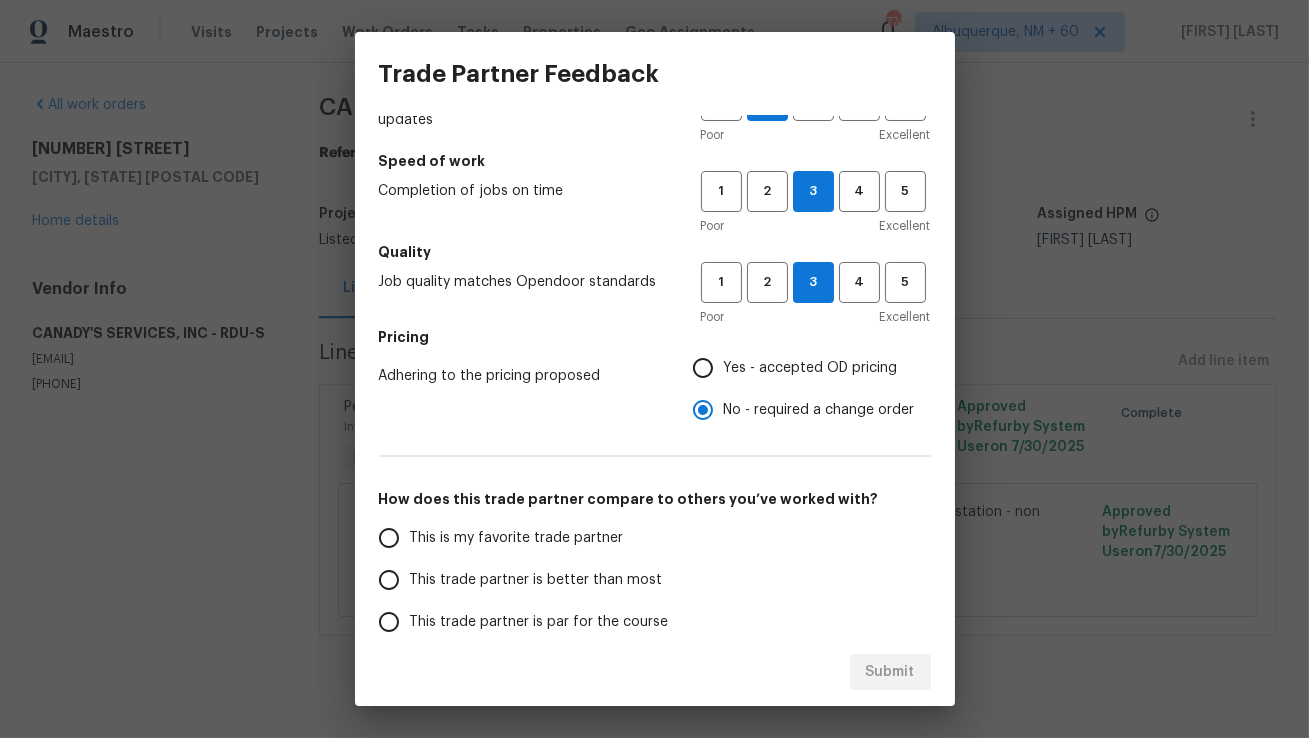 scroll, scrollTop: 239, scrollLeft: 0, axis: vertical 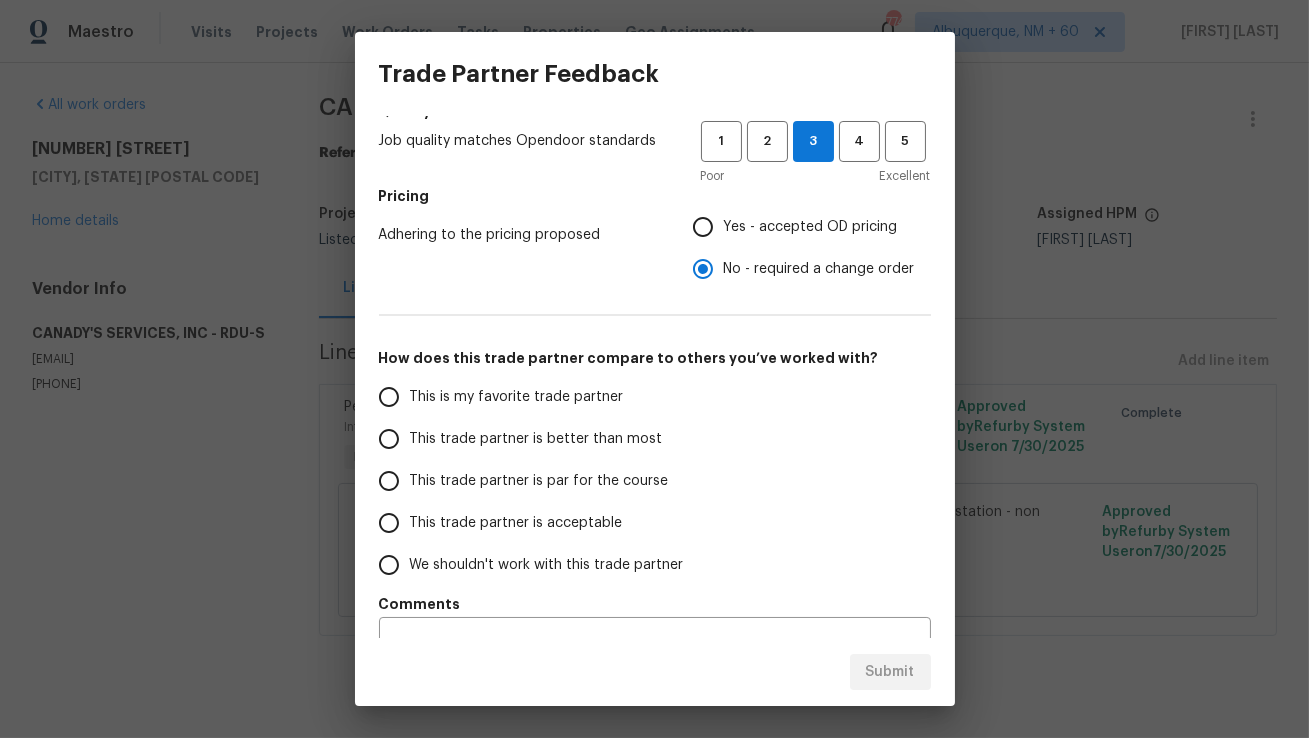 click on "This trade partner is better than most" at bounding box center (389, 439) 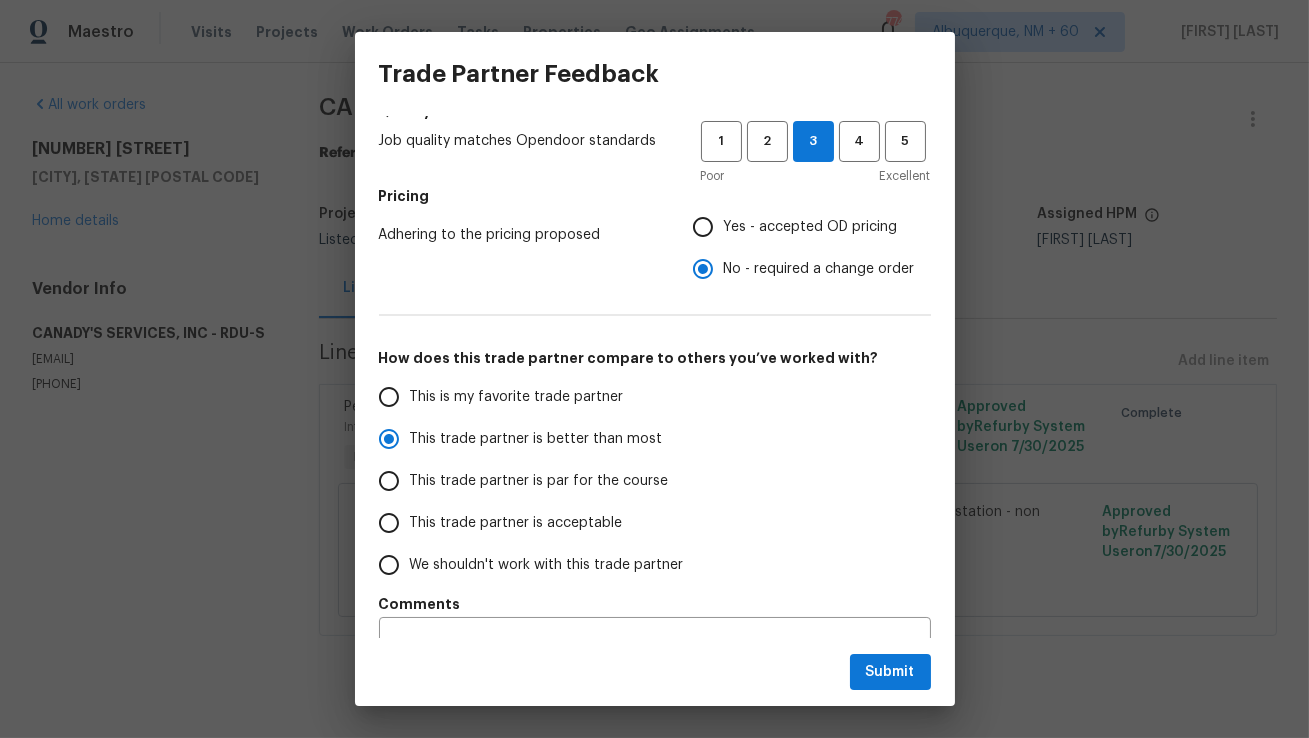 scroll, scrollTop: 277, scrollLeft: 0, axis: vertical 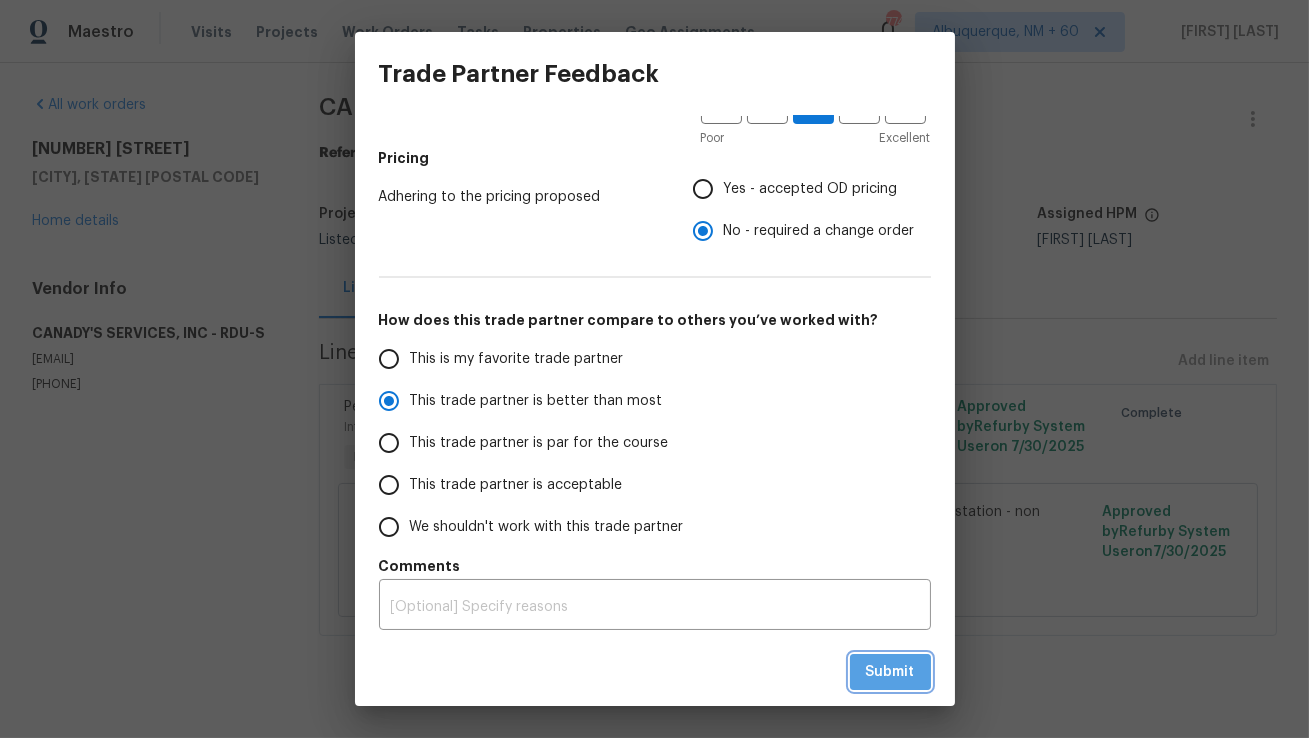 click on "Submit" at bounding box center [890, 672] 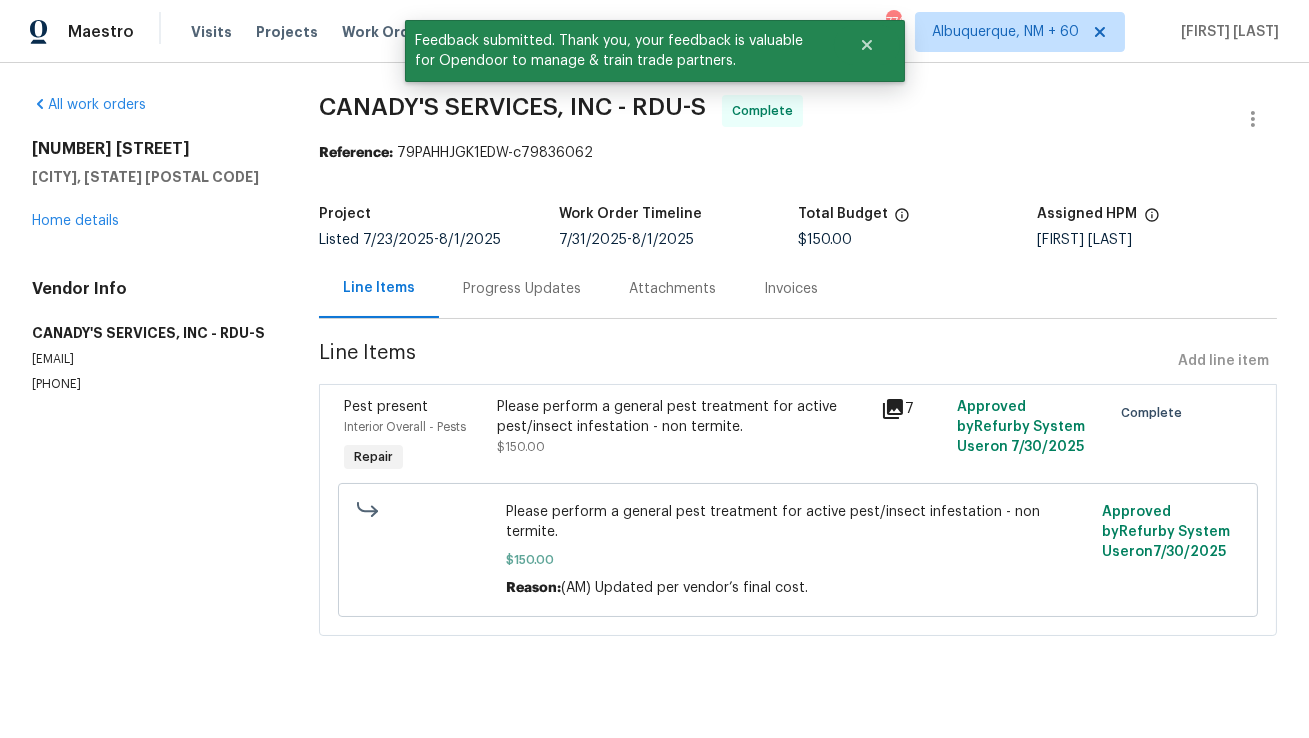 click on "Progress Updates" at bounding box center [522, 289] 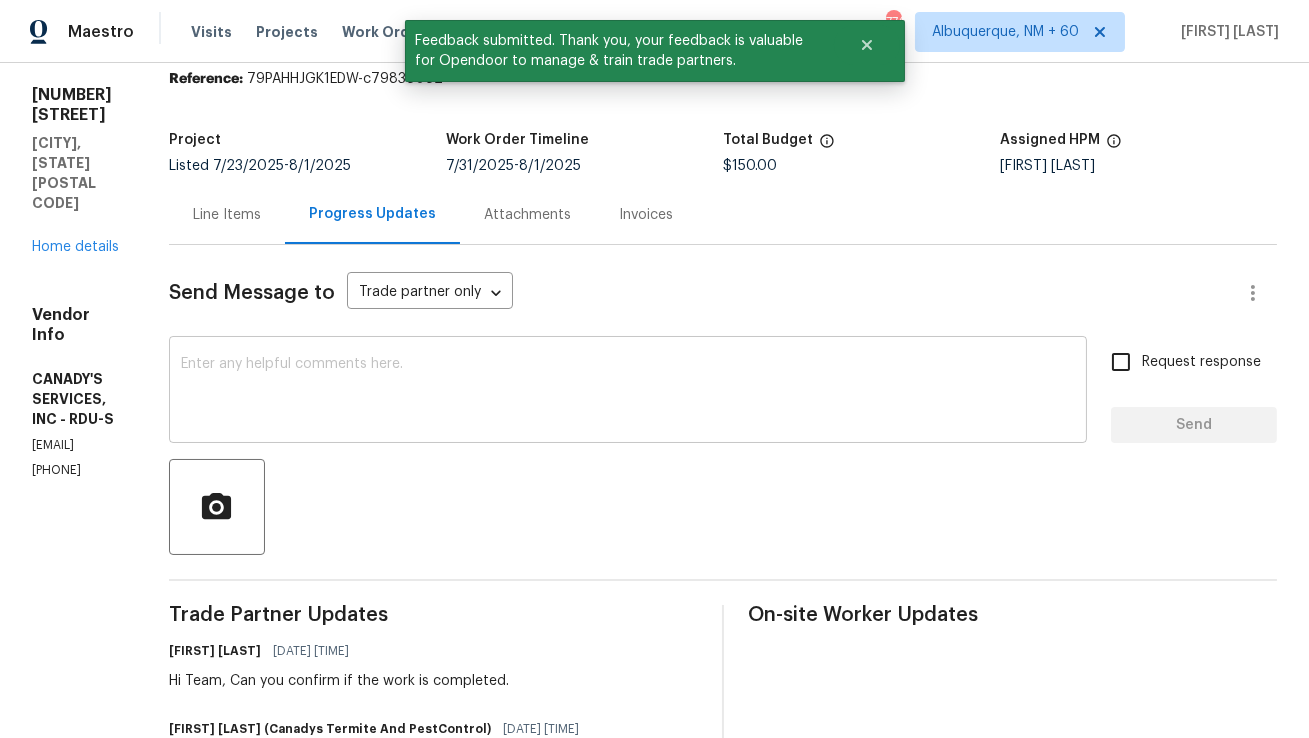 scroll, scrollTop: 125, scrollLeft: 0, axis: vertical 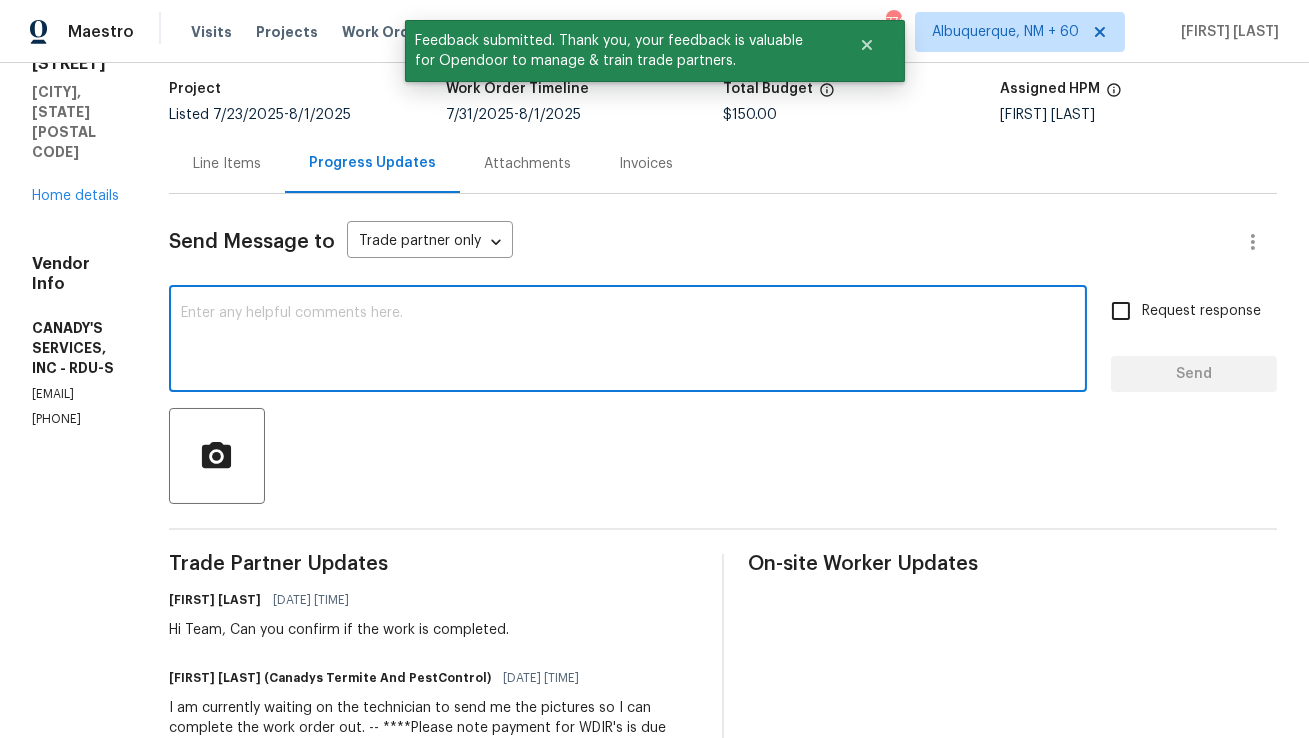 click at bounding box center (628, 341) 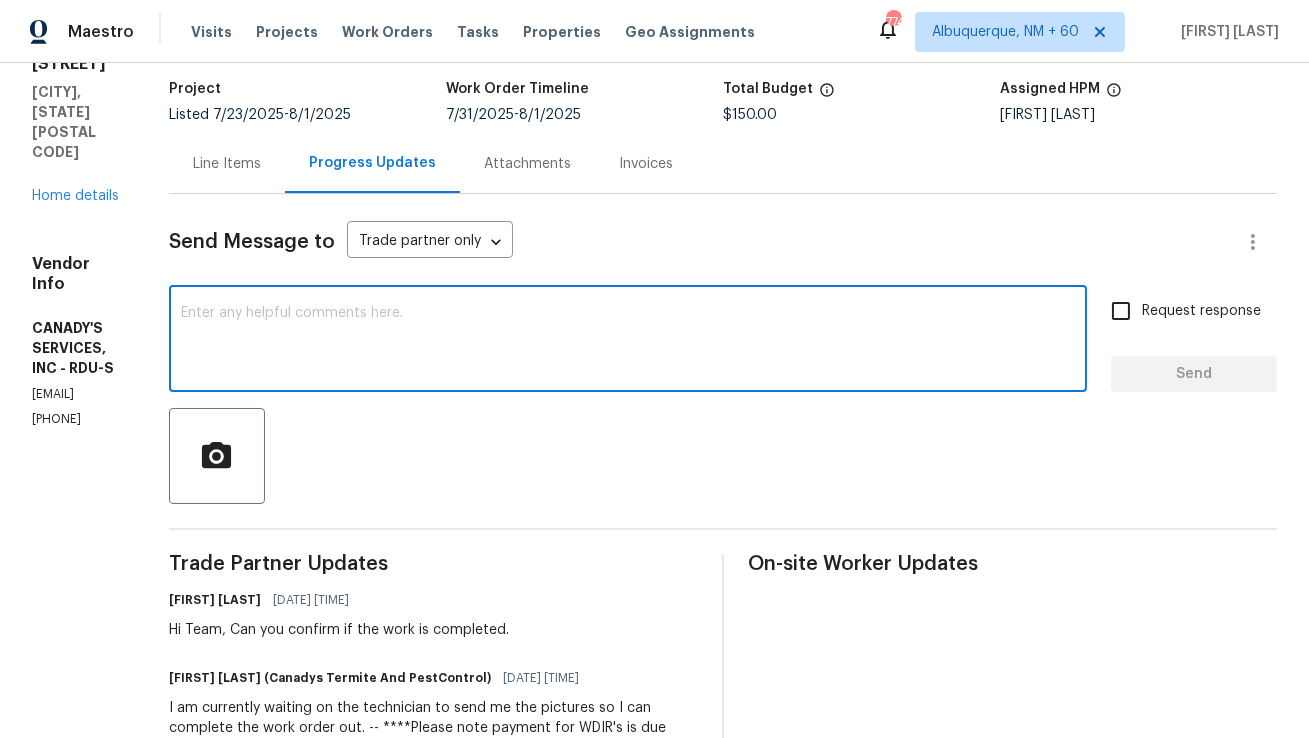 click at bounding box center [628, 341] 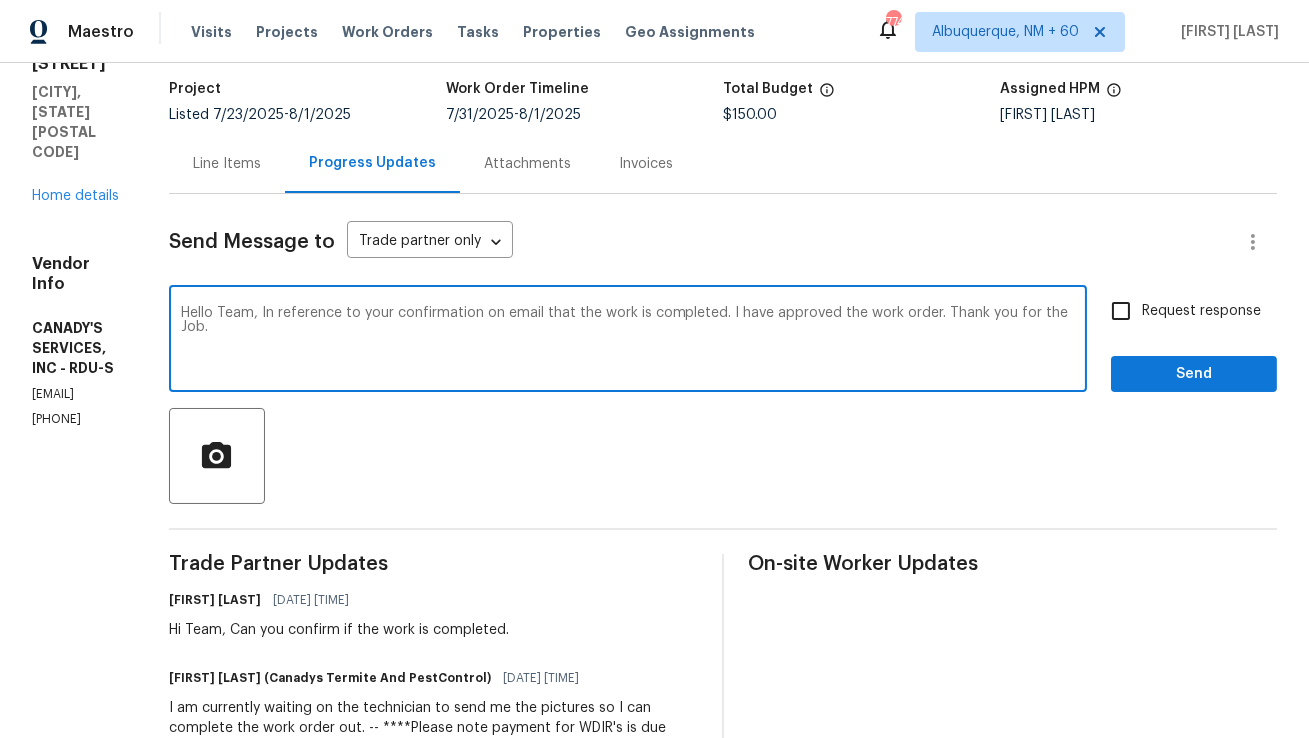 paste on "In reference to your email confirming that the work has been completed, I’ve gone ahead and approved the work order.
Thank you" 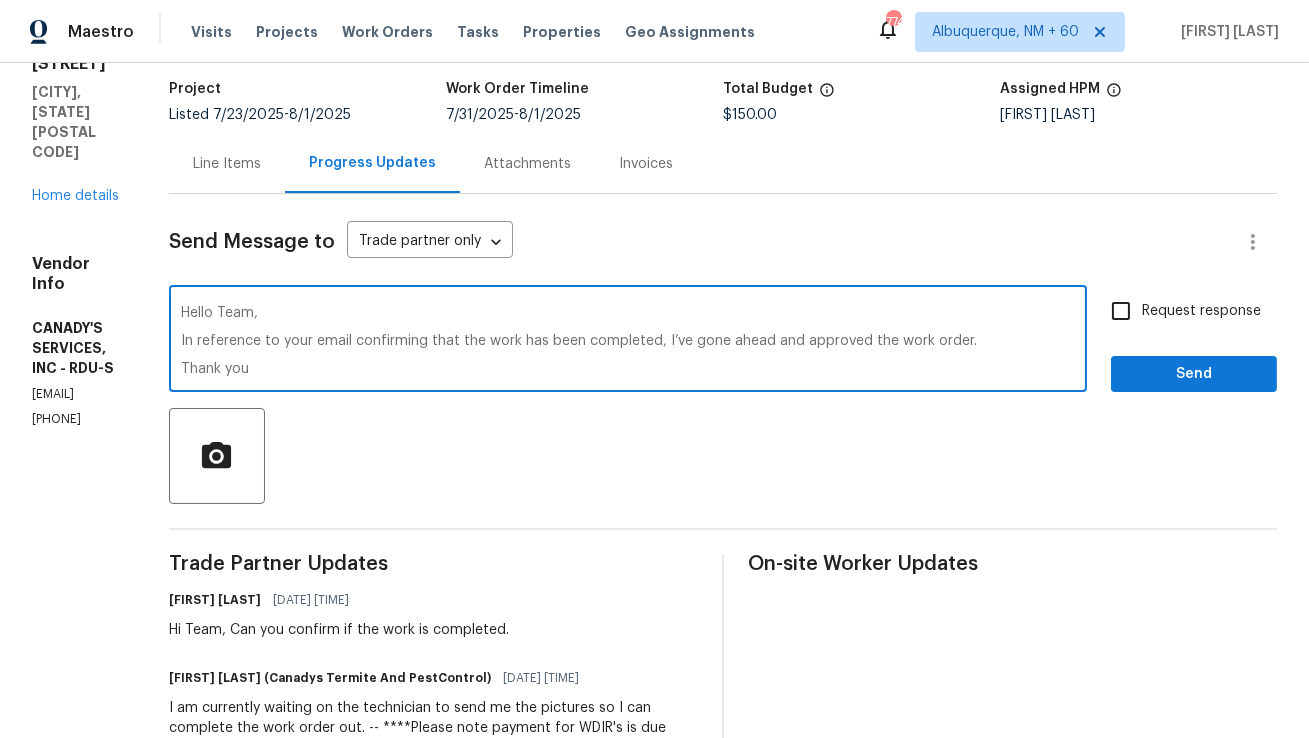 click on "Hello Team,
In reference to your email confirming that the work has been completed, I’ve gone ahead and approved the work order.
Thank you" at bounding box center (628, 341) 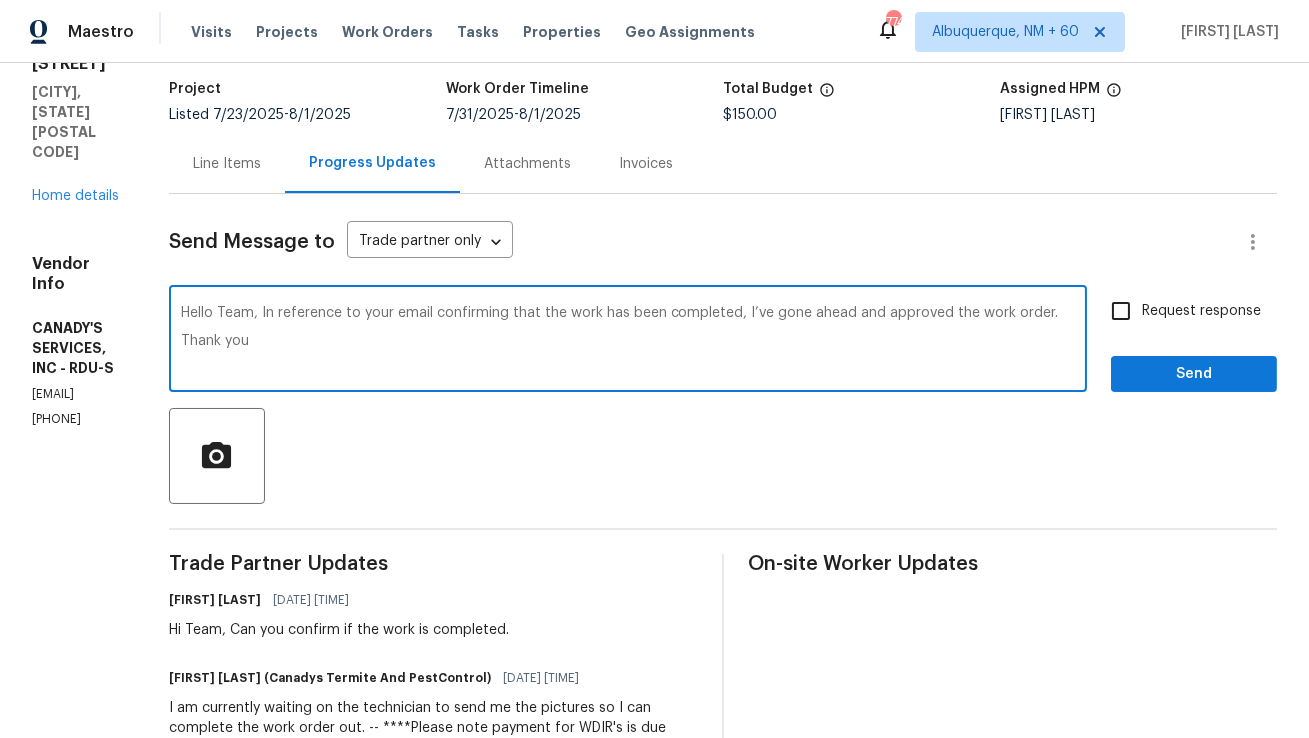 click on "Hello Team, In reference to your email confirming that the work has been completed, I’ve gone ahead and approved the work order.
Thank you" at bounding box center (628, 341) 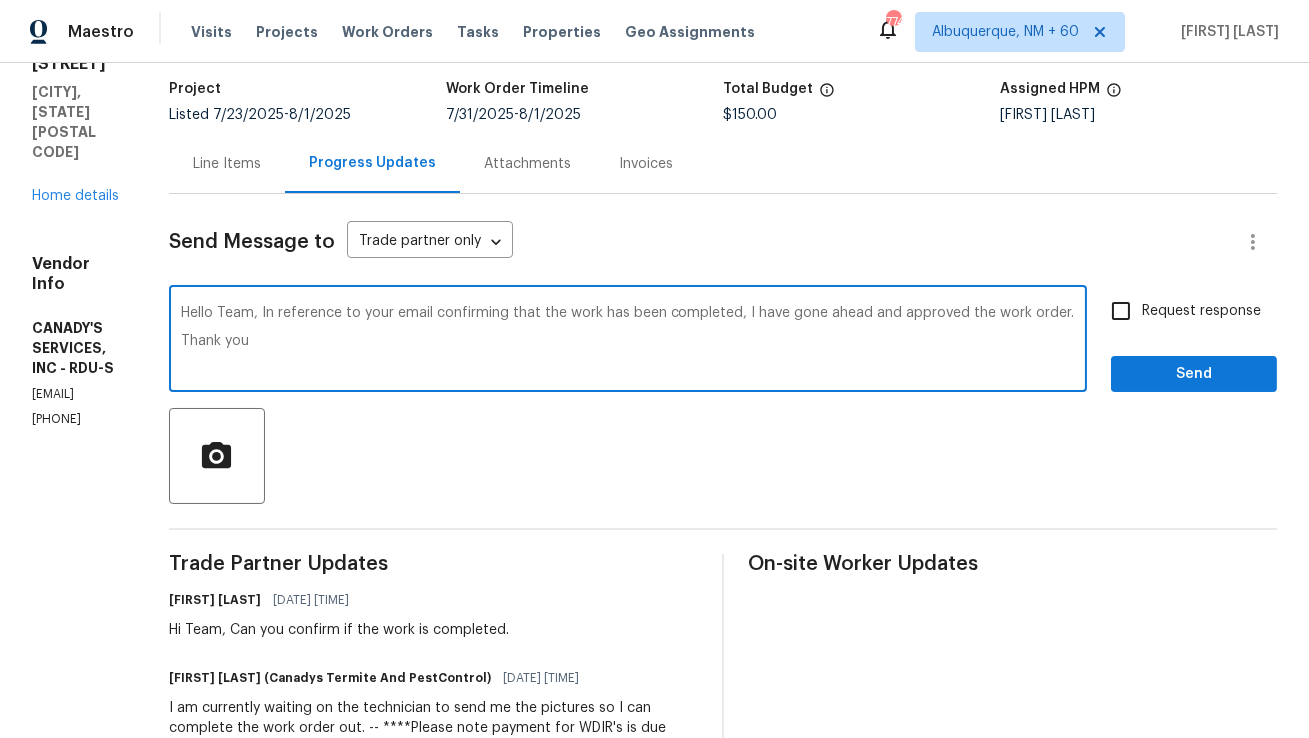click on "Hello Team, In reference to your email confirming that the work has been completed, I have gone ahead and approved the work order.
Thank you" at bounding box center (628, 341) 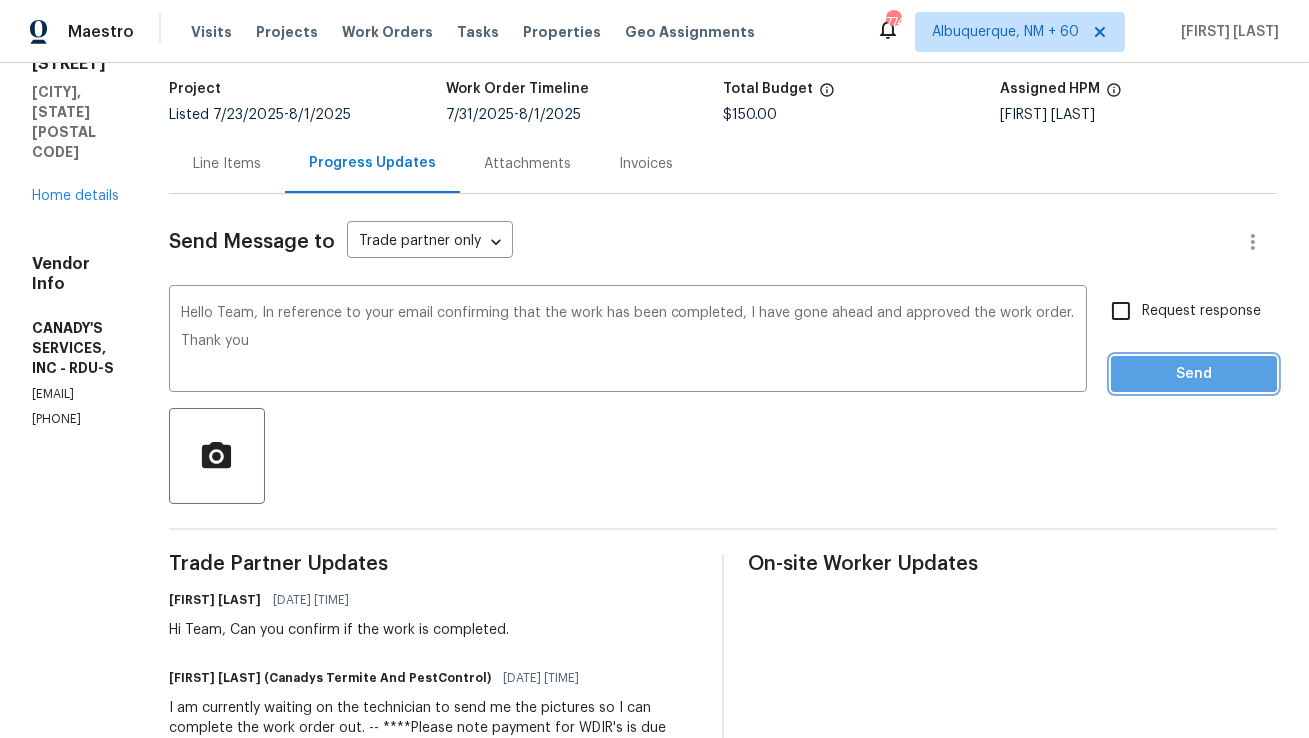 click on "Send" at bounding box center (1194, 374) 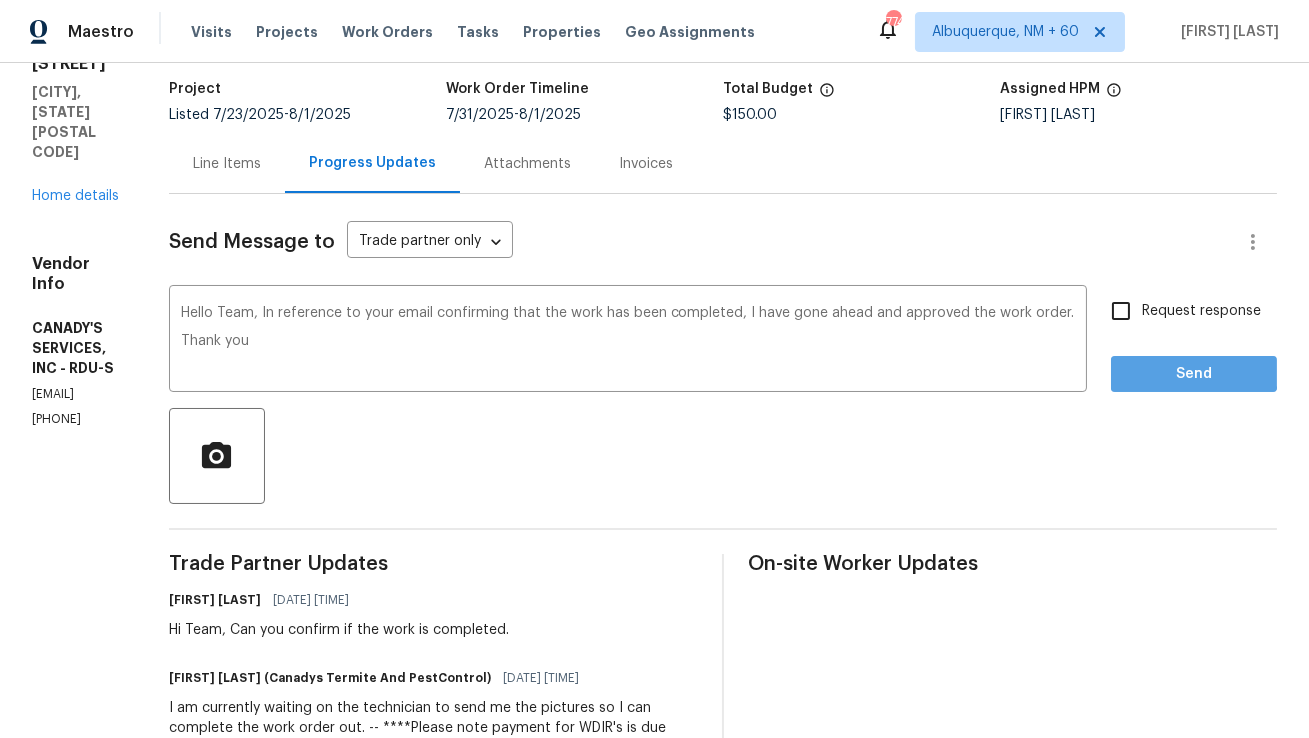 scroll, scrollTop: 9, scrollLeft: 0, axis: vertical 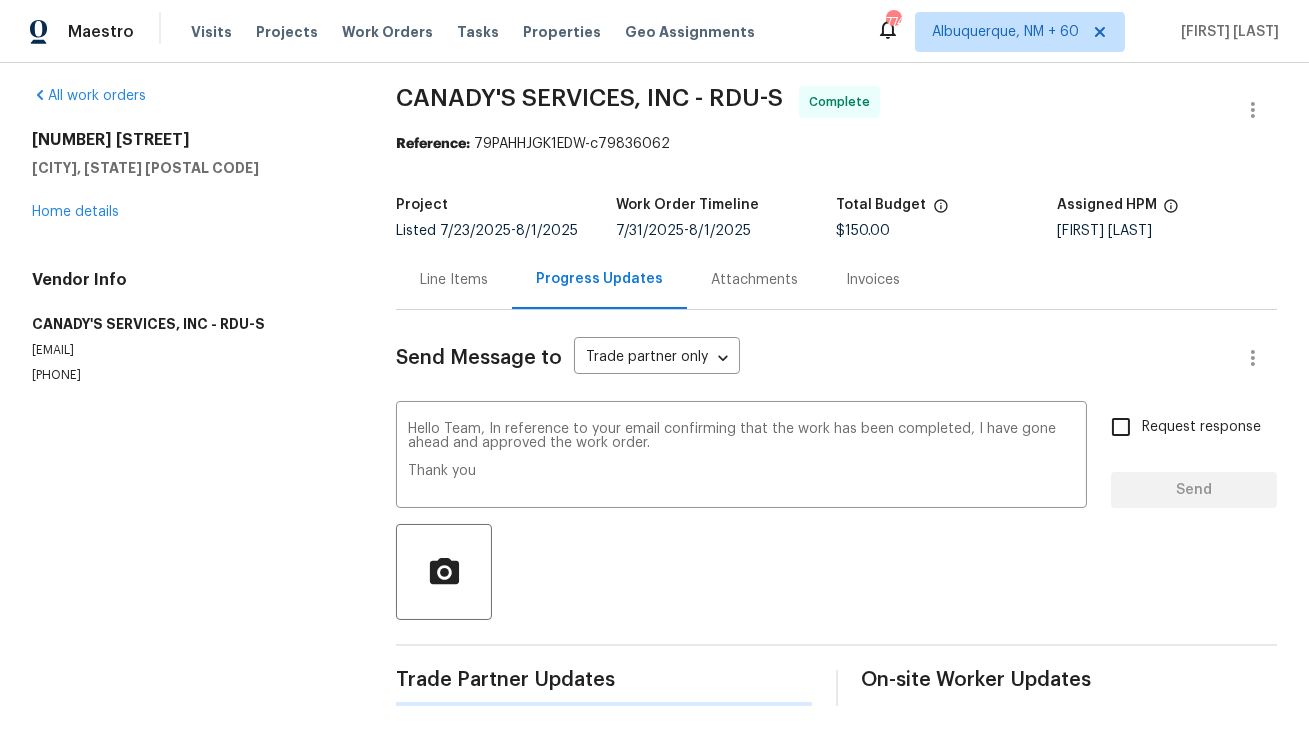 type 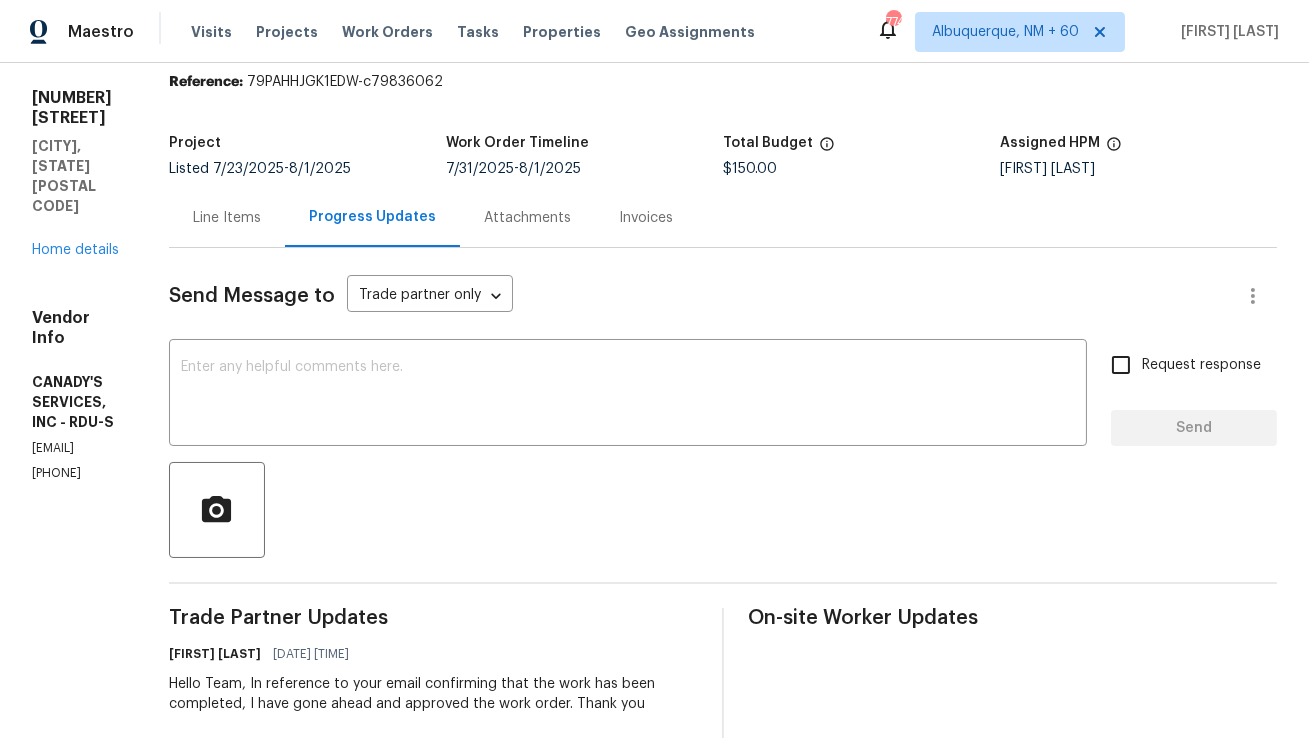 scroll, scrollTop: 0, scrollLeft: 0, axis: both 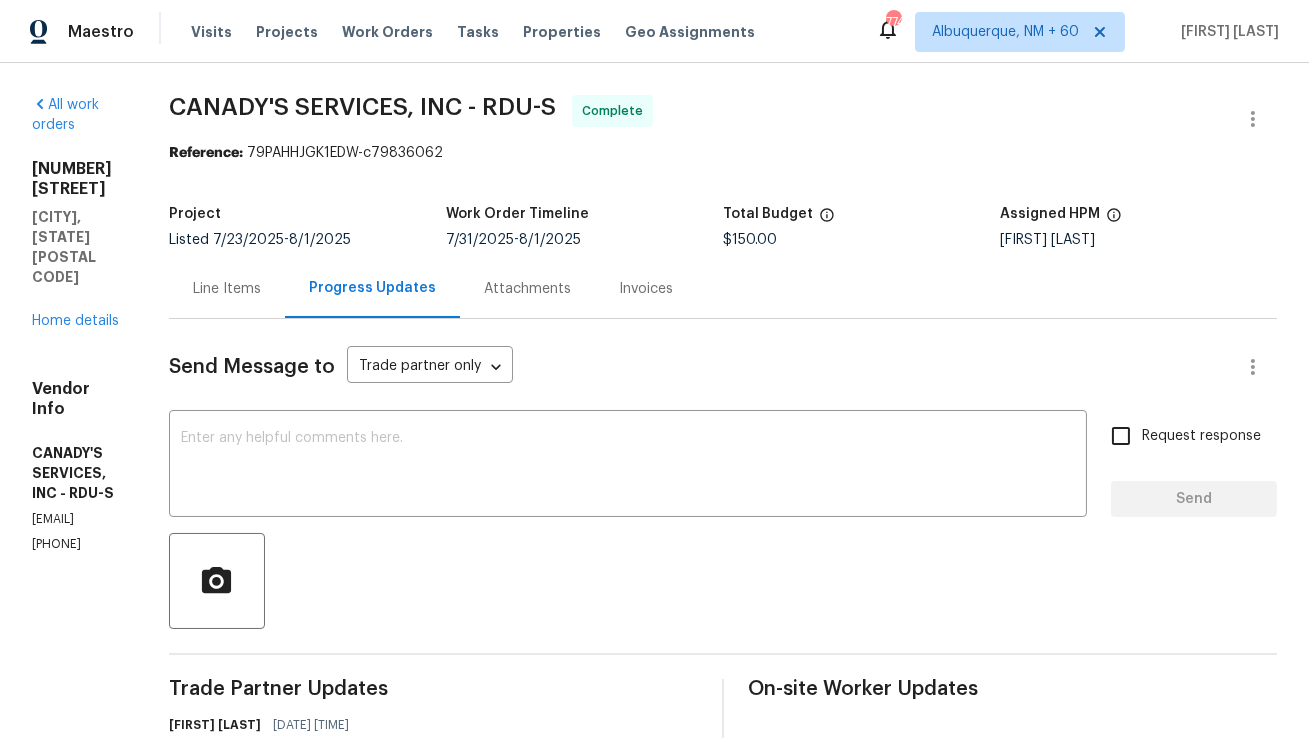 click on "Line Items" at bounding box center (227, 288) 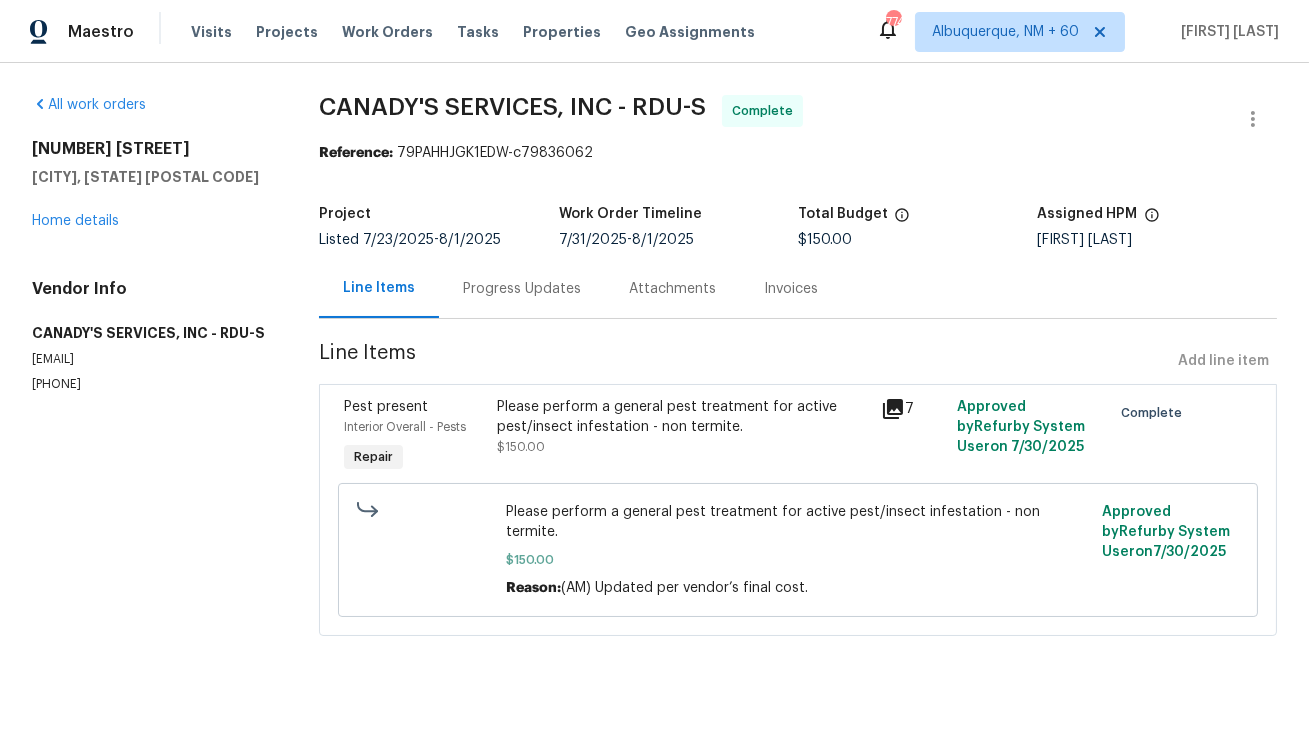 click on "Progress Updates" at bounding box center [522, 289] 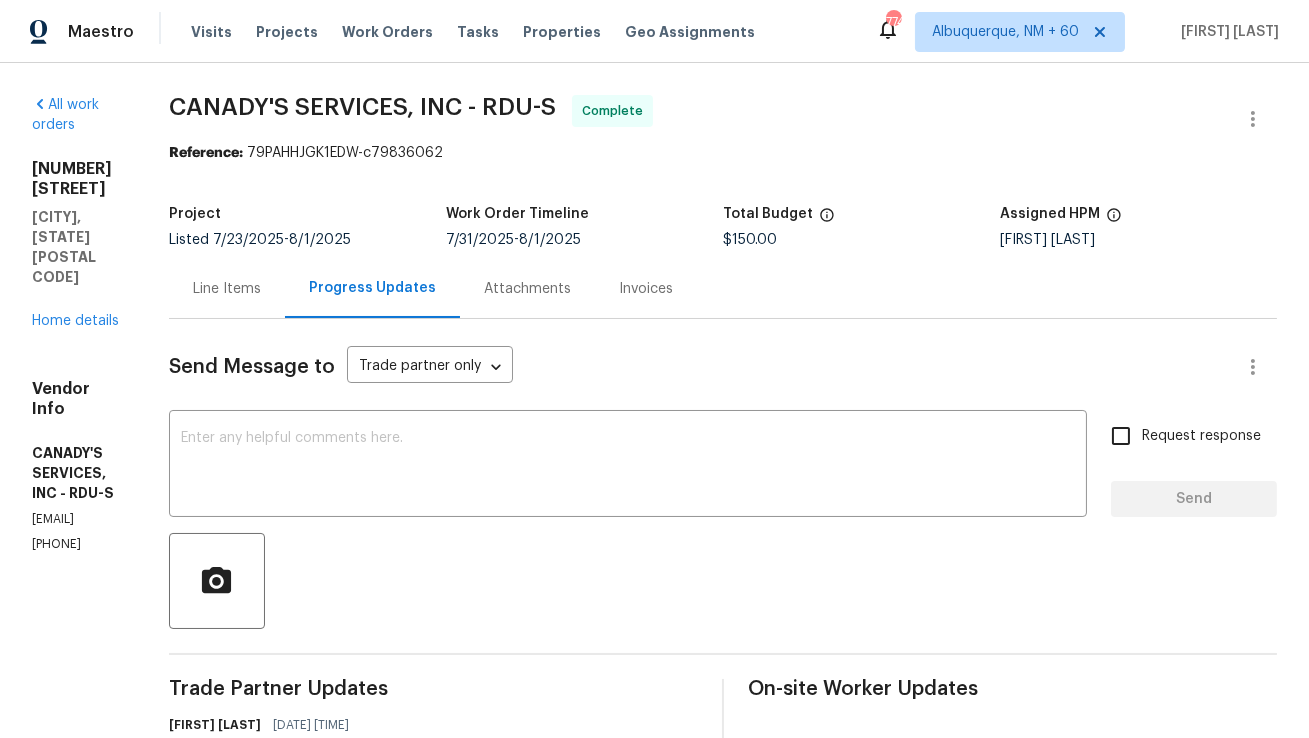 click on "Progress Updates" at bounding box center [372, 288] 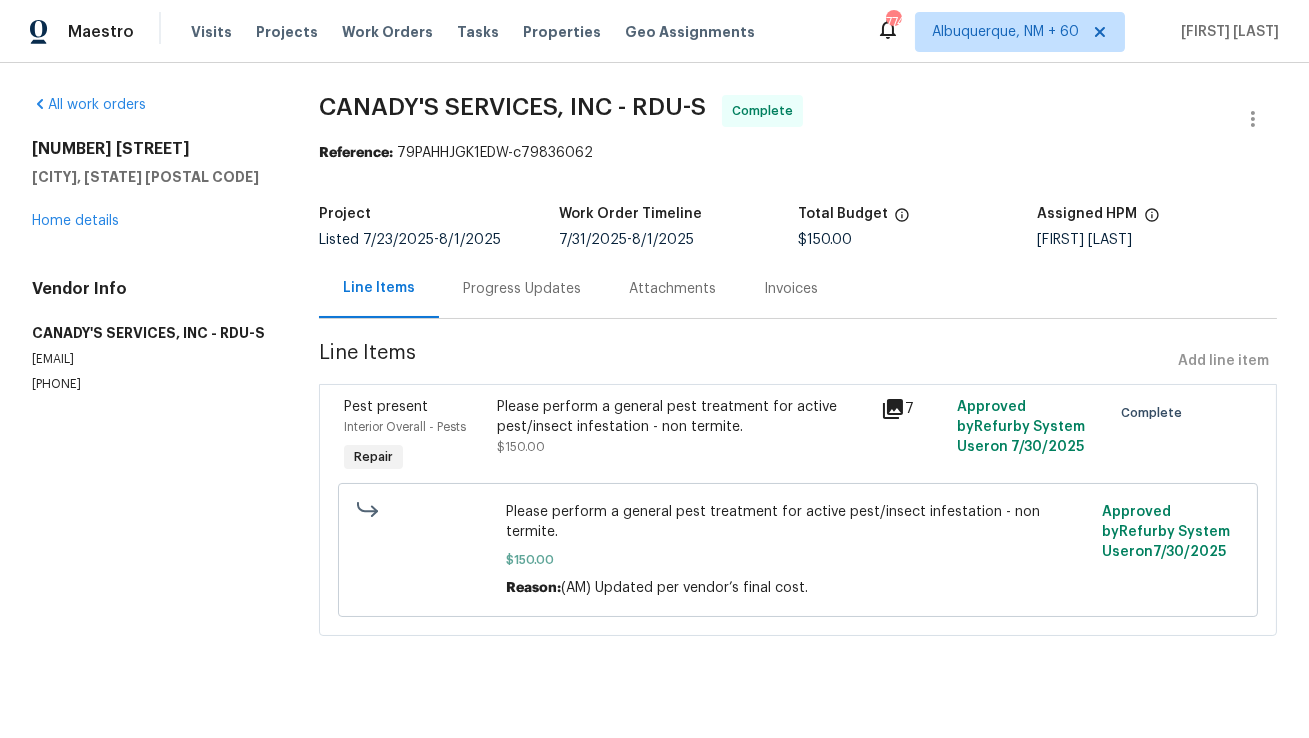 click 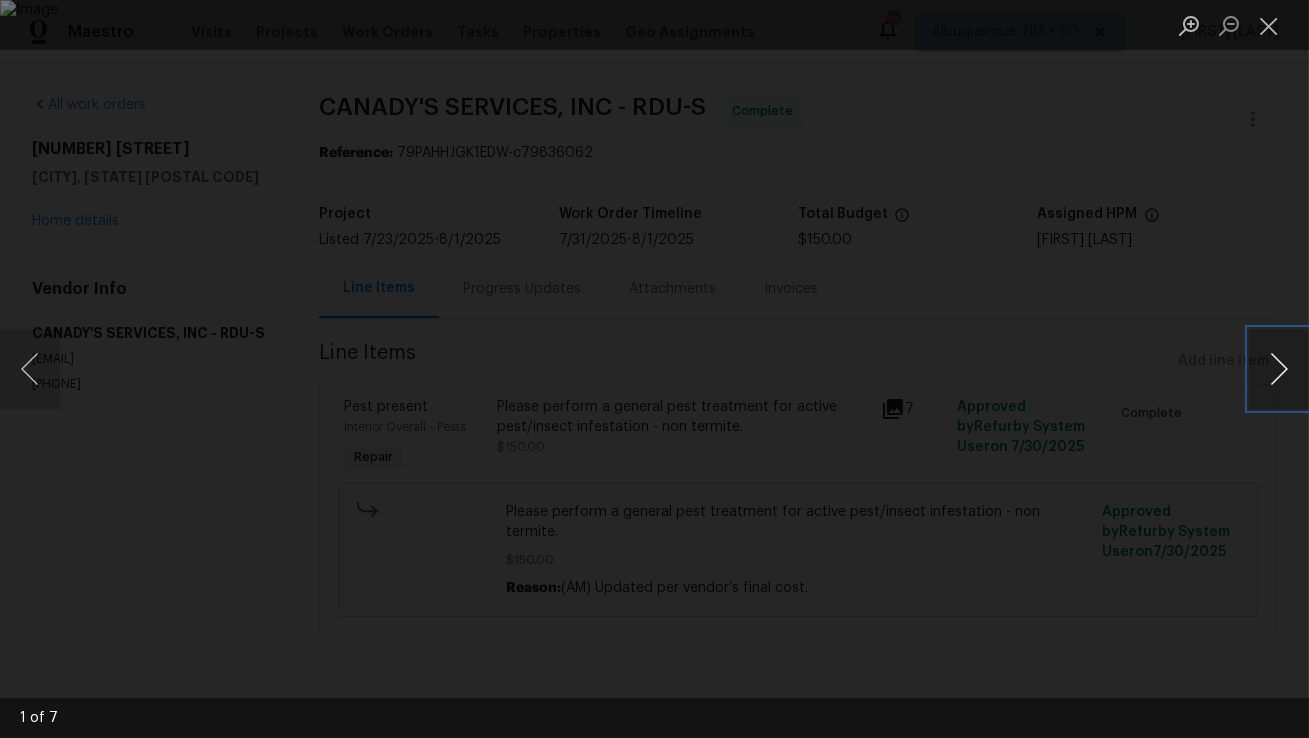 click at bounding box center (1279, 369) 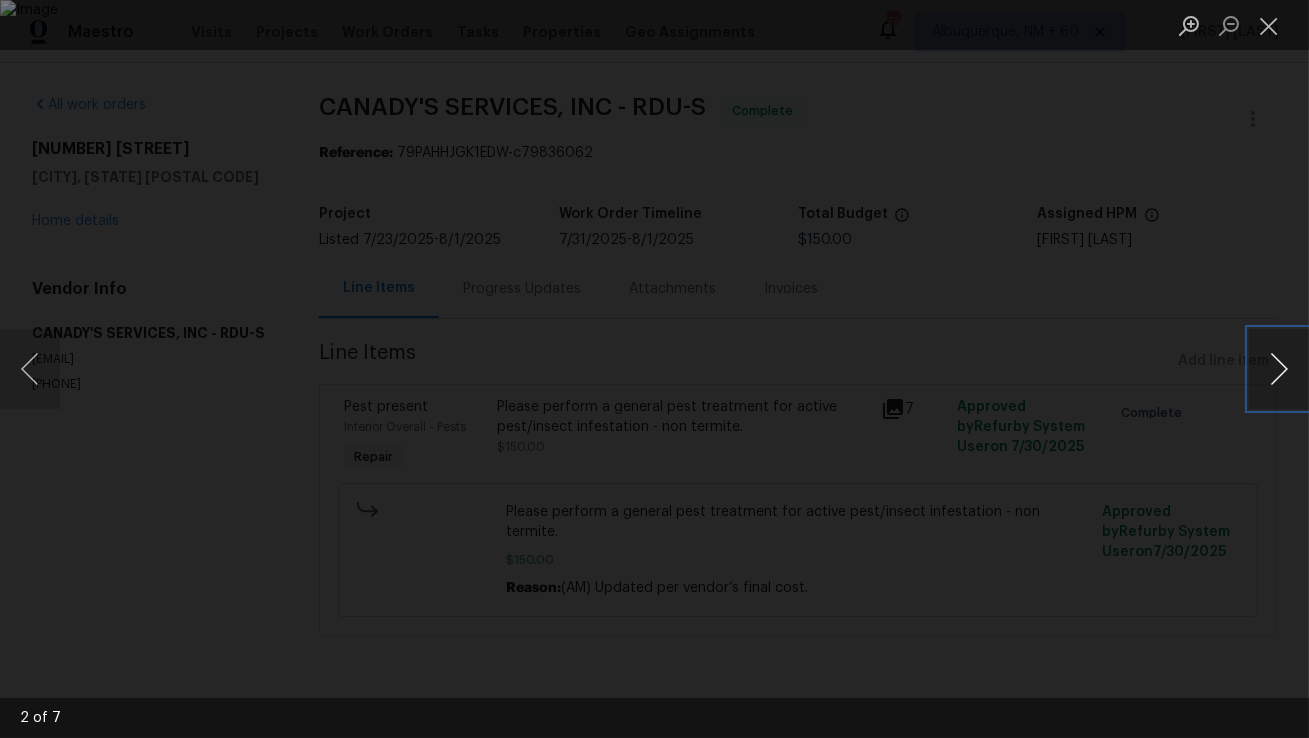 click at bounding box center [1279, 369] 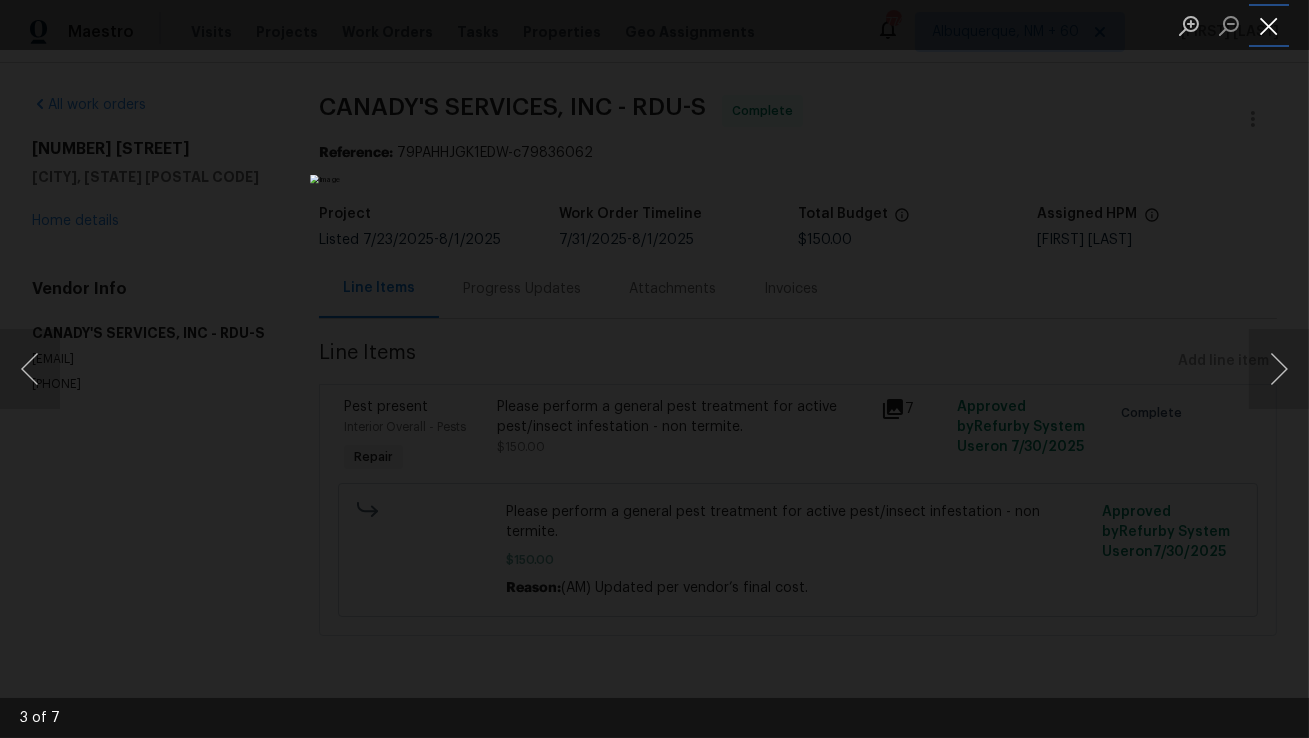 click at bounding box center (1269, 25) 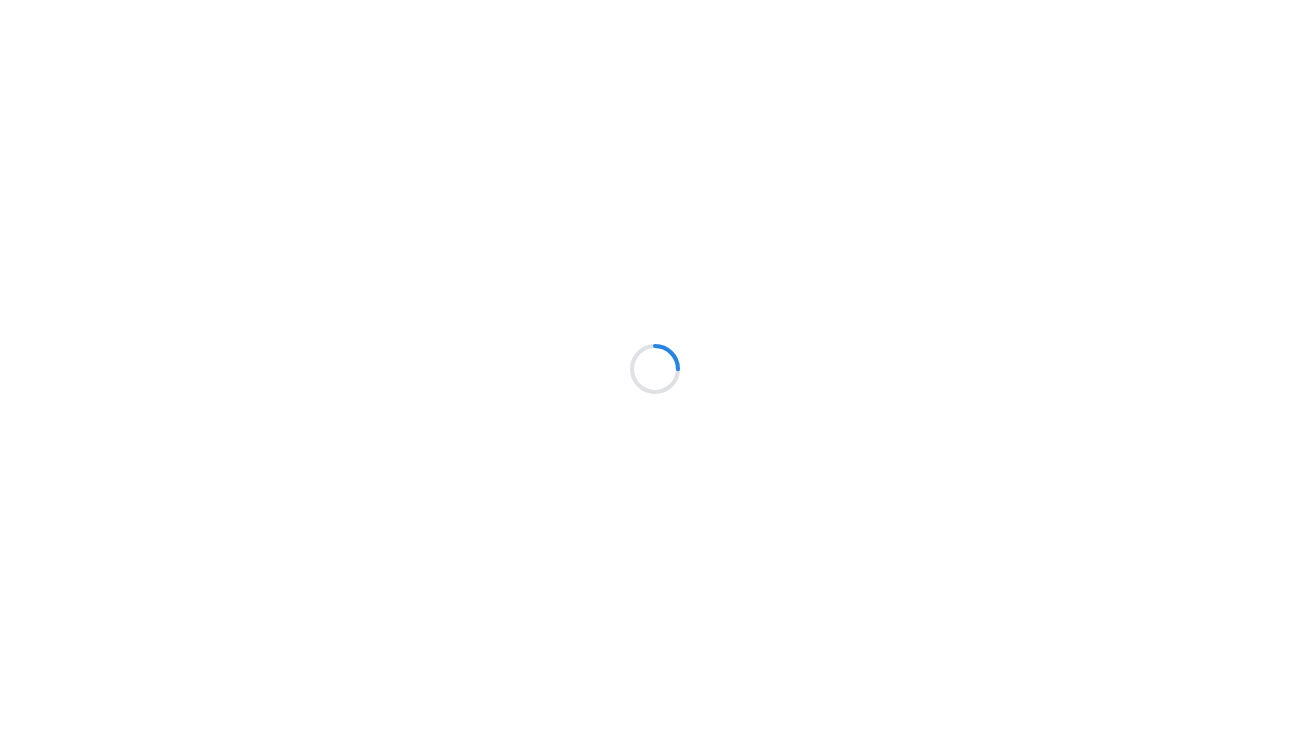 scroll, scrollTop: 0, scrollLeft: 0, axis: both 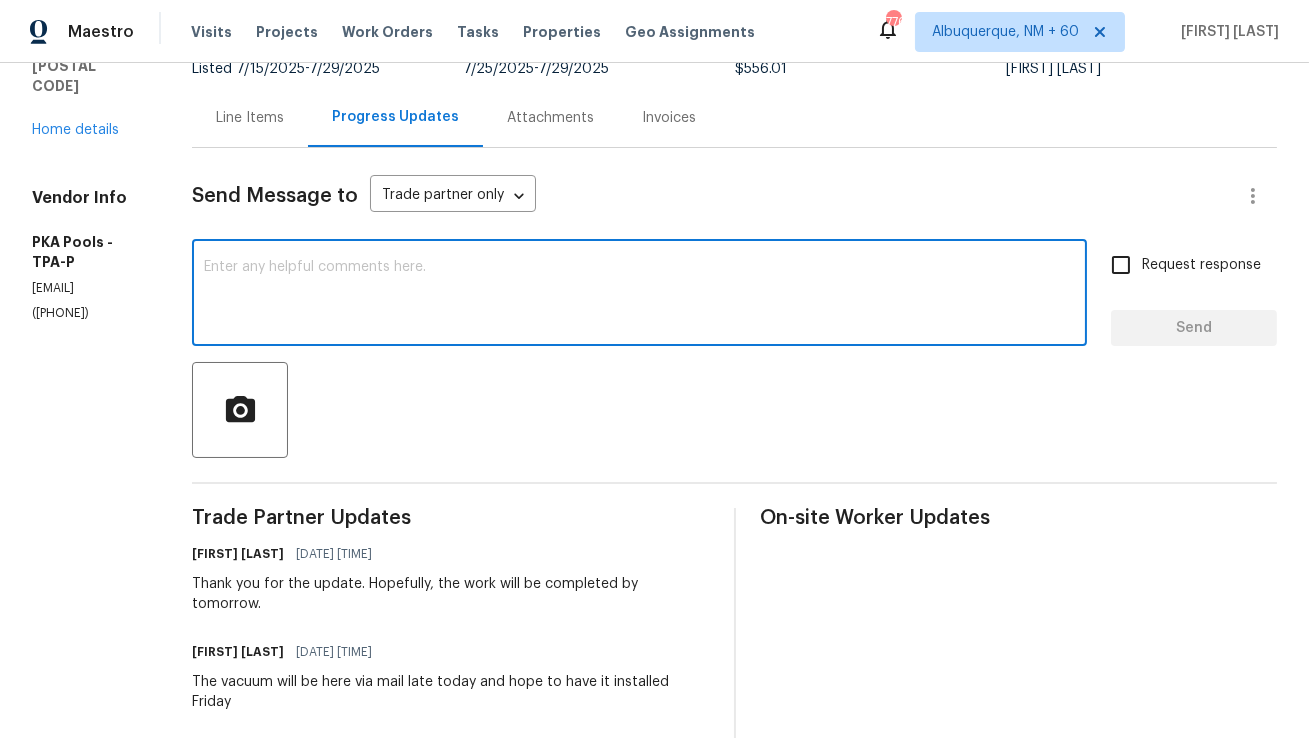 click at bounding box center (639, 295) 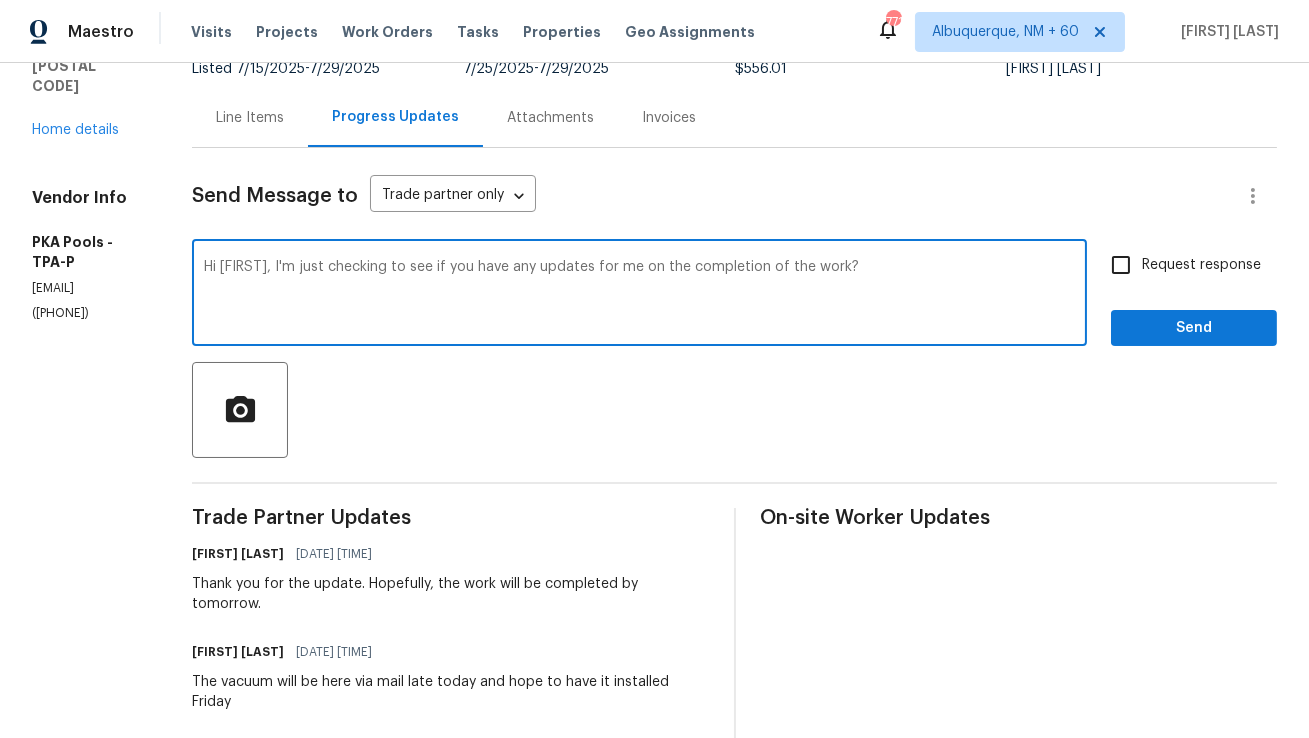 type on "Hi [FIRST], I'm just checking to see if you have any updates for me on the completion of the work?" 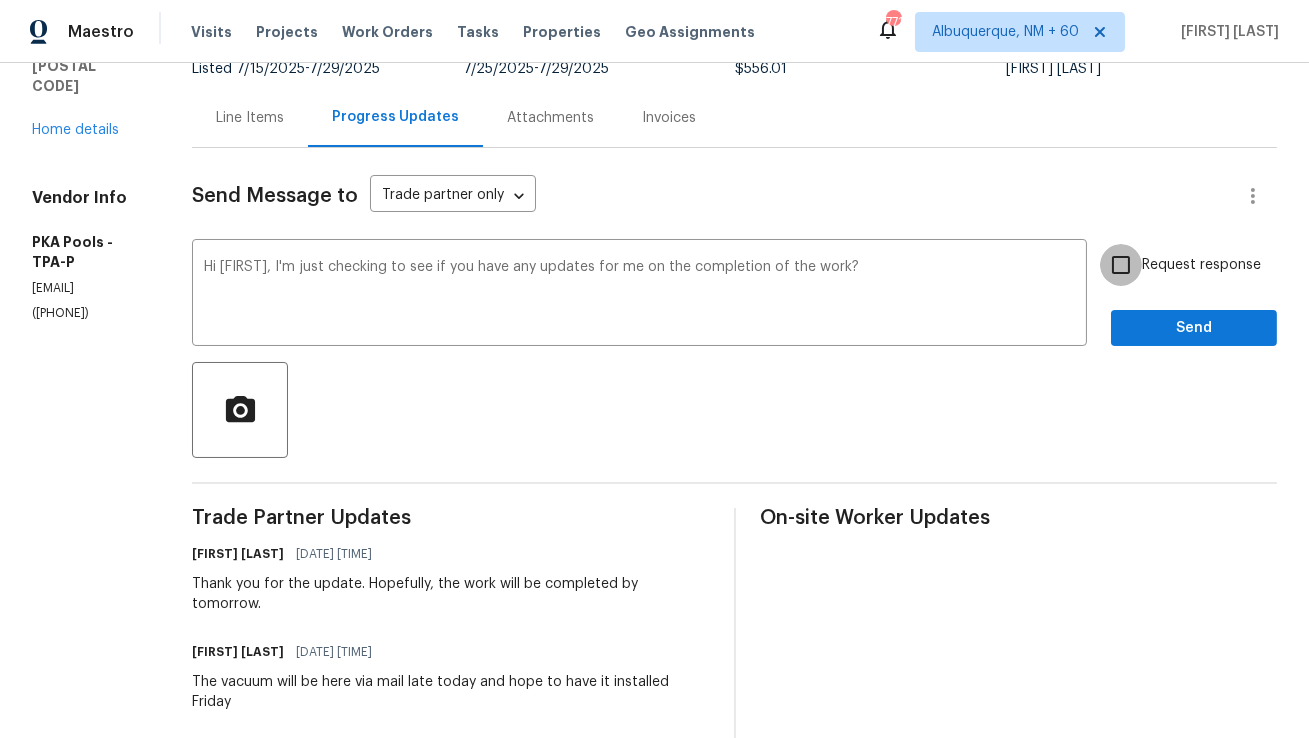 click on "Request response" at bounding box center (1121, 265) 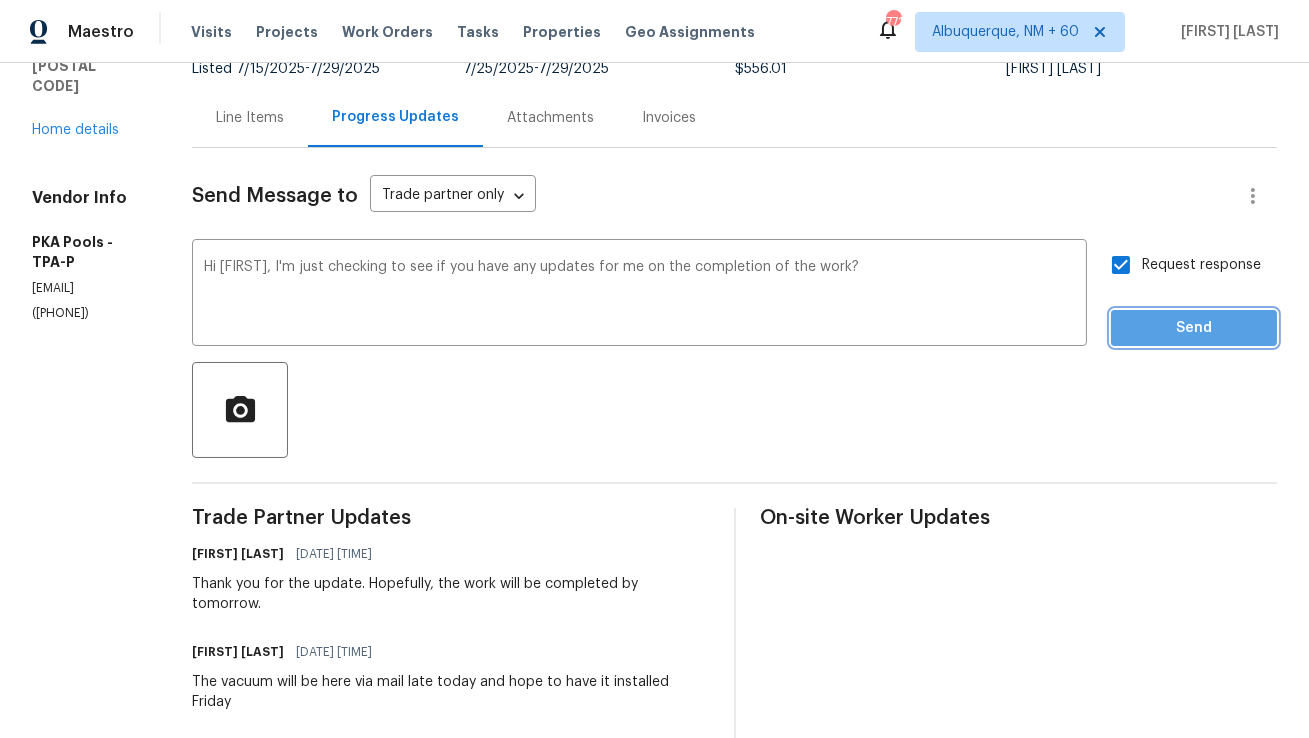 click on "Send" at bounding box center [1194, 328] 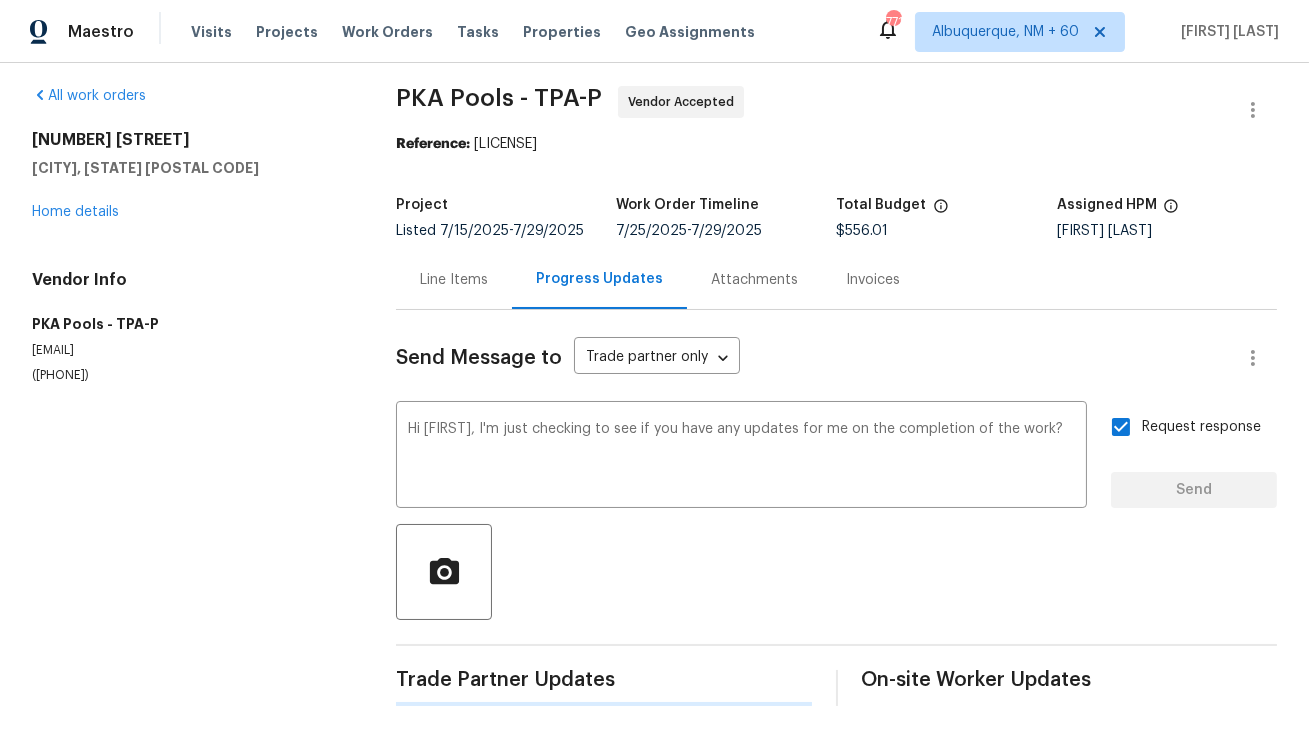 scroll, scrollTop: 9, scrollLeft: 0, axis: vertical 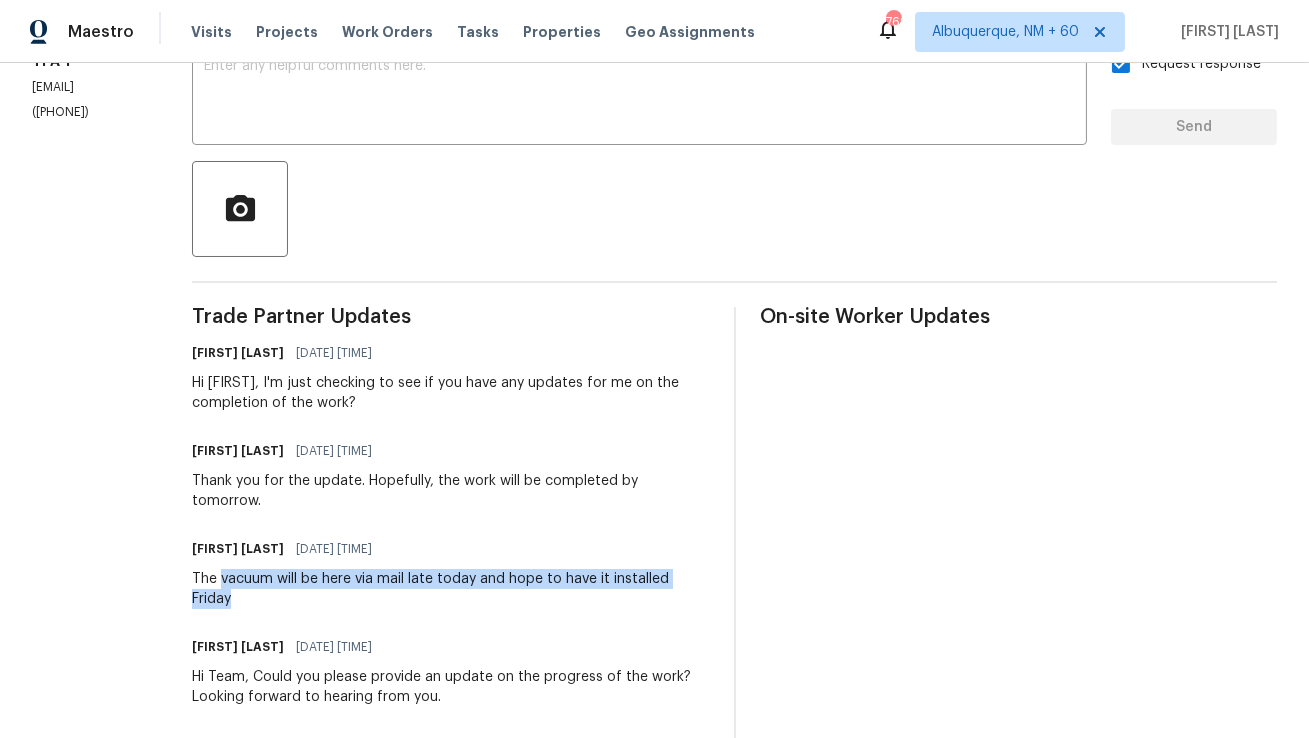copy on "vacuum will be here via mail late today and hope to have it installed Friday" 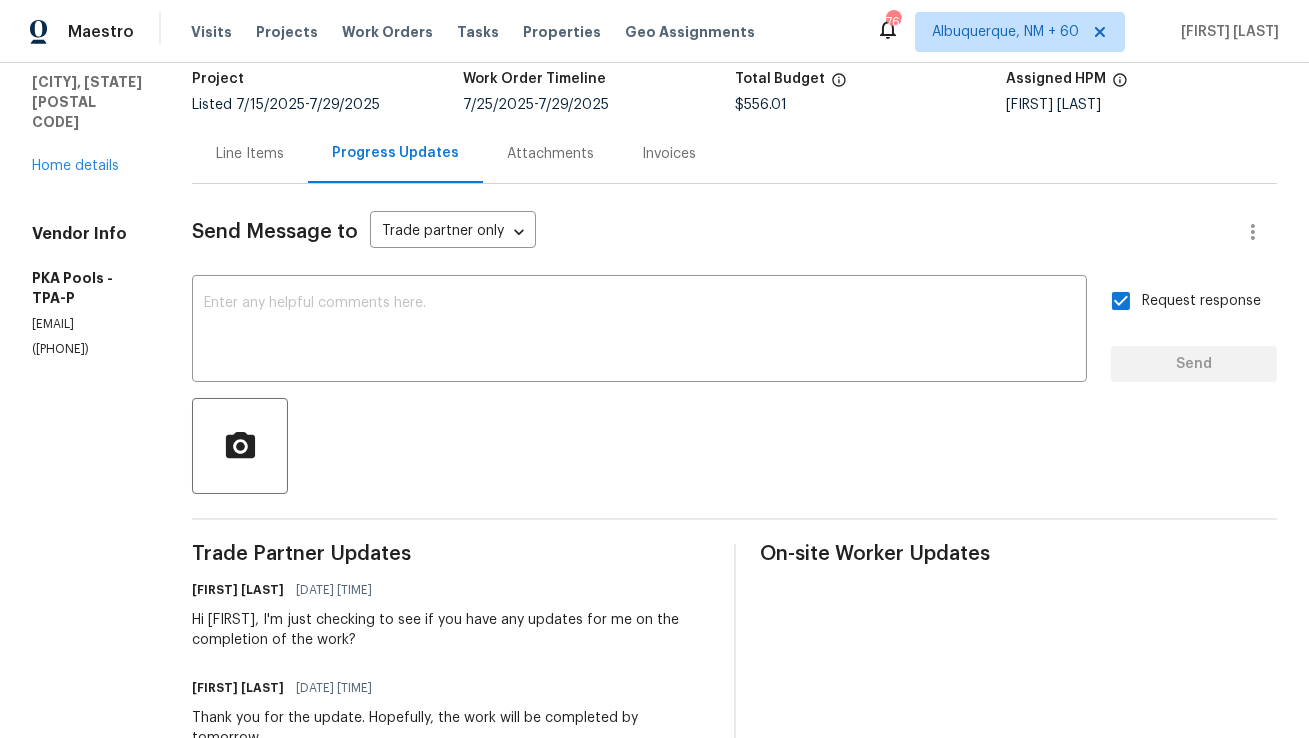 scroll, scrollTop: 0, scrollLeft: 0, axis: both 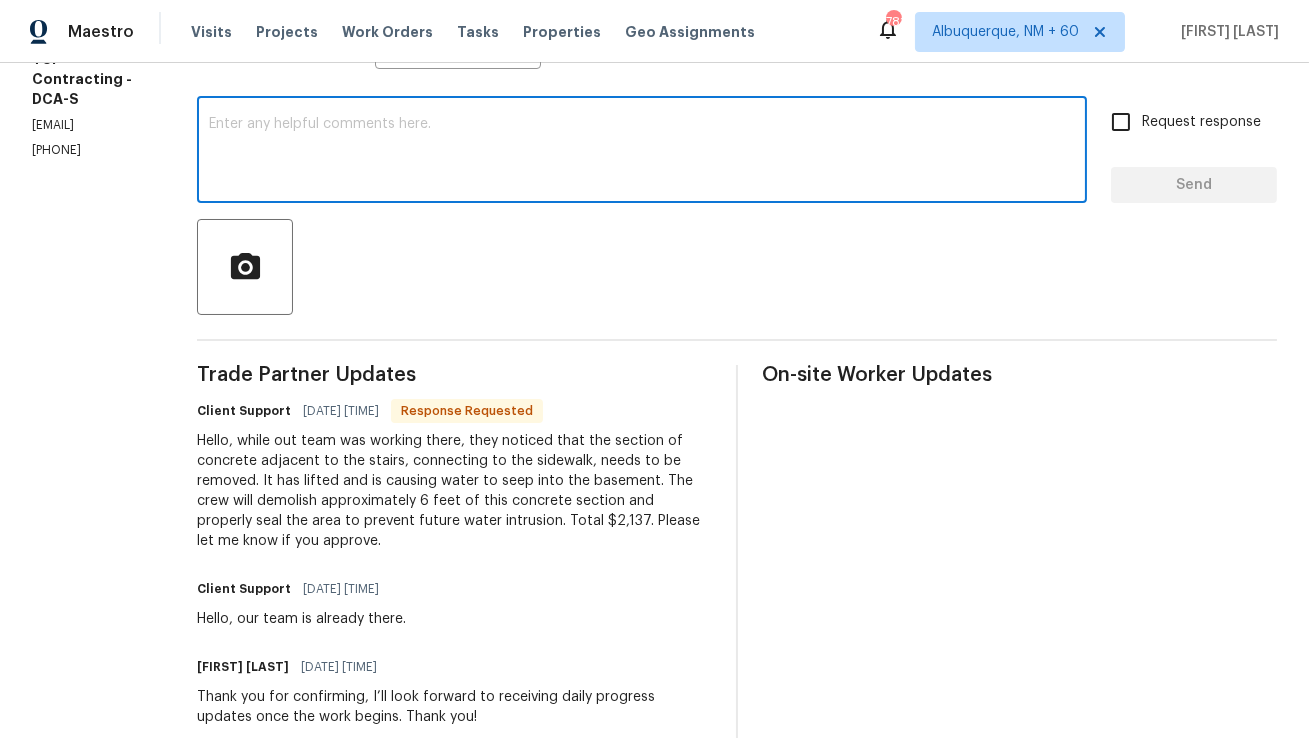 click at bounding box center [642, 152] 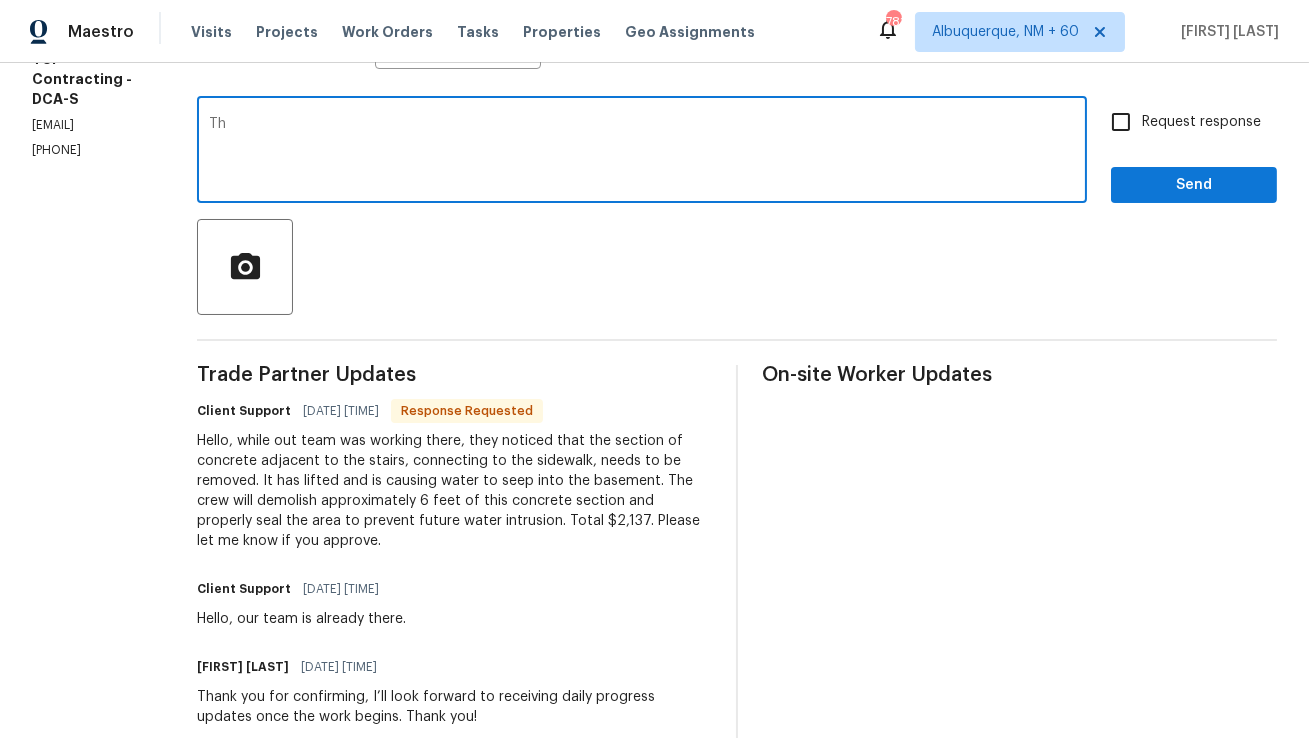 type on "T" 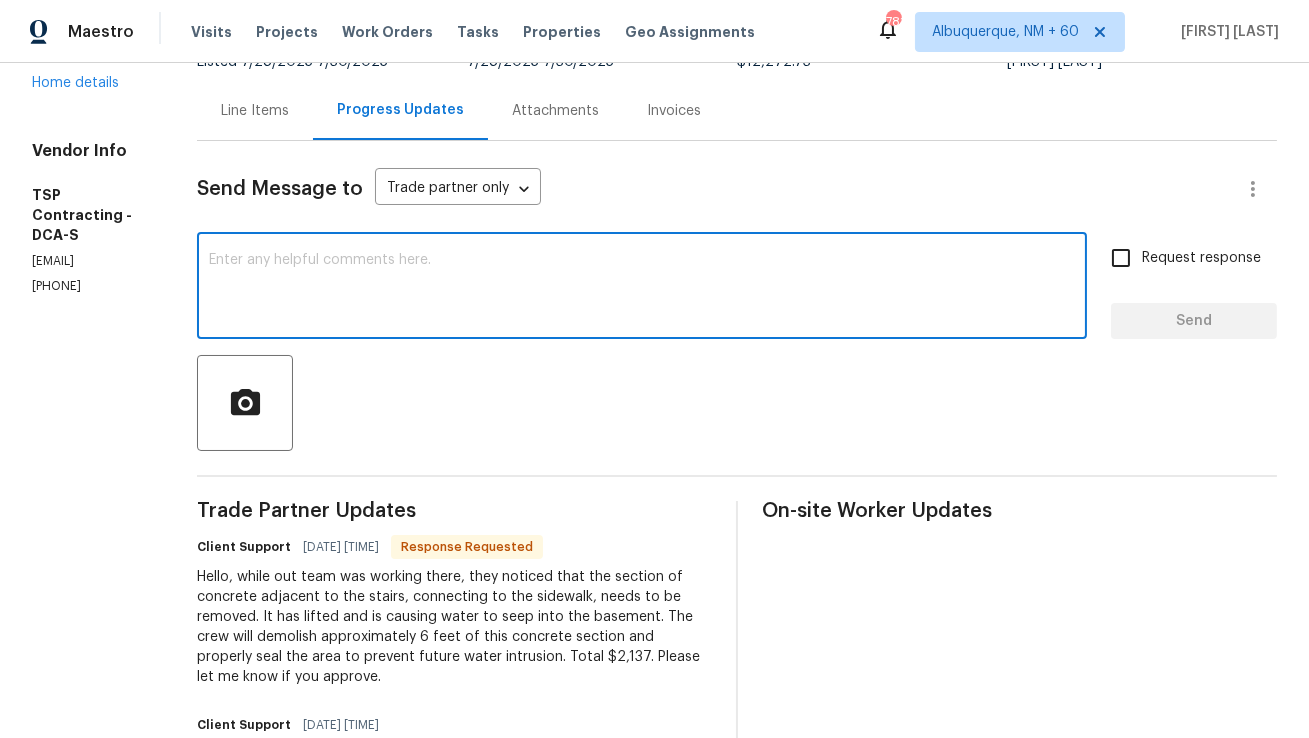 scroll, scrollTop: 211, scrollLeft: 0, axis: vertical 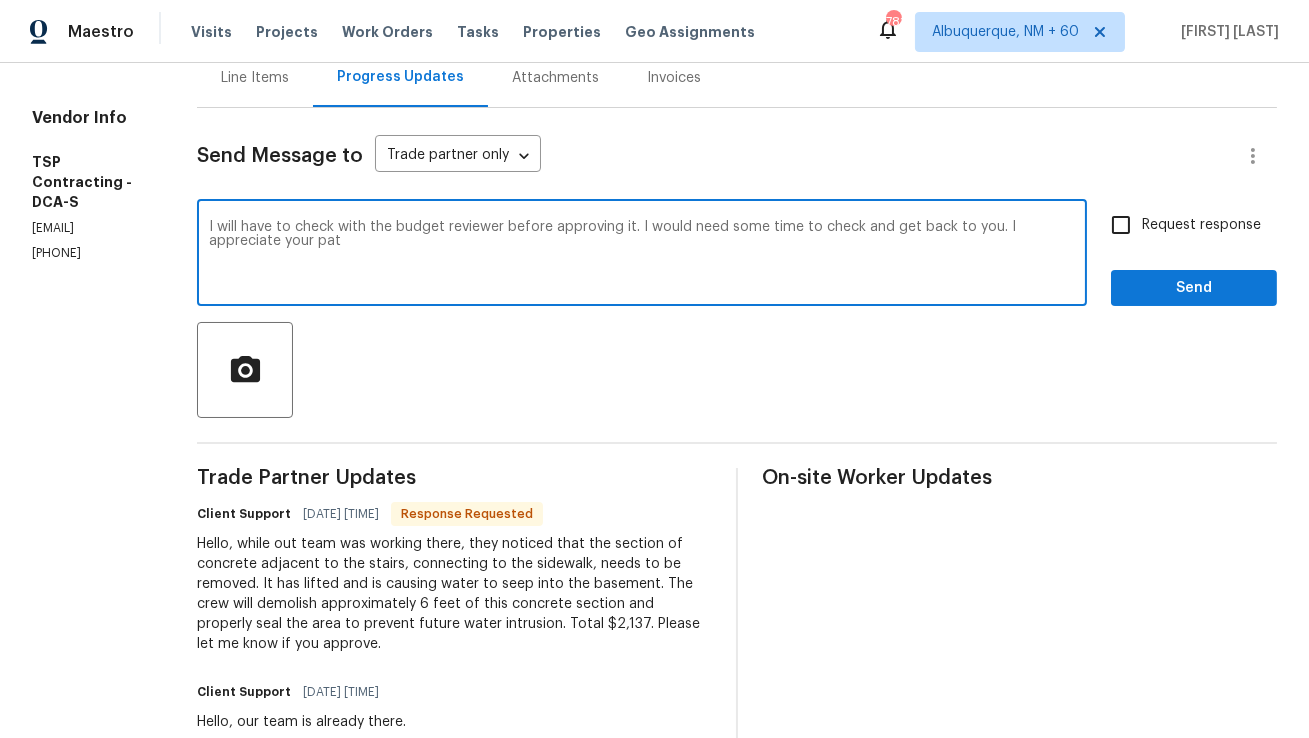 click on "I will have to check with the budget reviewer before approving it. I would need some time to check and get back to you. I appreciate your pat" at bounding box center [642, 255] 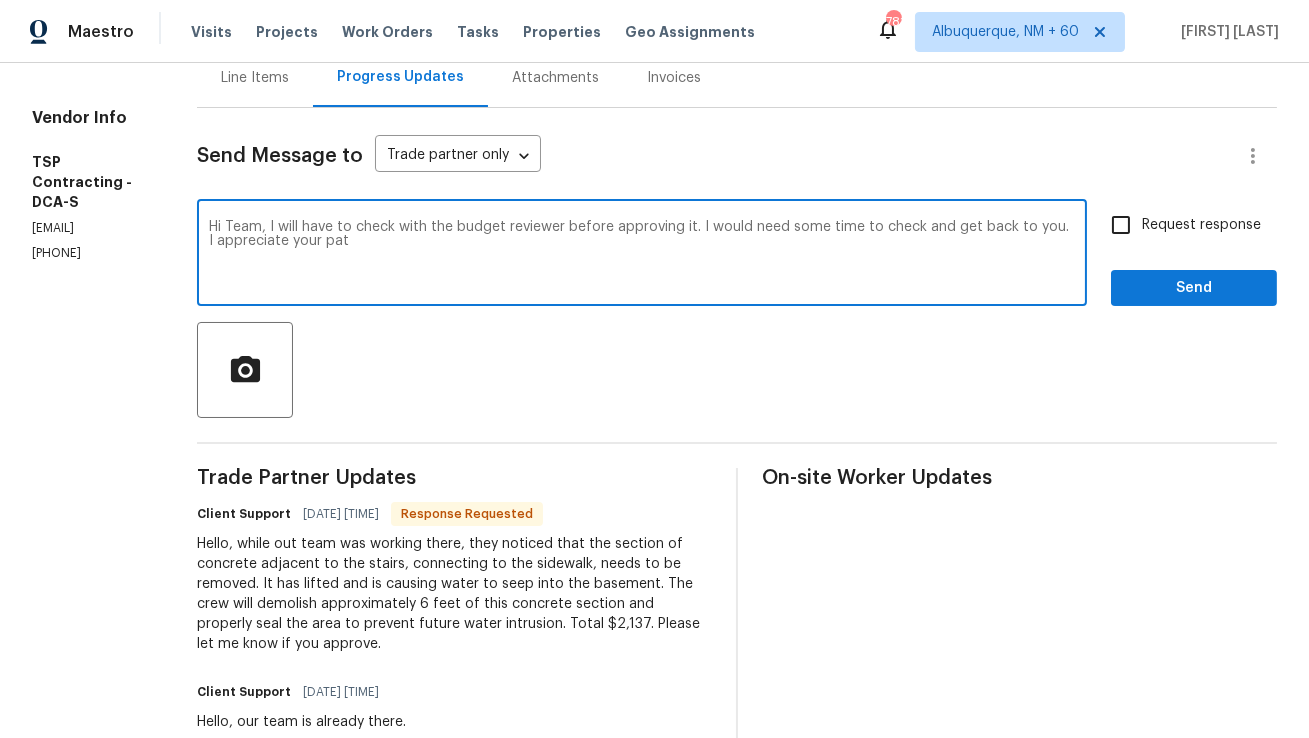 drag, startPoint x: 970, startPoint y: 241, endPoint x: 1069, endPoint y: 232, distance: 99.40825 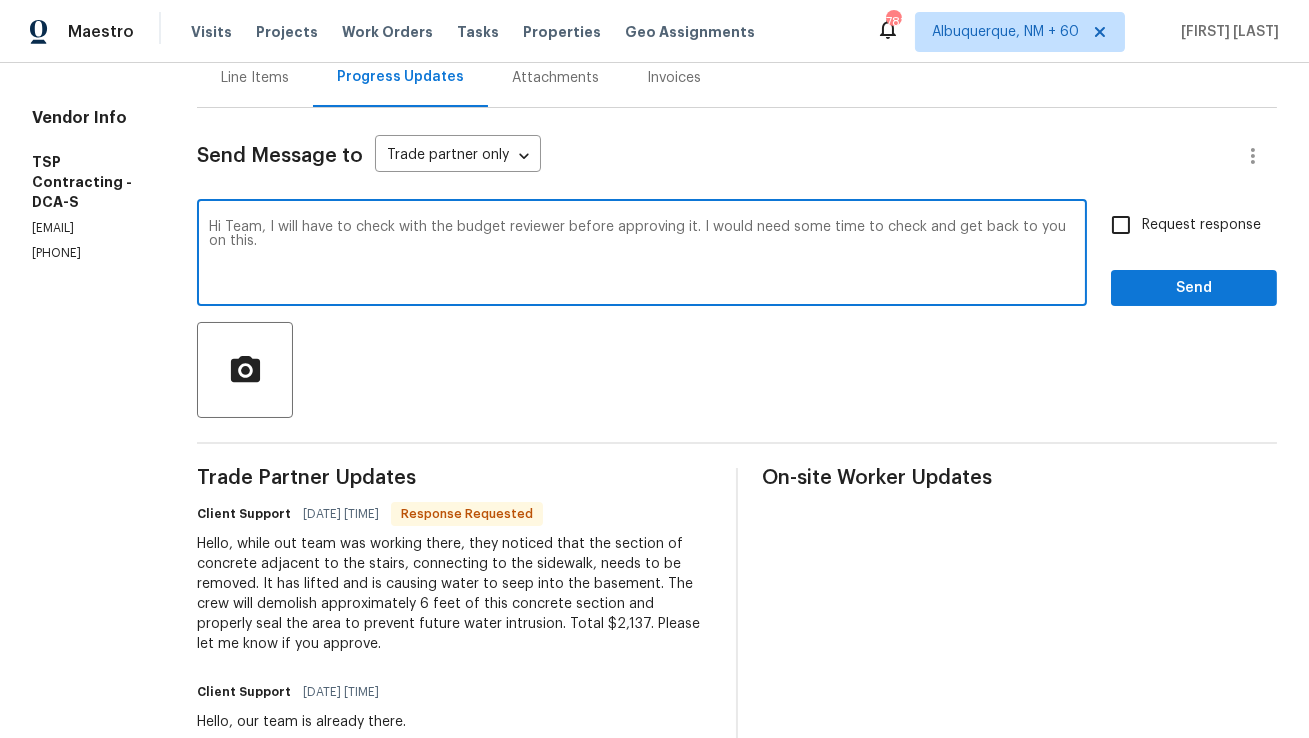type on "Hi Team, I will have to check with the budget reviewer before approving it. I would need some time to check and get back to you on this." 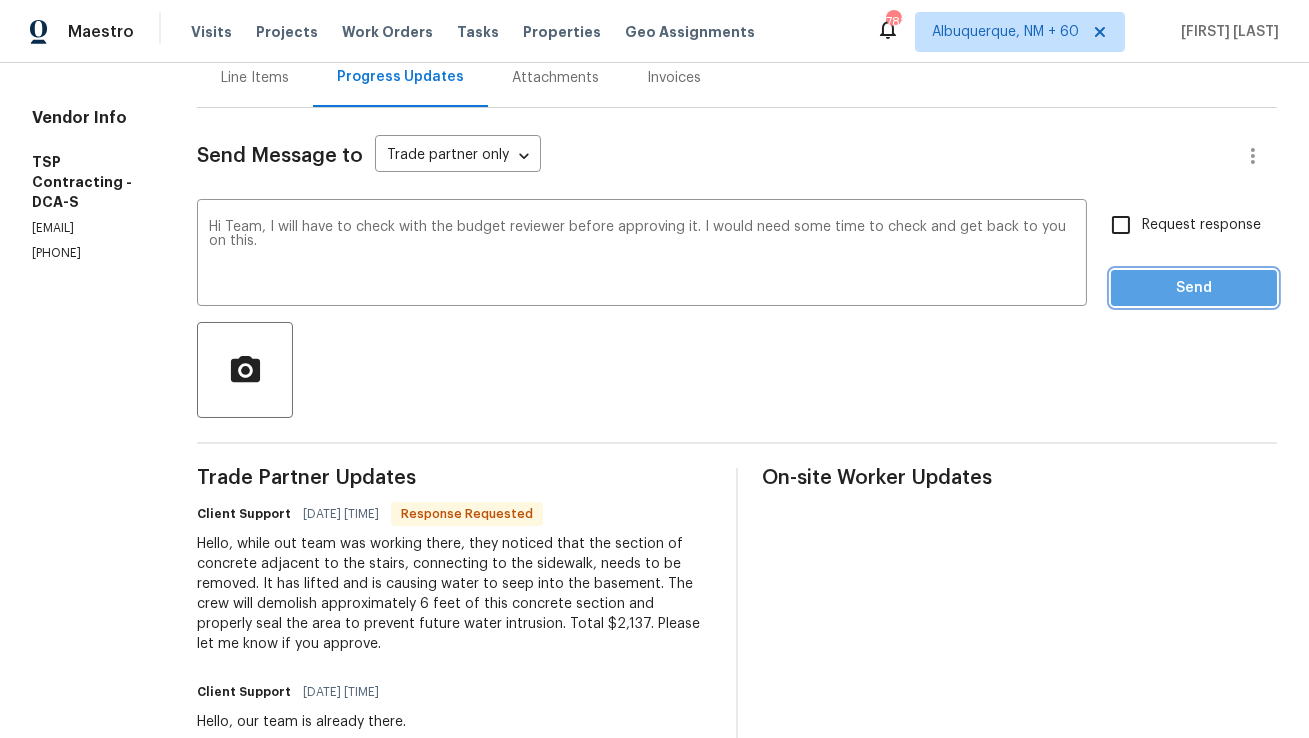click on "Send" at bounding box center [1194, 288] 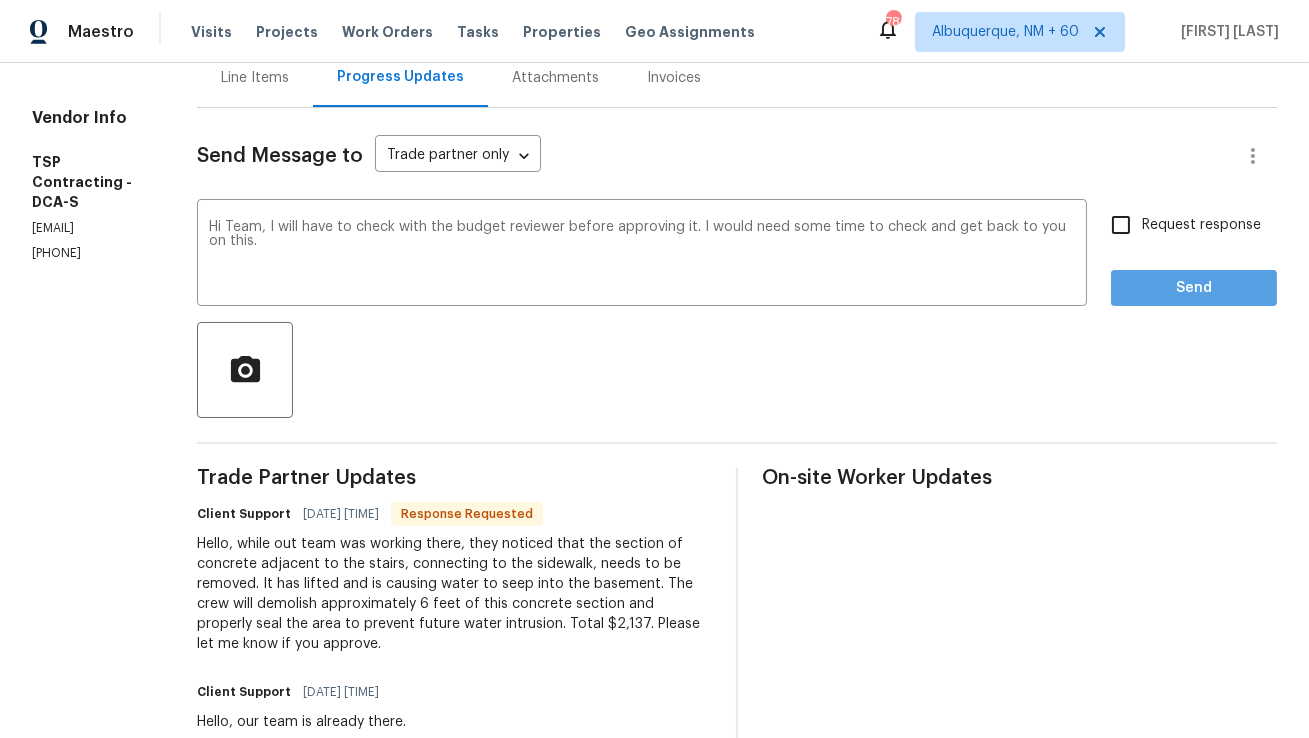 scroll, scrollTop: 9, scrollLeft: 0, axis: vertical 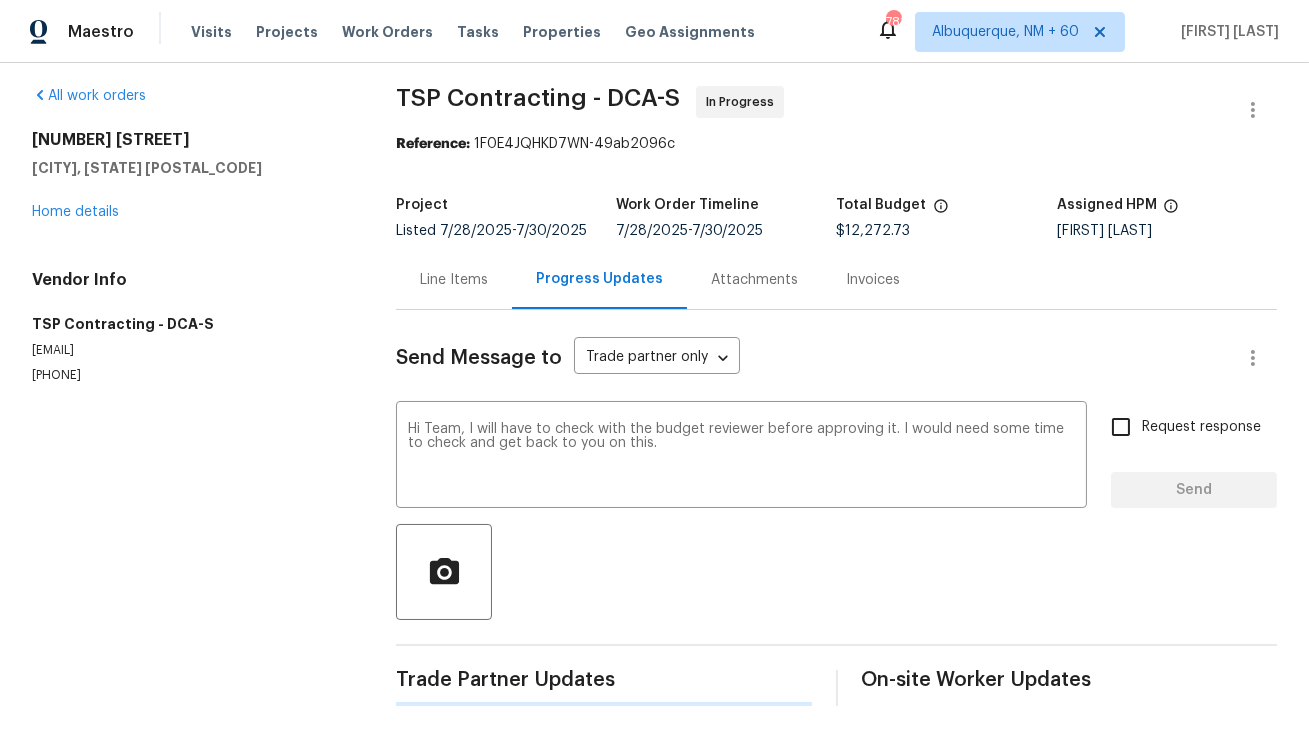 type 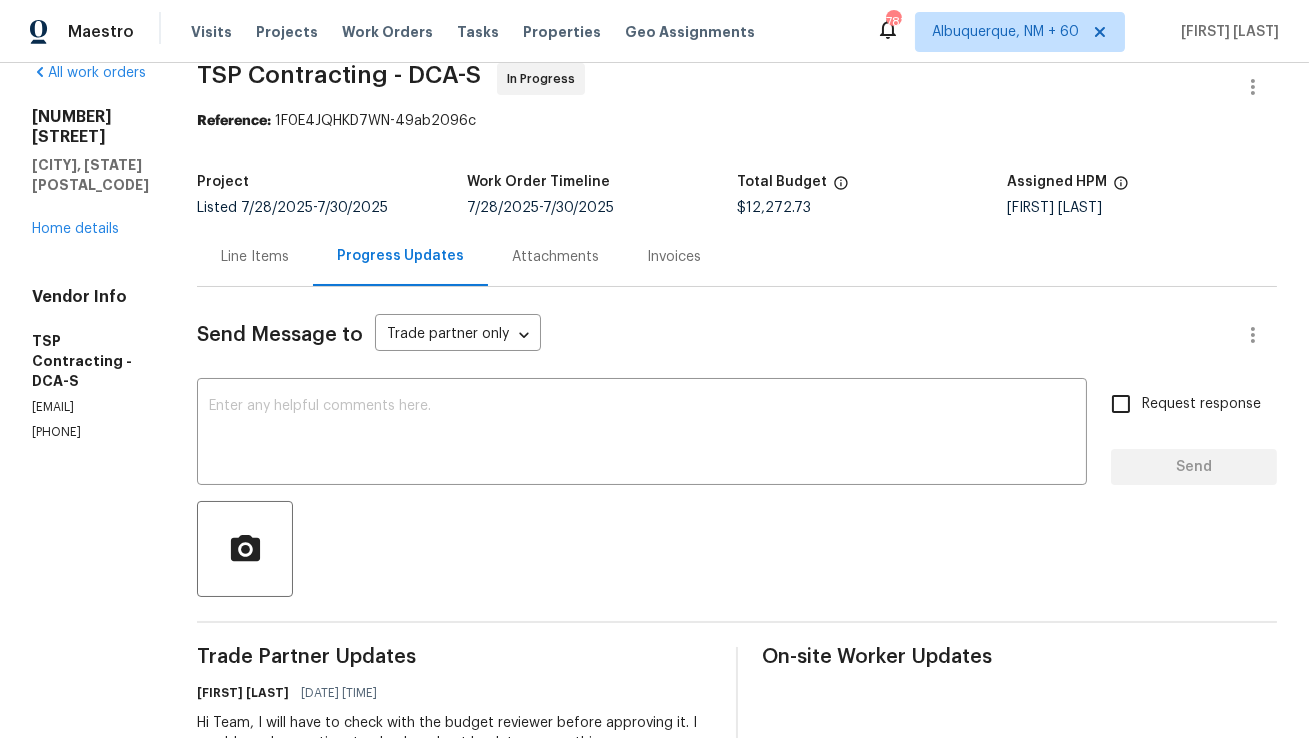 scroll, scrollTop: 0, scrollLeft: 0, axis: both 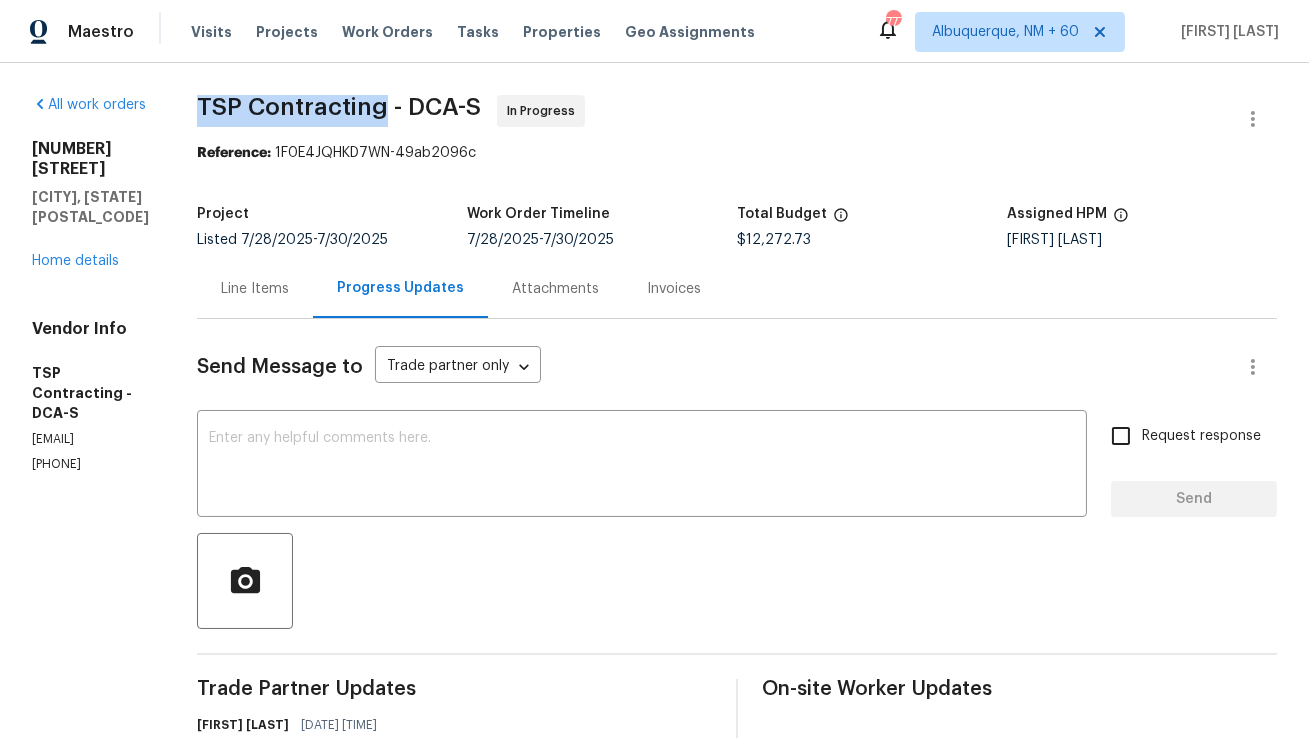 drag, startPoint x: 212, startPoint y: 105, endPoint x: 395, endPoint y: 105, distance: 183 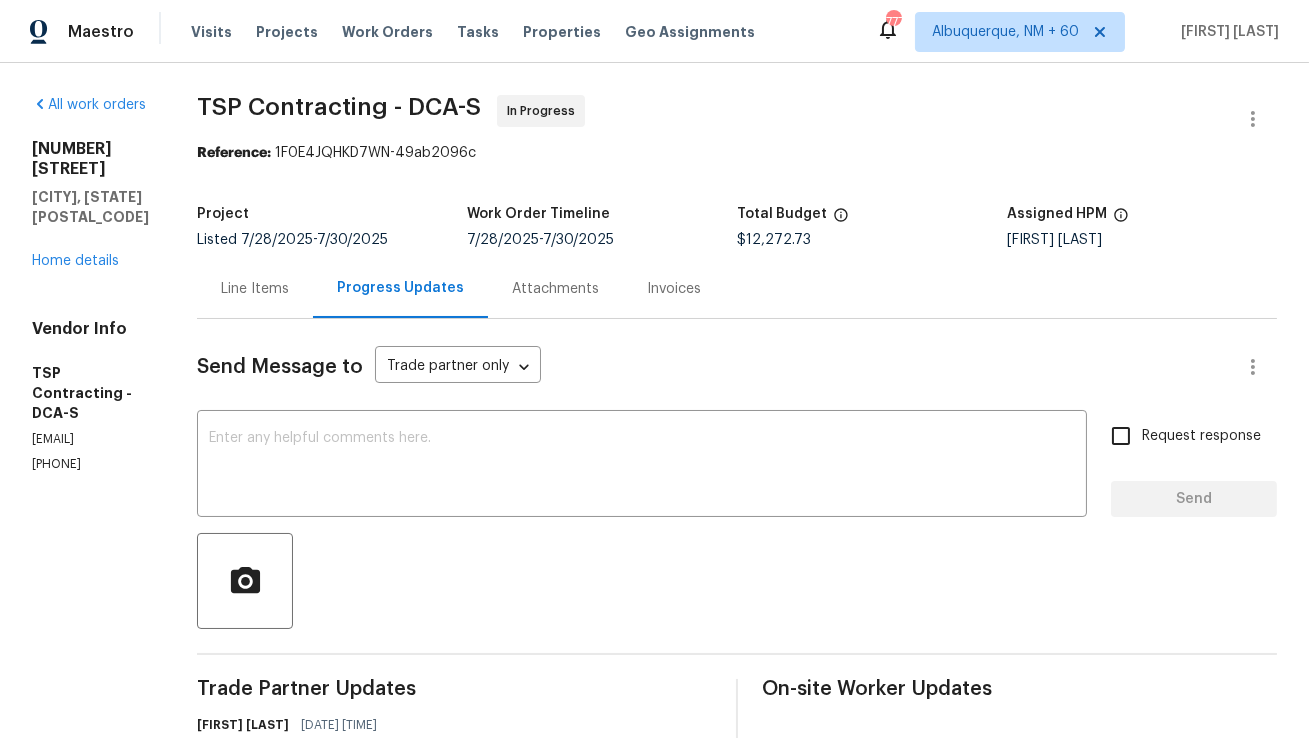 click on "Line Items" at bounding box center (255, 289) 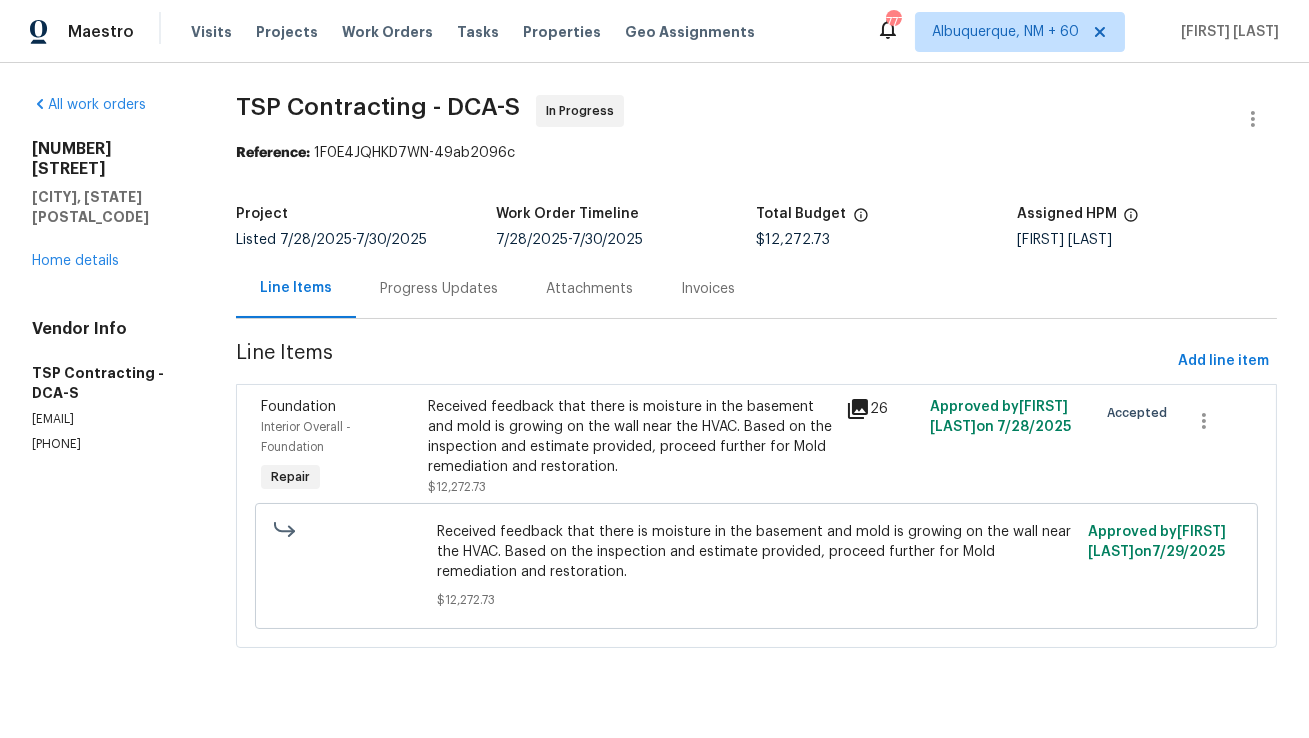 click on "Received feedback that there is moisture in the basement and mold is growing on the wall near the HVAC. Based on the inspection and estimate provided, proceed further for Mold remediation and restoration." at bounding box center [631, 437] 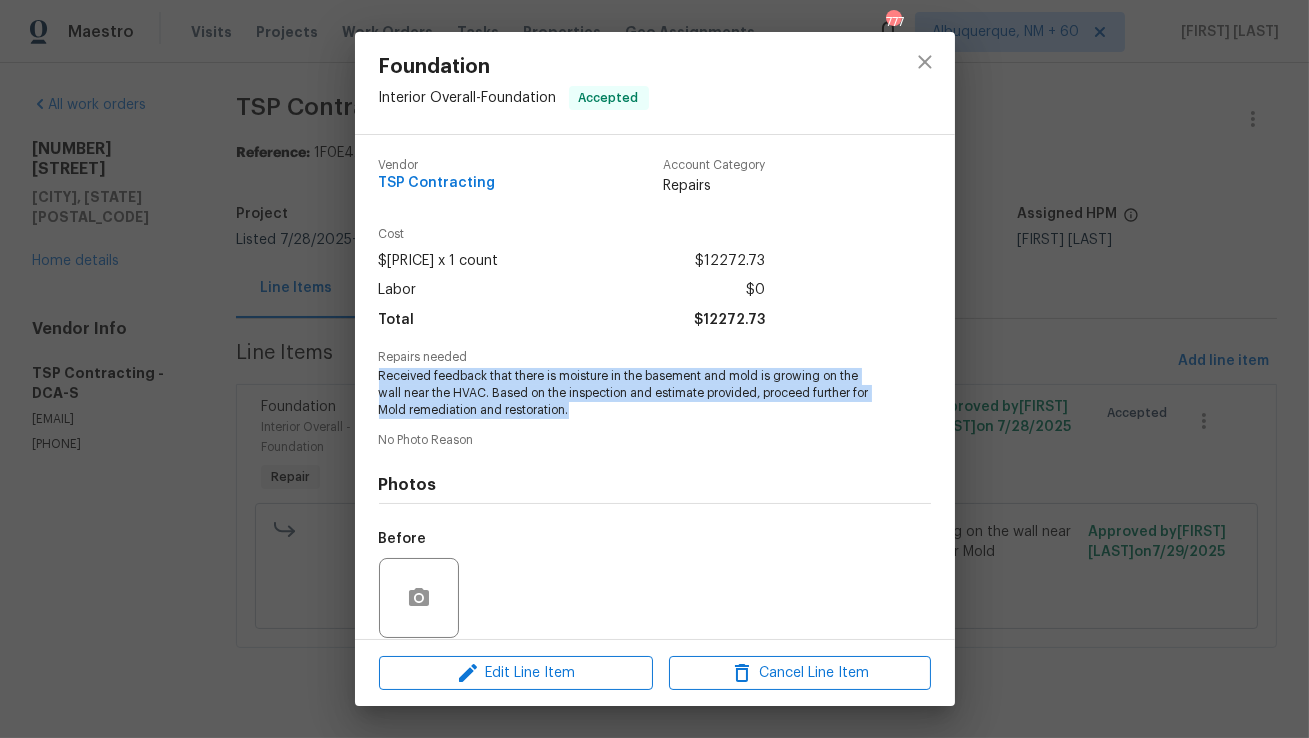 copy on "Received feedback that there is moisture in the basement and mold is growing on the wall near the HVAC. Based on the inspection and estimate provided, proceed further for Mold remediation and restoration." 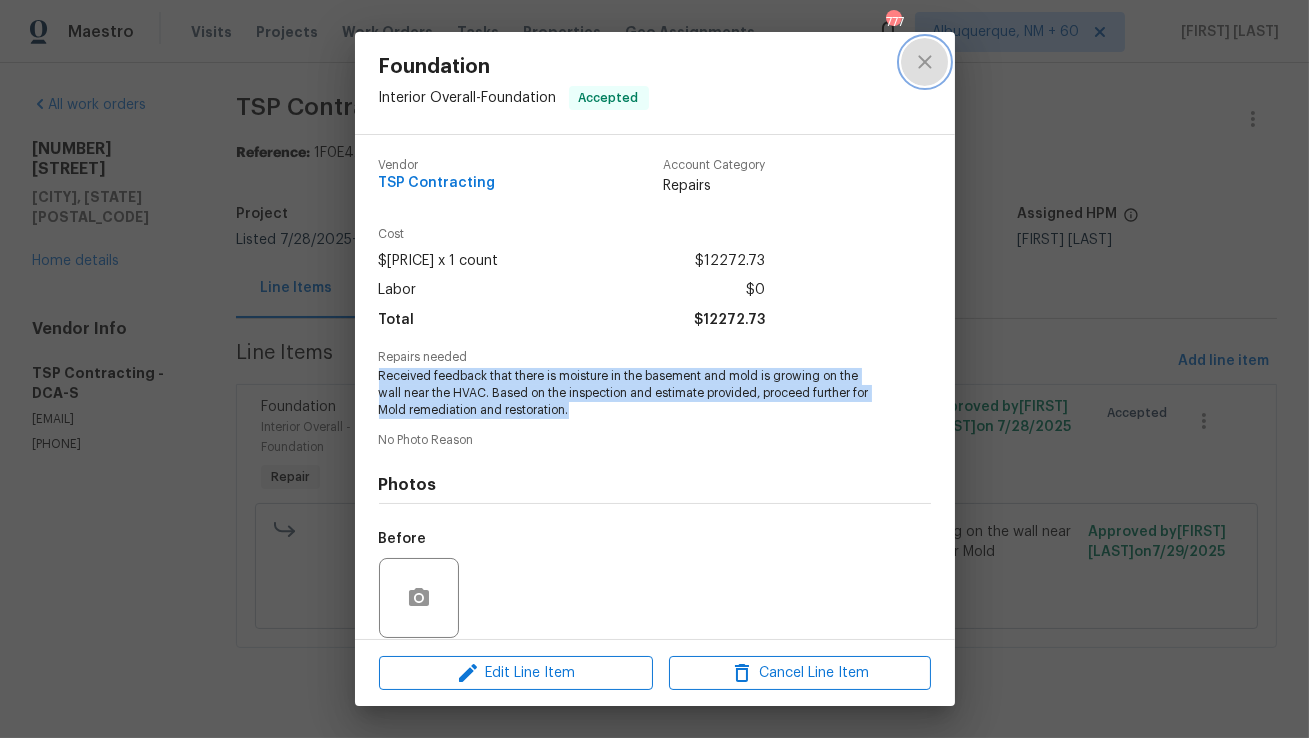 click 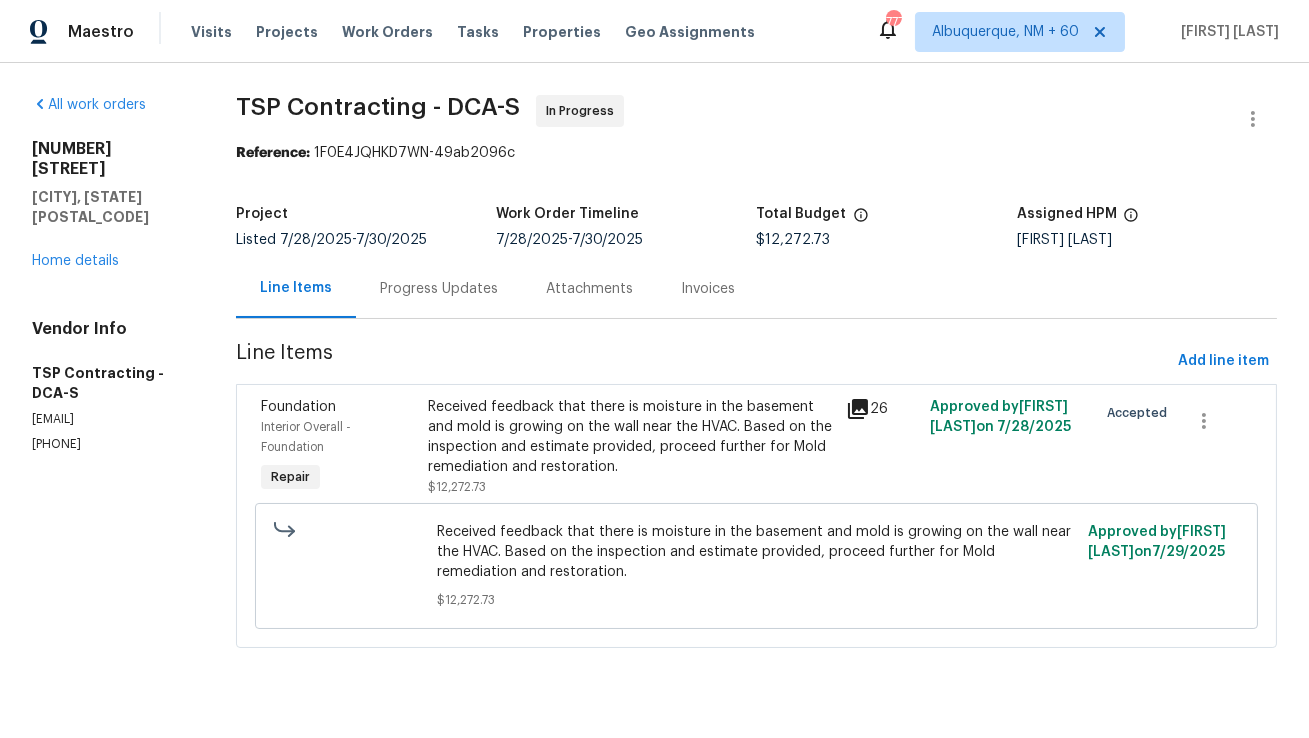 click on "Progress Updates" at bounding box center [439, 289] 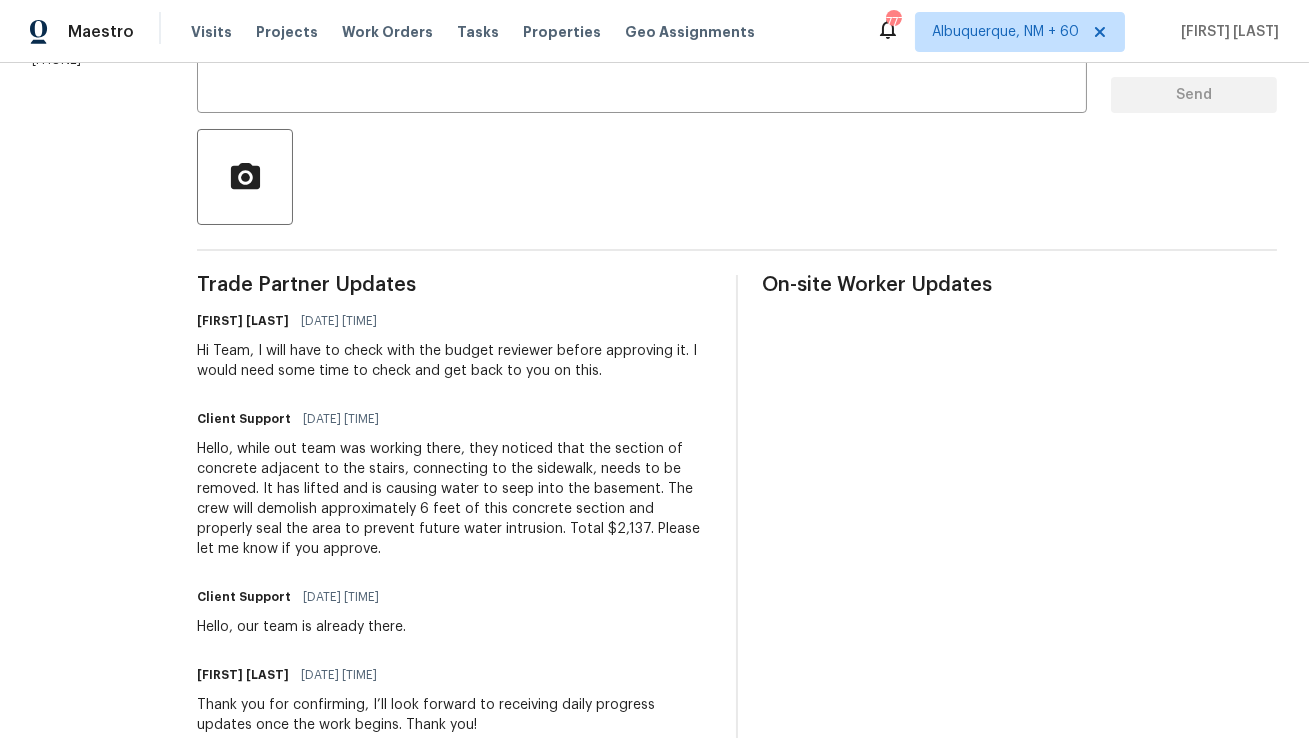 scroll, scrollTop: 407, scrollLeft: 0, axis: vertical 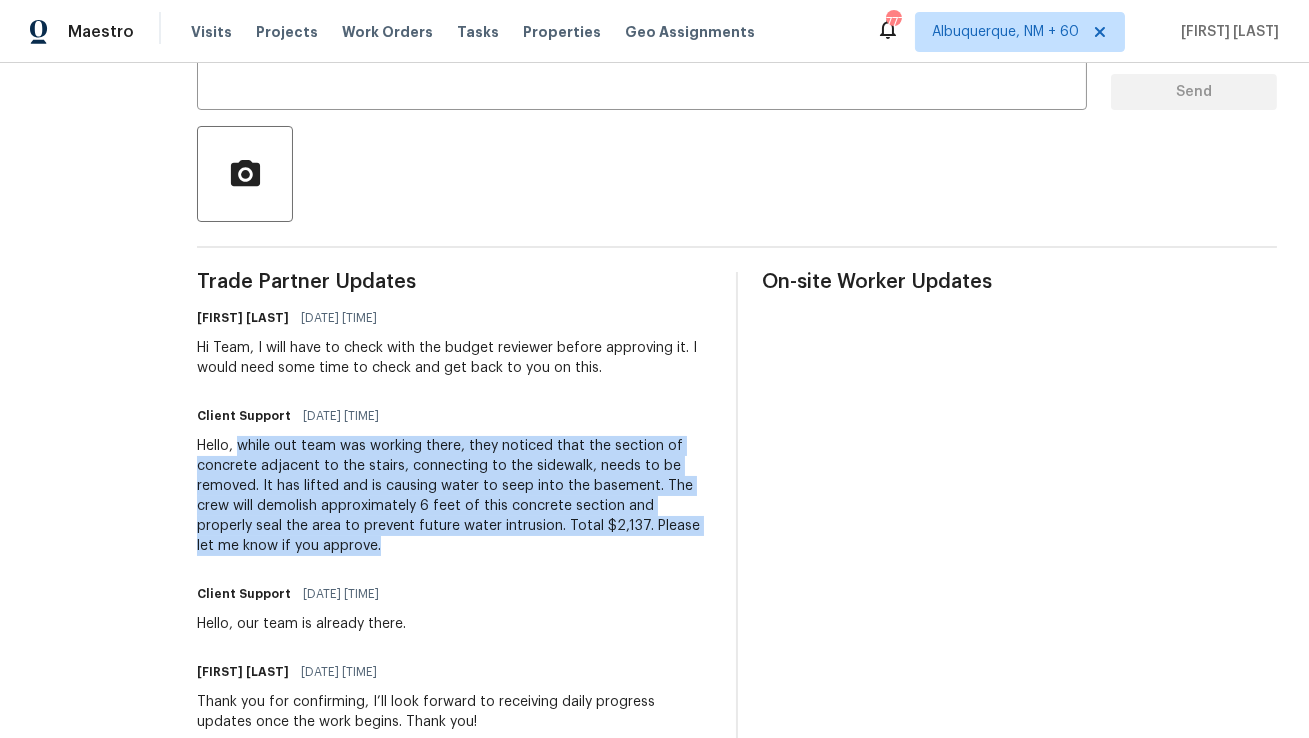 copy on "while out team was working there, they noticed that the section of concrete adjacent to the stairs, connecting to the sidewalk, needs to be removed. It has lifted and is causing water to seep into the basement.
The crew will demolish approximately 6 feet of this concrete section and properly seal the area to prevent future water intrusion.
Total $[PRICE].
Please let me know if you approve." 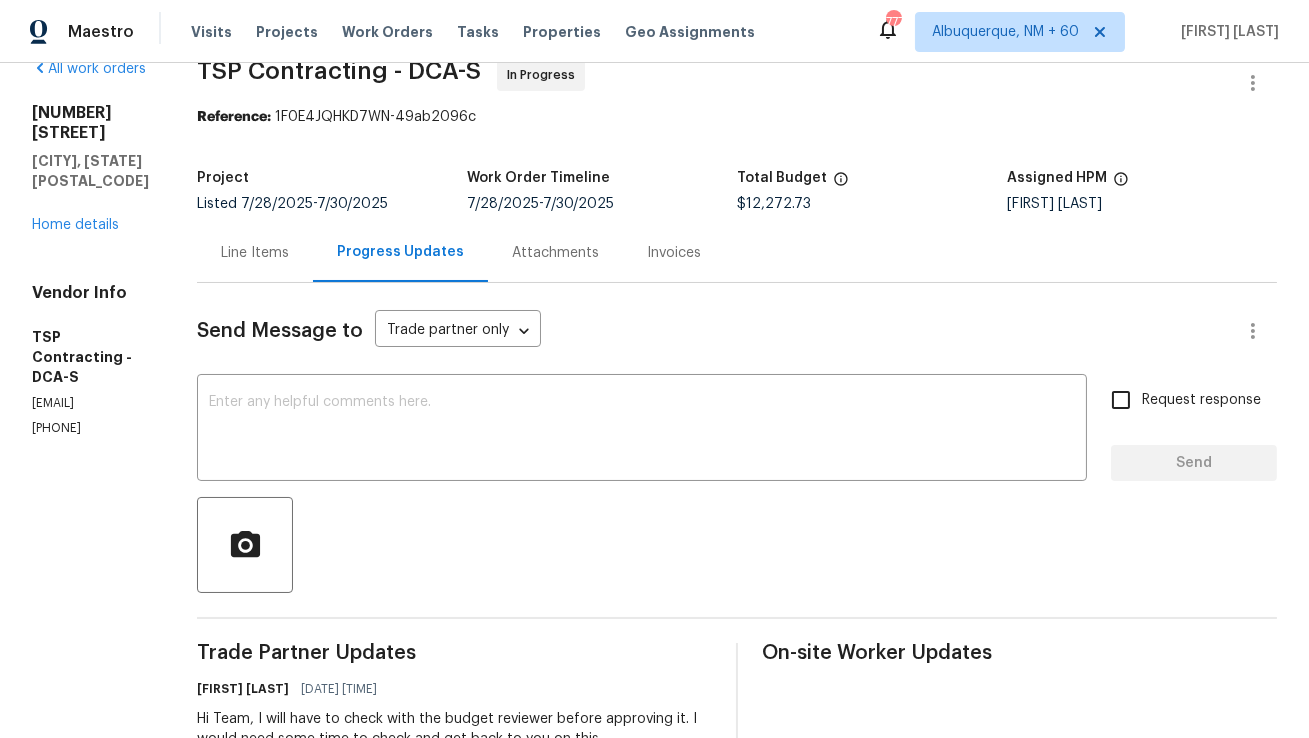 scroll, scrollTop: 0, scrollLeft: 0, axis: both 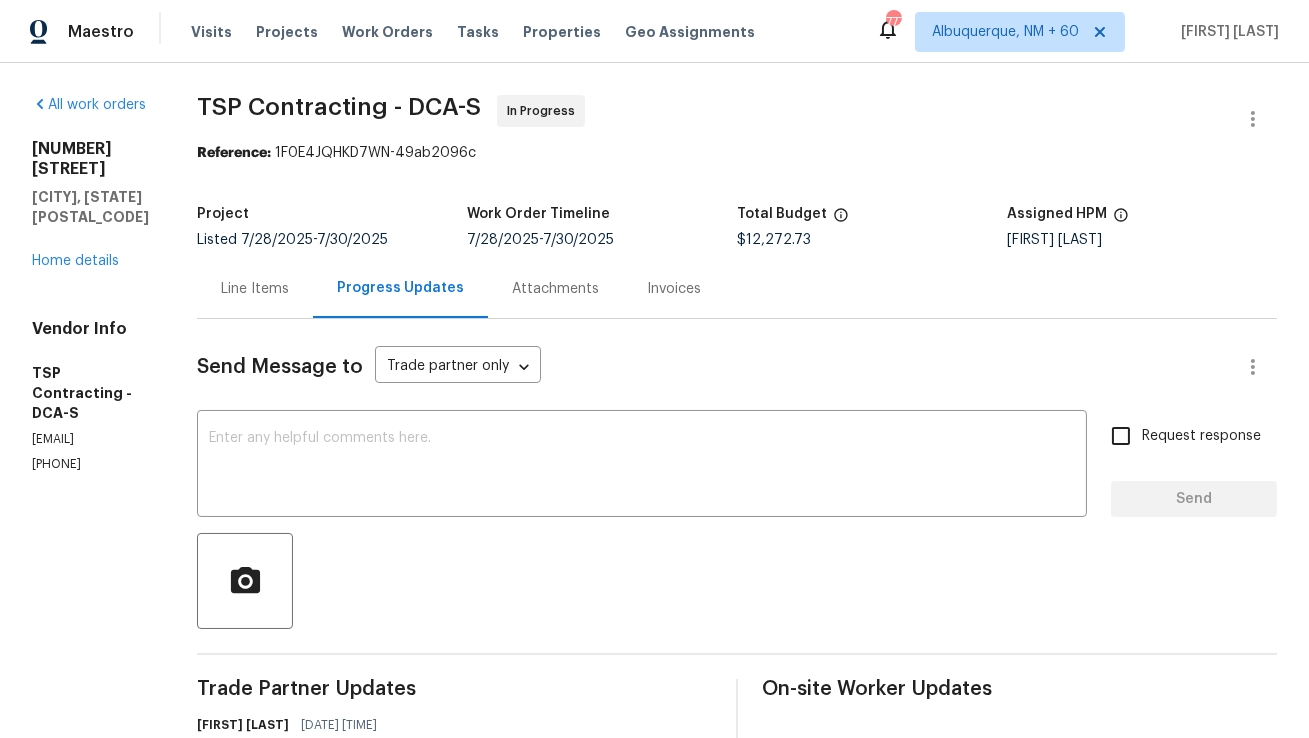 drag, startPoint x: 743, startPoint y: 239, endPoint x: 800, endPoint y: 239, distance: 57 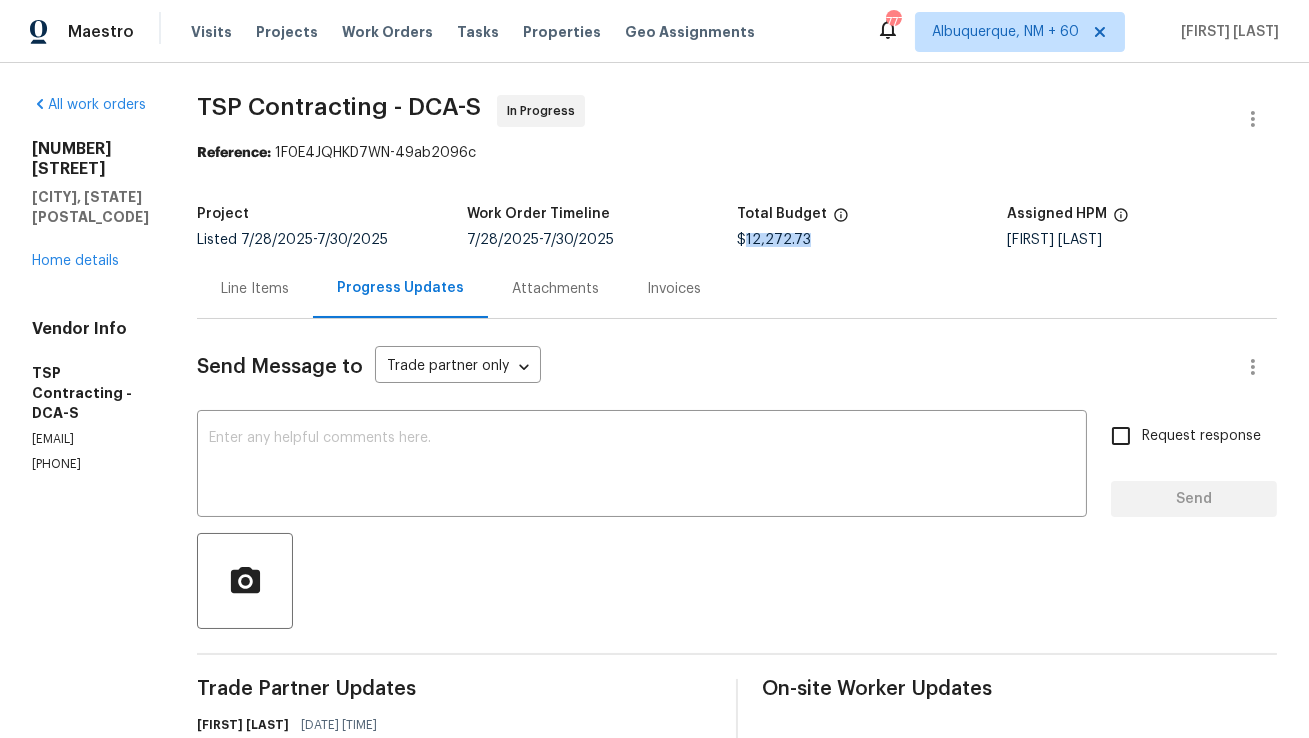 click on "$12,272.73" at bounding box center (774, 240) 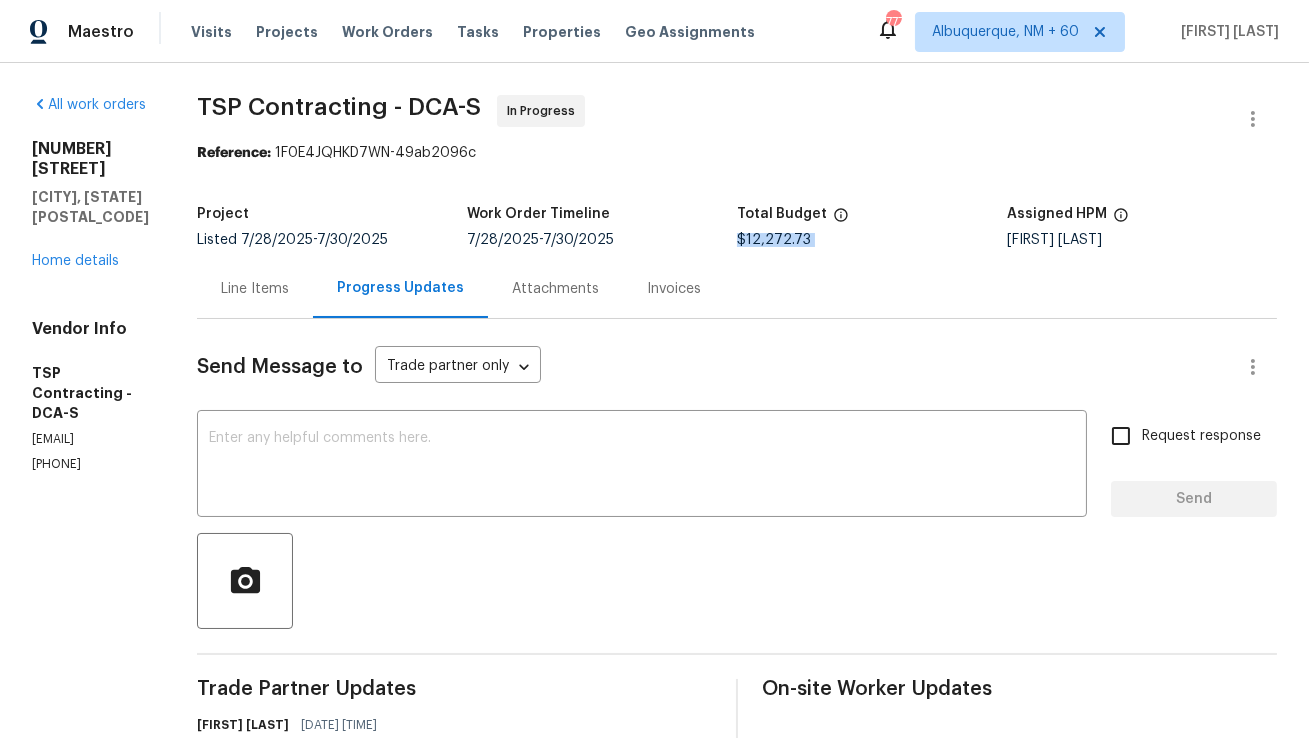 click on "$12,272.73" at bounding box center [774, 240] 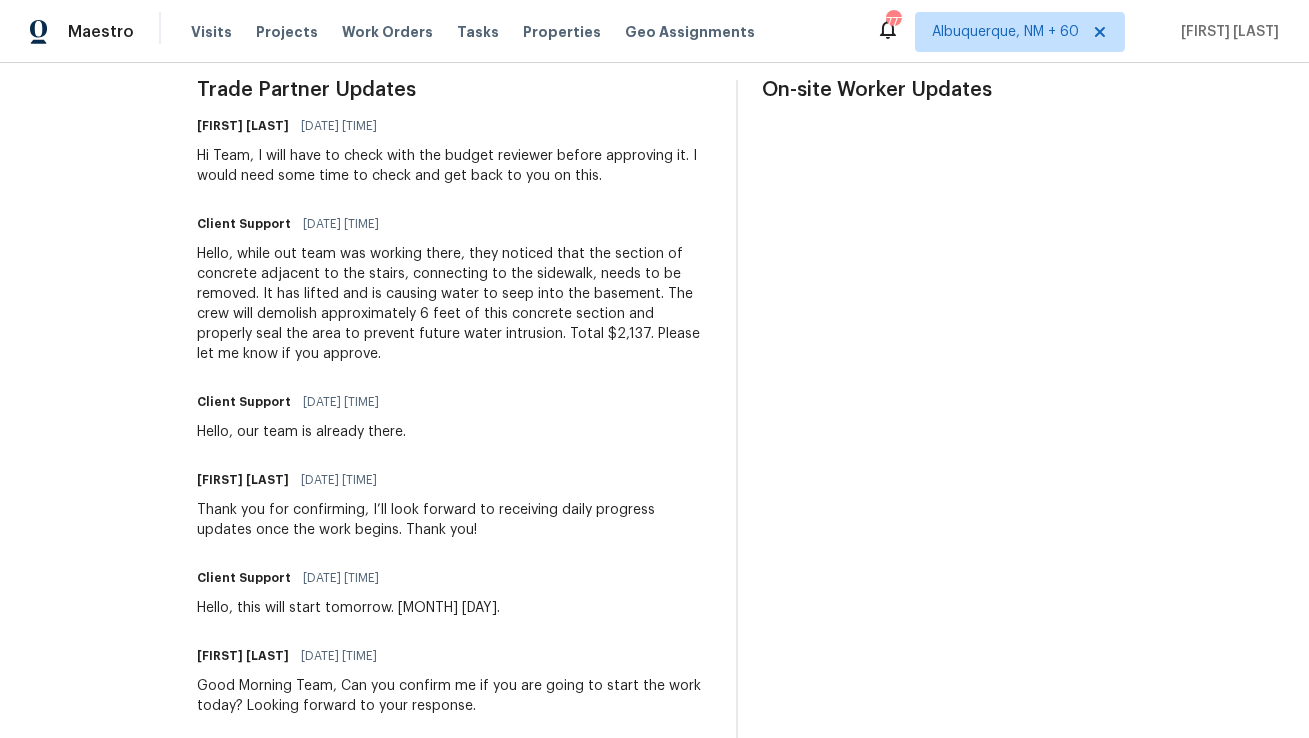 scroll, scrollTop: 601, scrollLeft: 0, axis: vertical 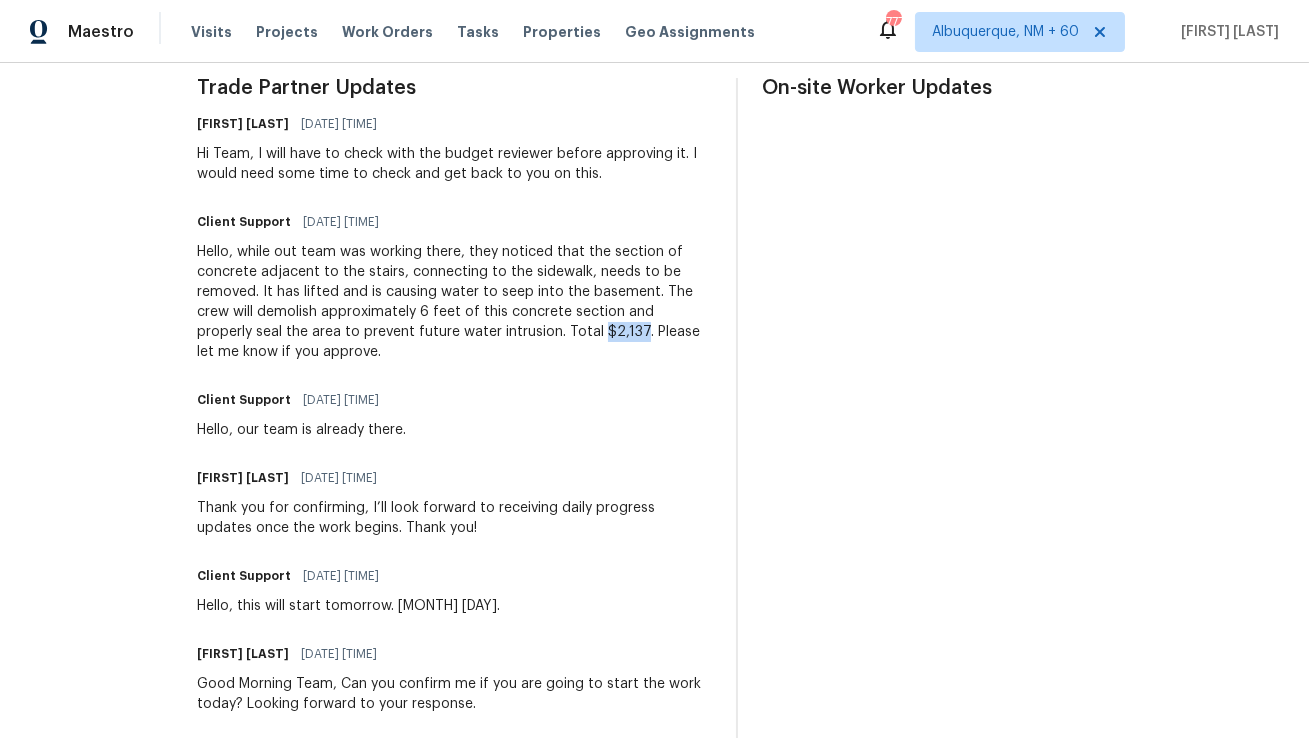 drag, startPoint x: 552, startPoint y: 334, endPoint x: 593, endPoint y: 335, distance: 41.01219 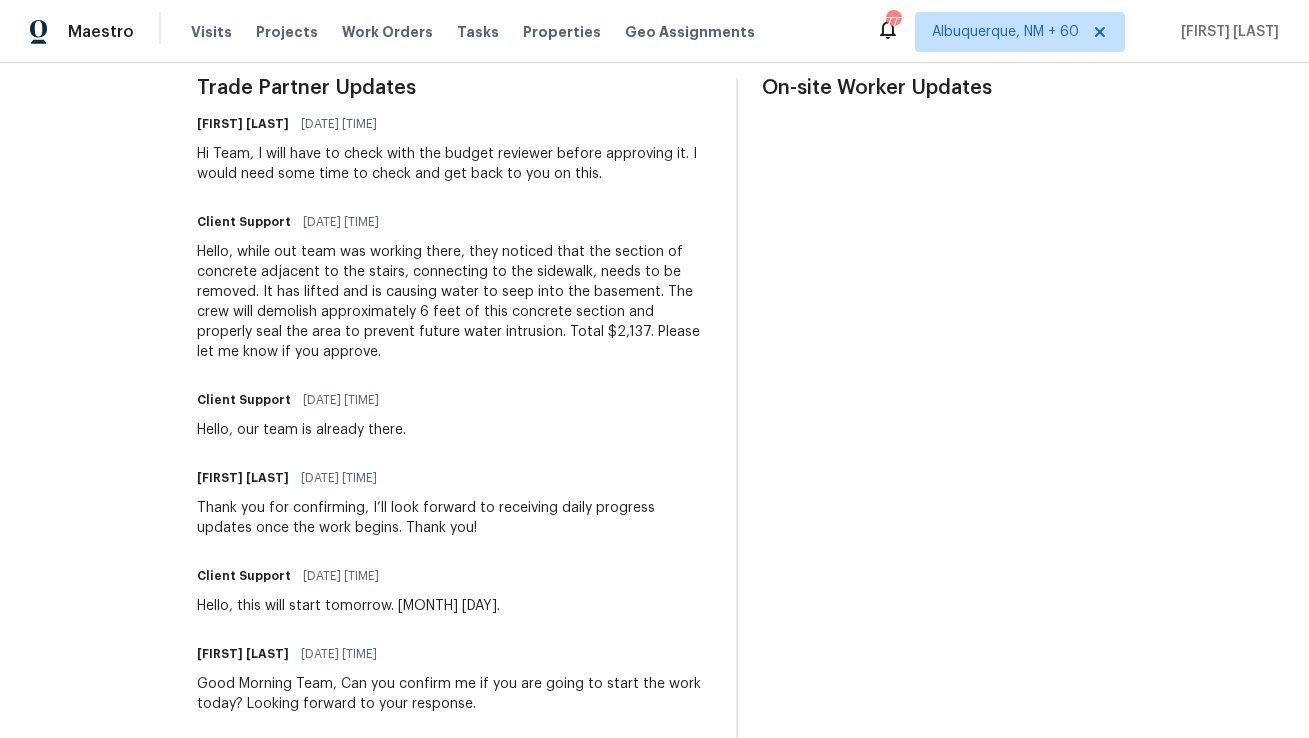 click on "Client Support [DATE] [TIME] Hello, our team is already there." at bounding box center (454, 413) 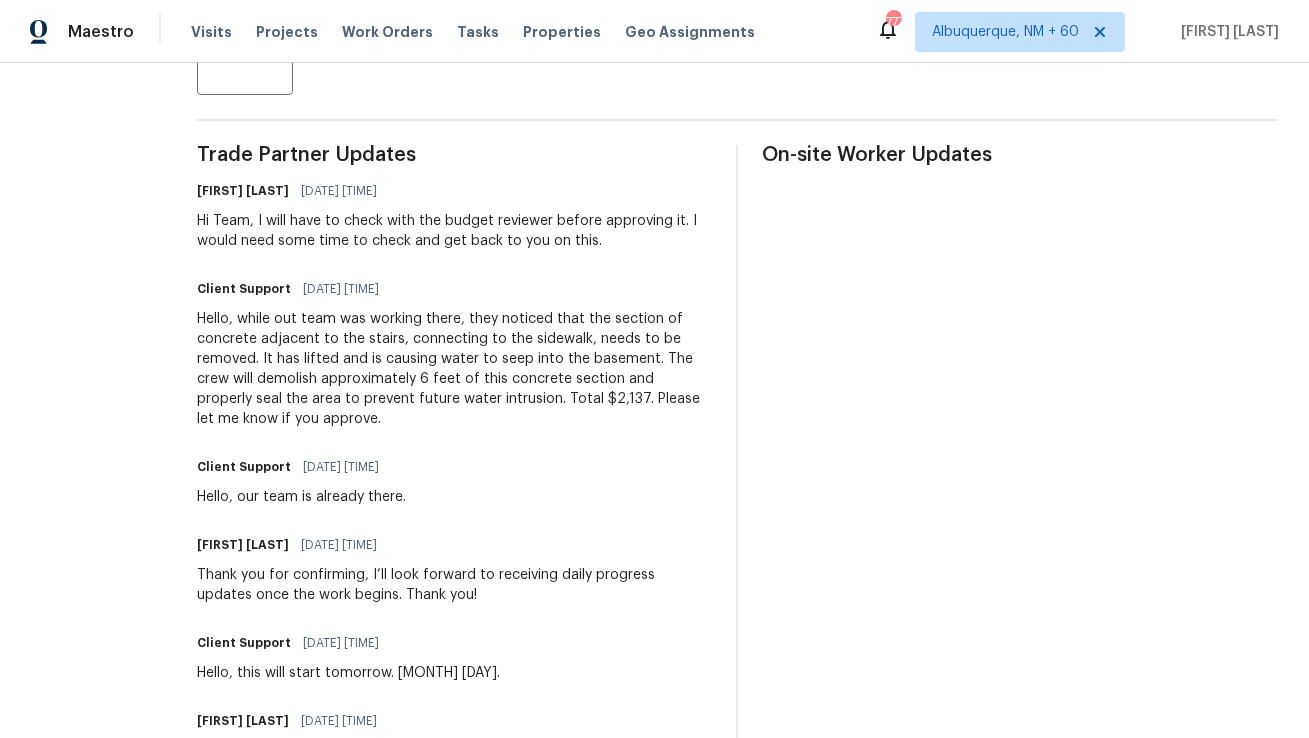scroll, scrollTop: 520, scrollLeft: 0, axis: vertical 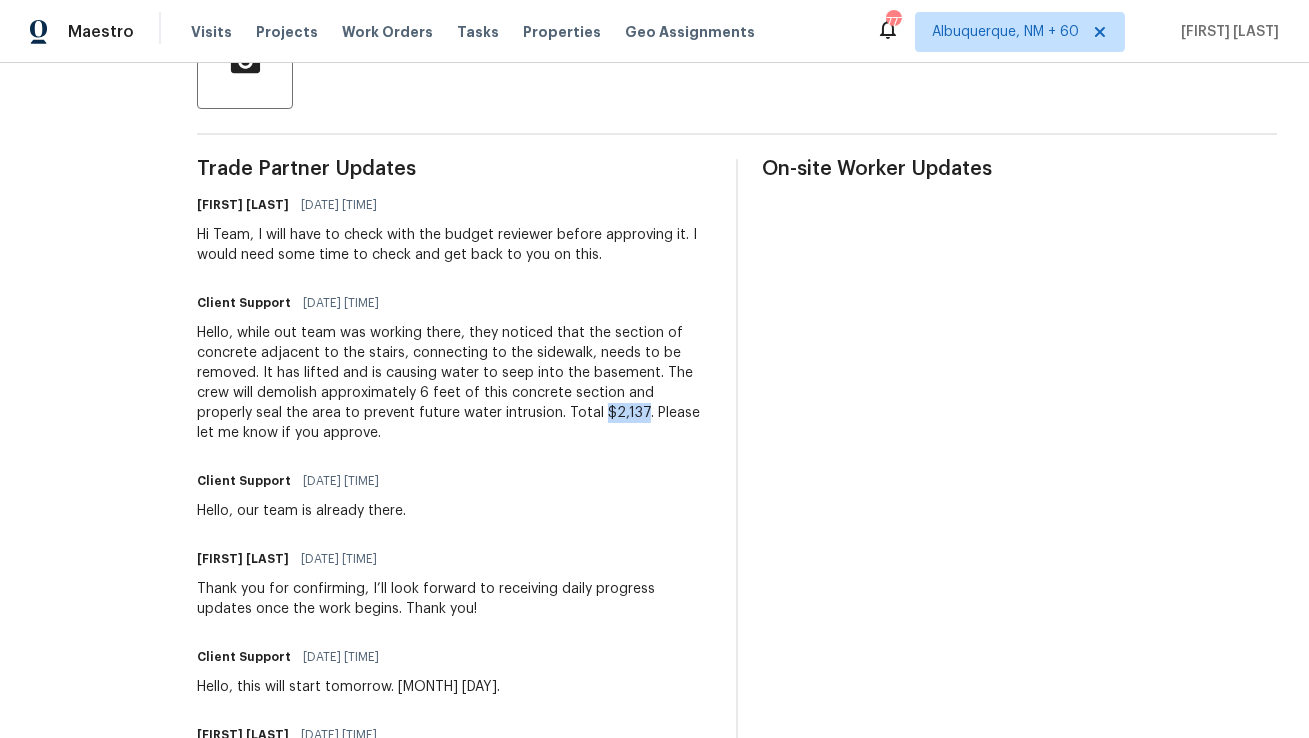copy on "$2,137" 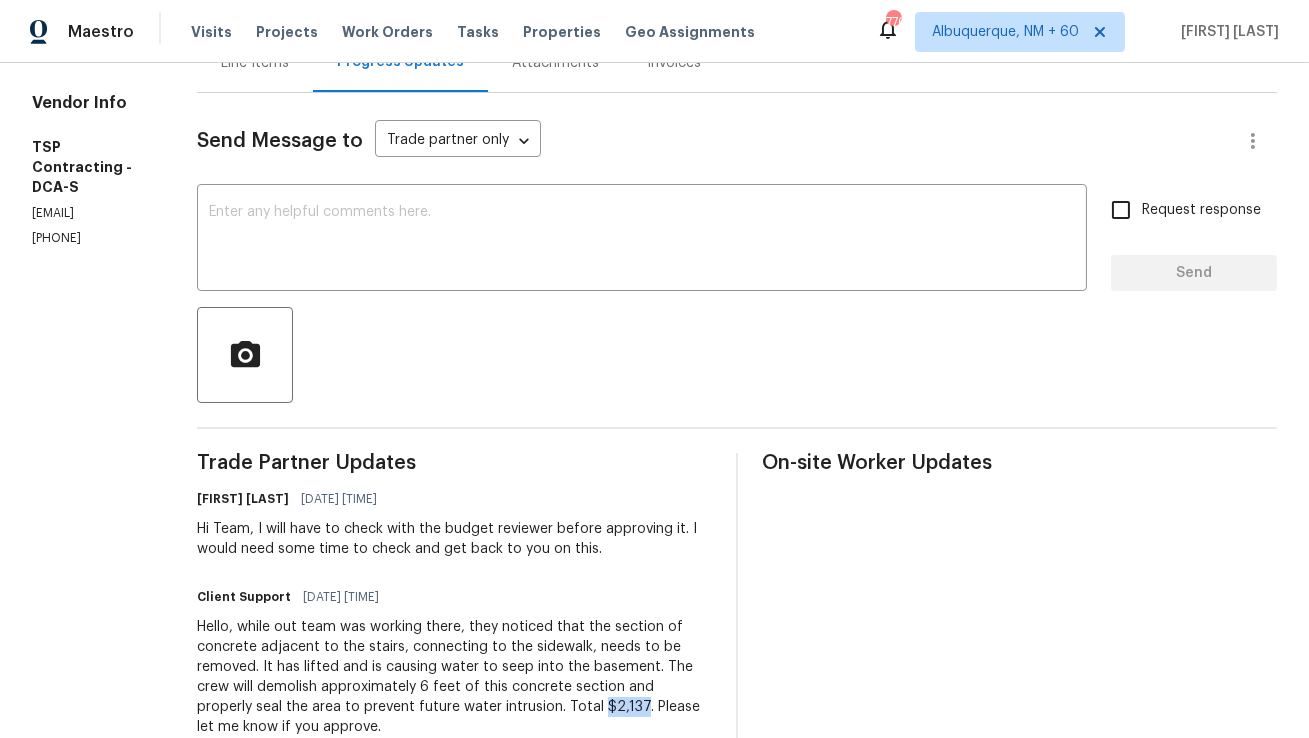 scroll, scrollTop: 0, scrollLeft: 0, axis: both 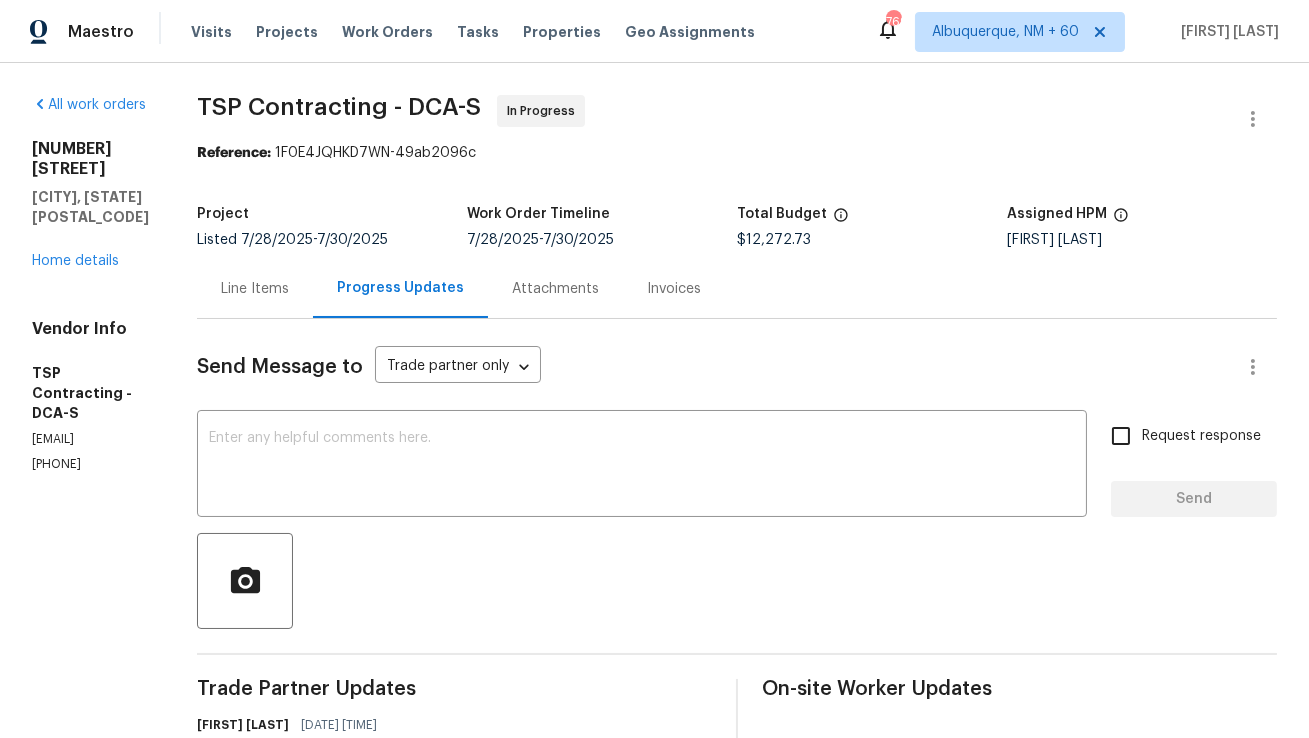 click on "Line Items" at bounding box center [255, 288] 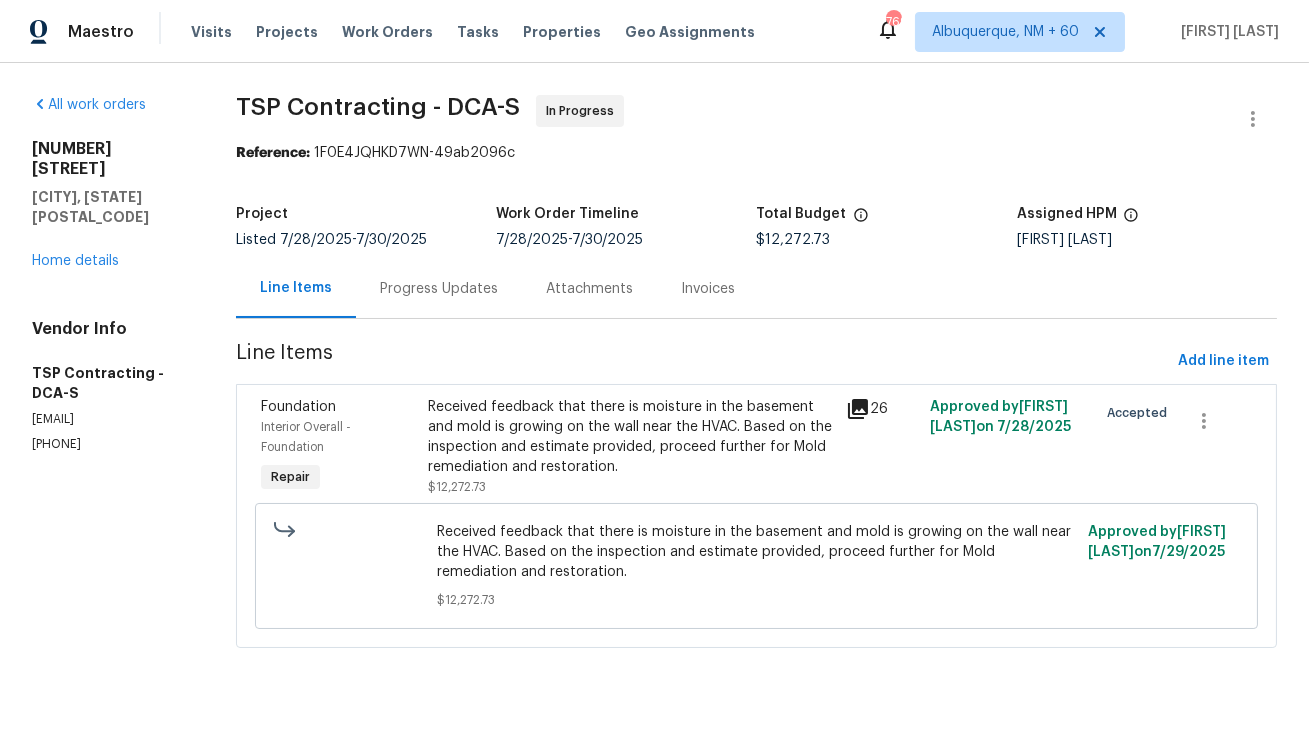 click on "Progress Updates" at bounding box center (439, 289) 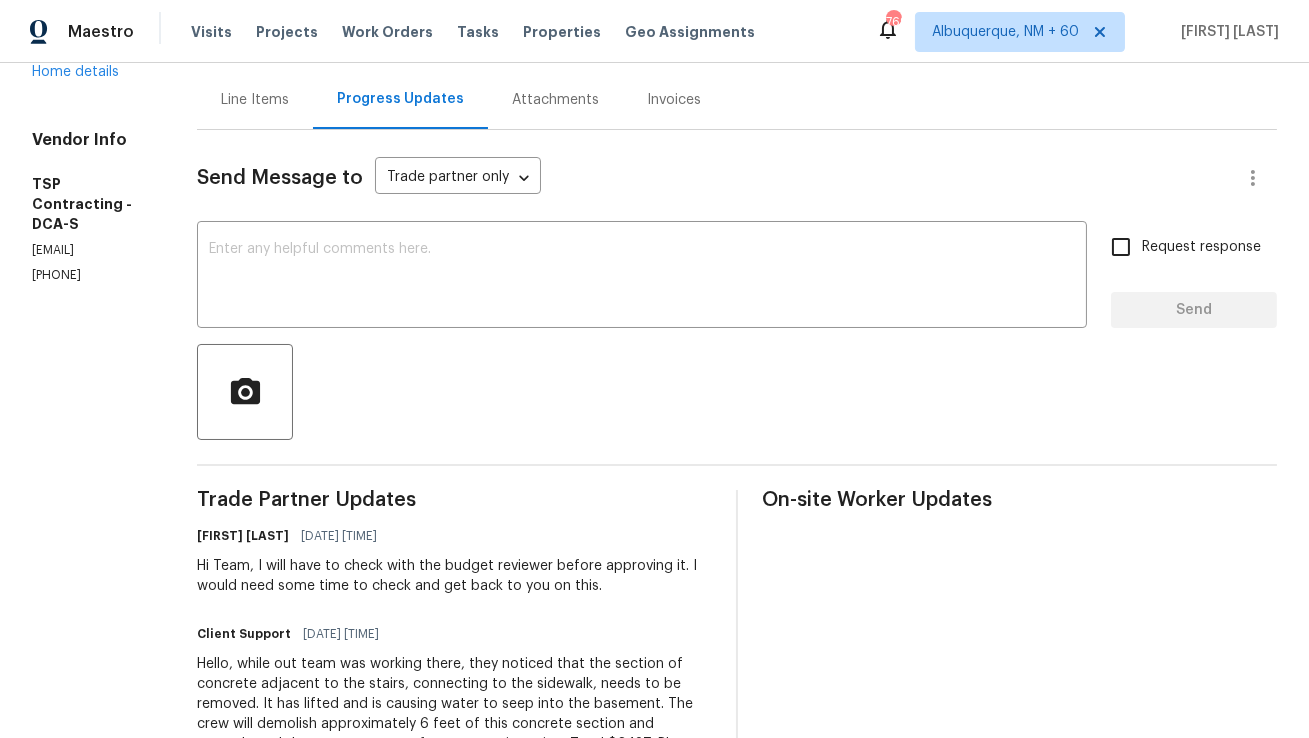 scroll, scrollTop: 260, scrollLeft: 0, axis: vertical 